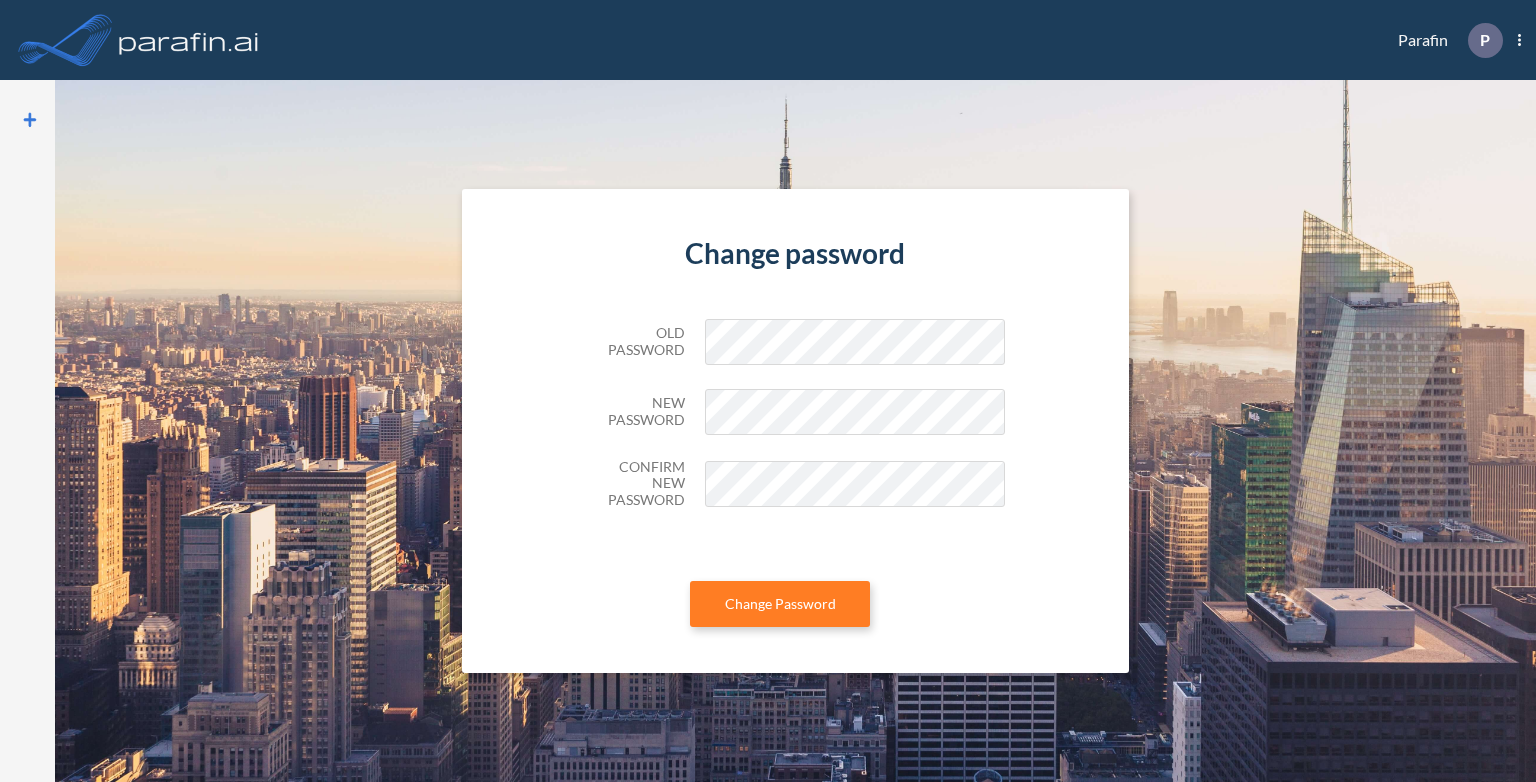 scroll, scrollTop: 0, scrollLeft: 0, axis: both 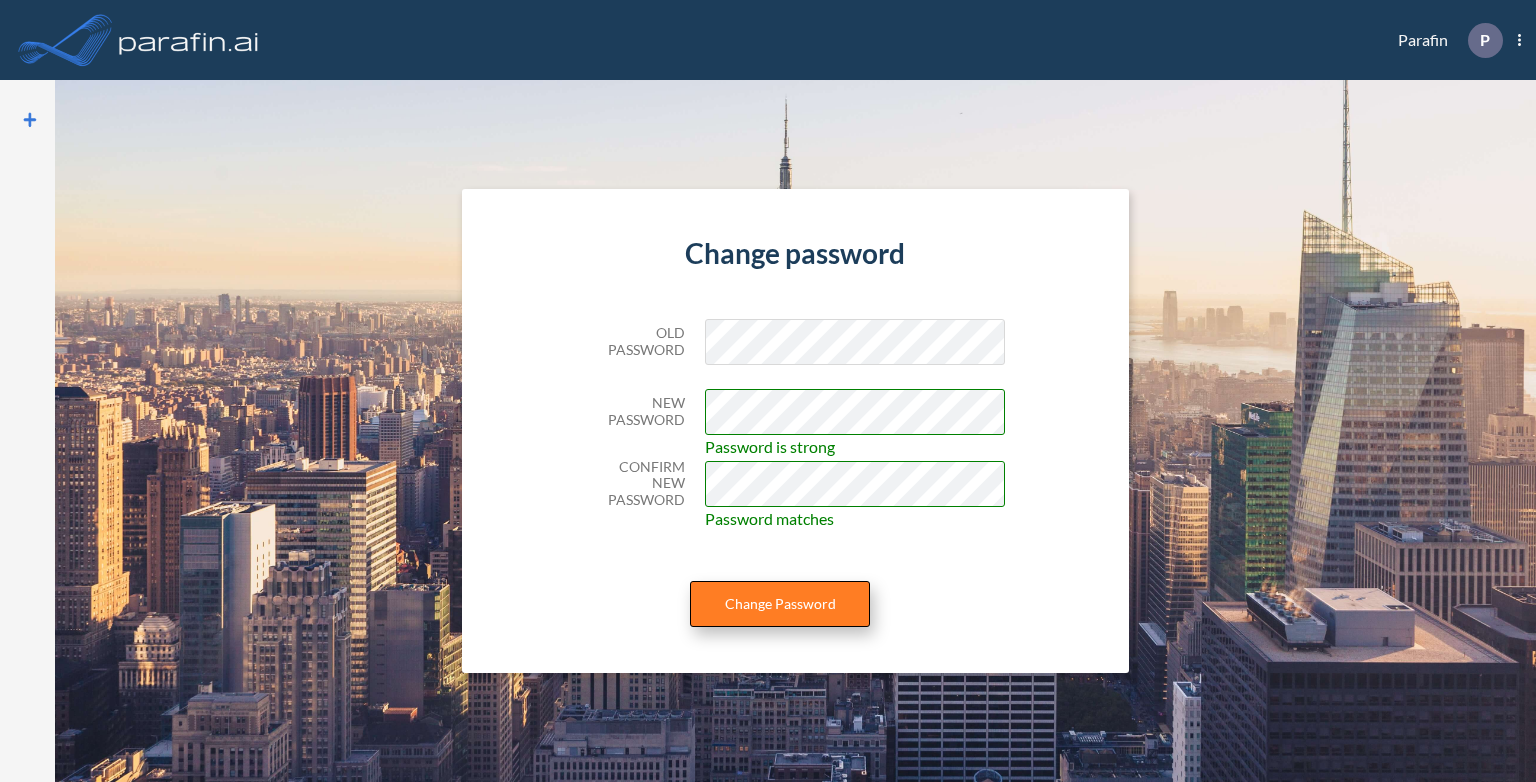 click on "Change Password" at bounding box center [780, 604] 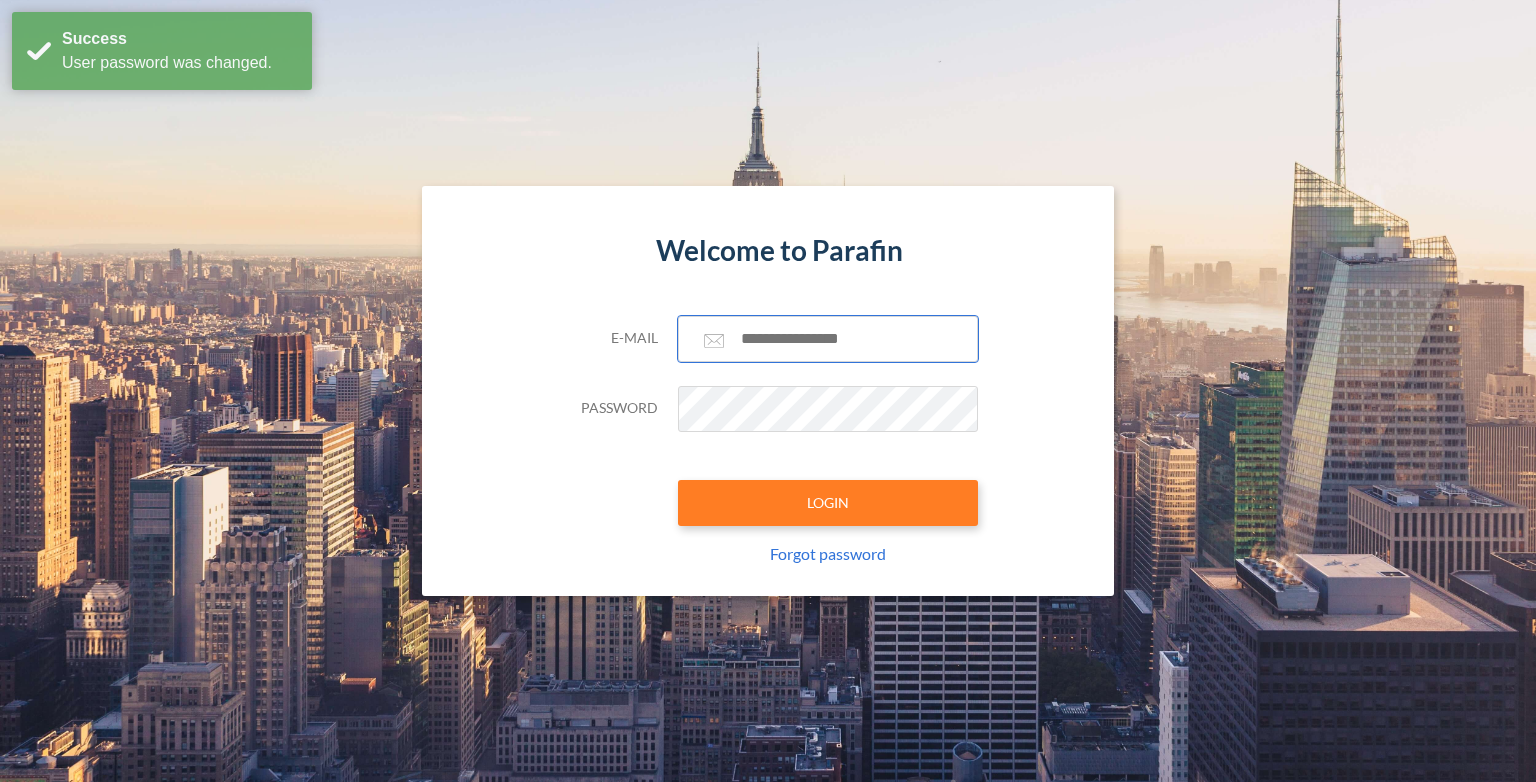 click at bounding box center [828, 339] 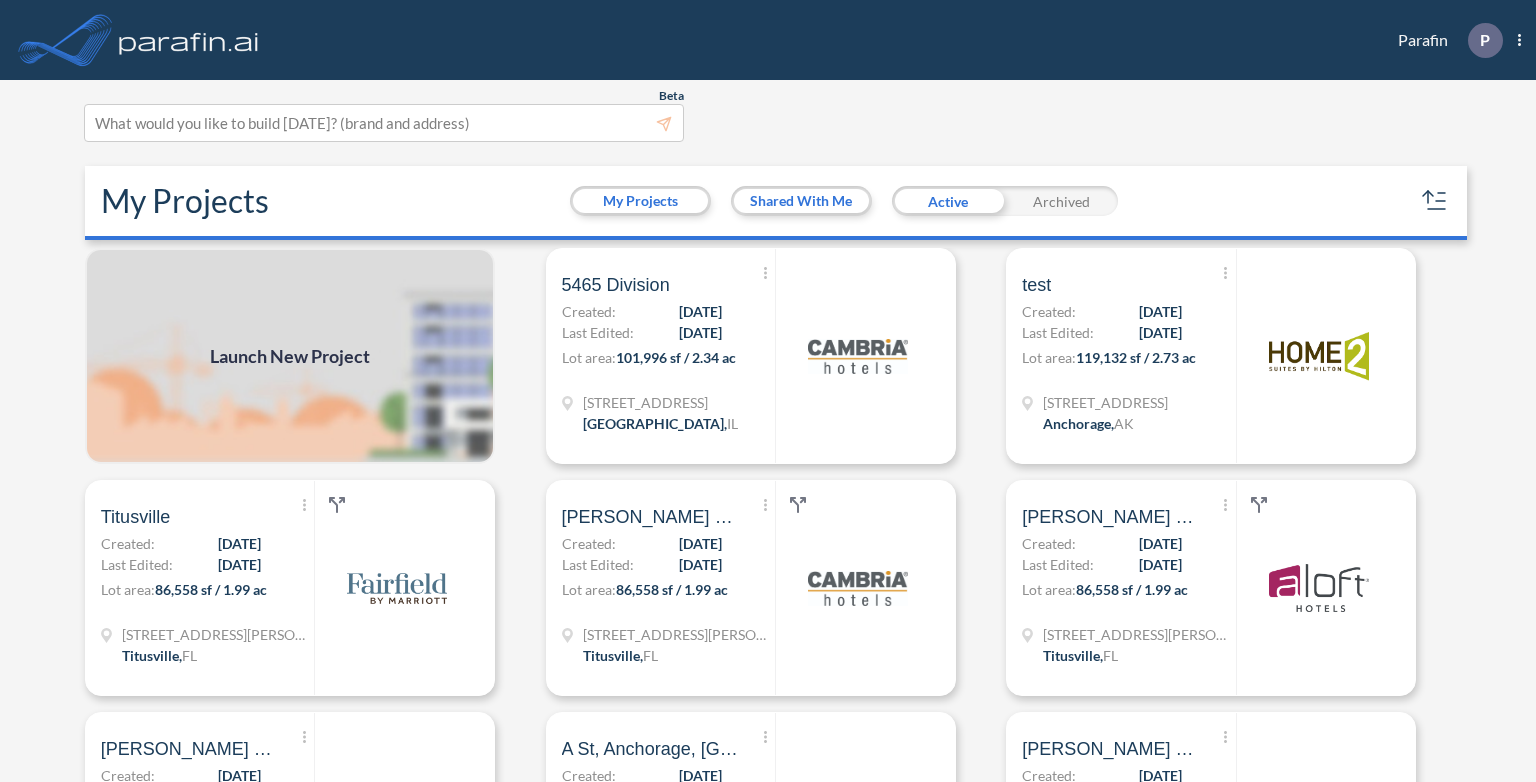 click on "Beta   This experimental feature is still in beta. Help improve this by reporting issues or suggestions to support@parafin.ai What would you like to build today? (brand and address)   Launch as a new project. My Projects My Projects Shared With Me Active Archived Launch New Project Show More Created with sketchtool. Archive   Reports Share a copy 5465 Division Created:  06/09/2025 Last Edited:  06/25/2025 Lot area:  101,996   sf /   2.34   ac 5465 W Division St Chicago ,  IL Show More Created with sketchtool. Archive   Reports Share a copy test Created:  05/27/2025 Last Edited:  05/27/2025 Lot area:  119,132   sf /   2.73   ac 4960 A St Anchorage ,  AK Show More Created with sketchtool. Archive   Reports Share a copy Titusville Created:  05/13/2025 Last Edited:  05/21/2025 Lot area:  86,558   sf /   1.99   ac 4760 Helen Hauser Blvd Titusville ,  FL Show More Created with sketchtool. Archive   Reports Share a copy Helen Hauser Blvd, FL Created:  05/13/2025 Last Edited:  05/13/2025 Lot area:  86,558   sf /" at bounding box center [768, 431] 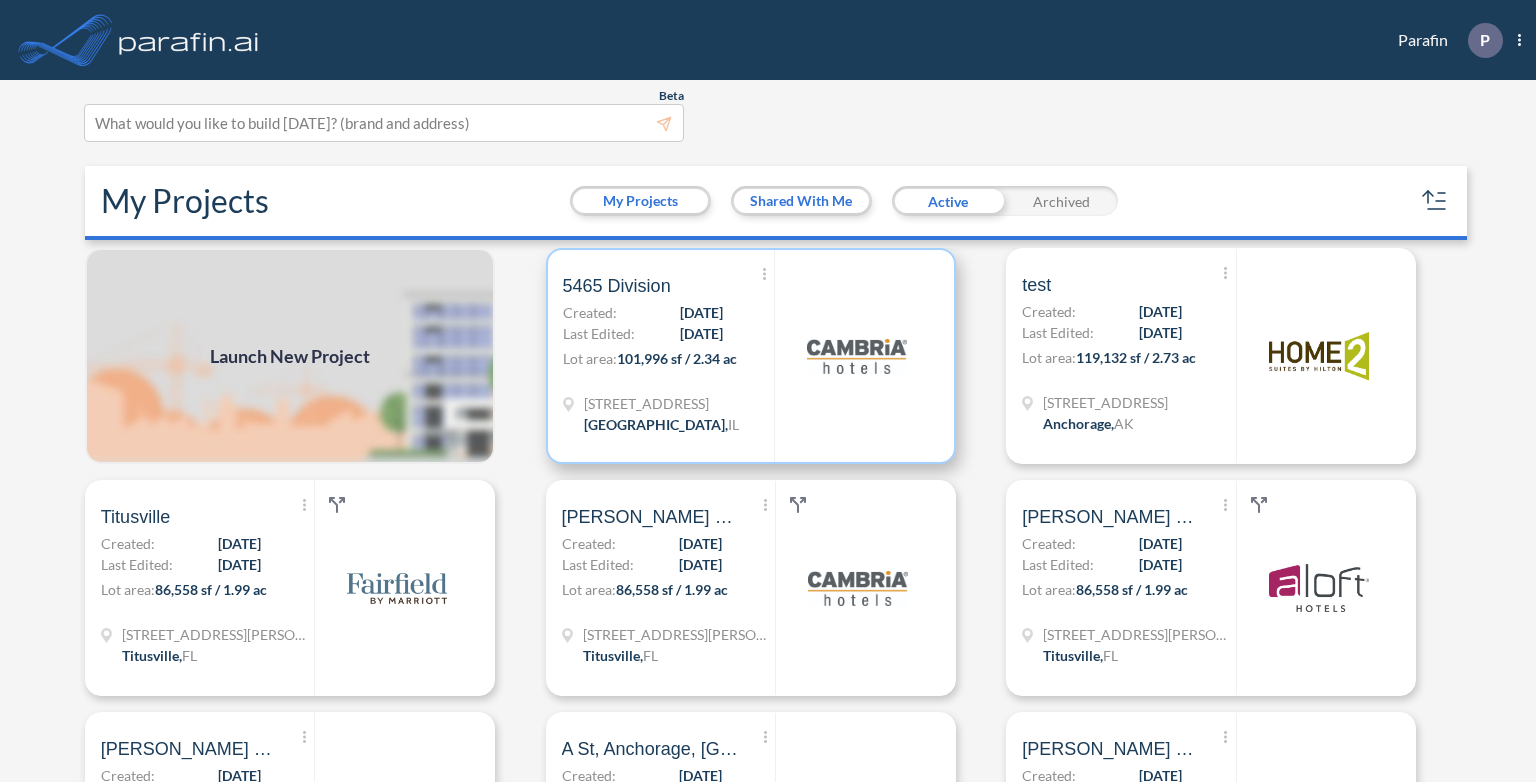click on "101,996   sf /   2.34   ac" at bounding box center [677, 358] 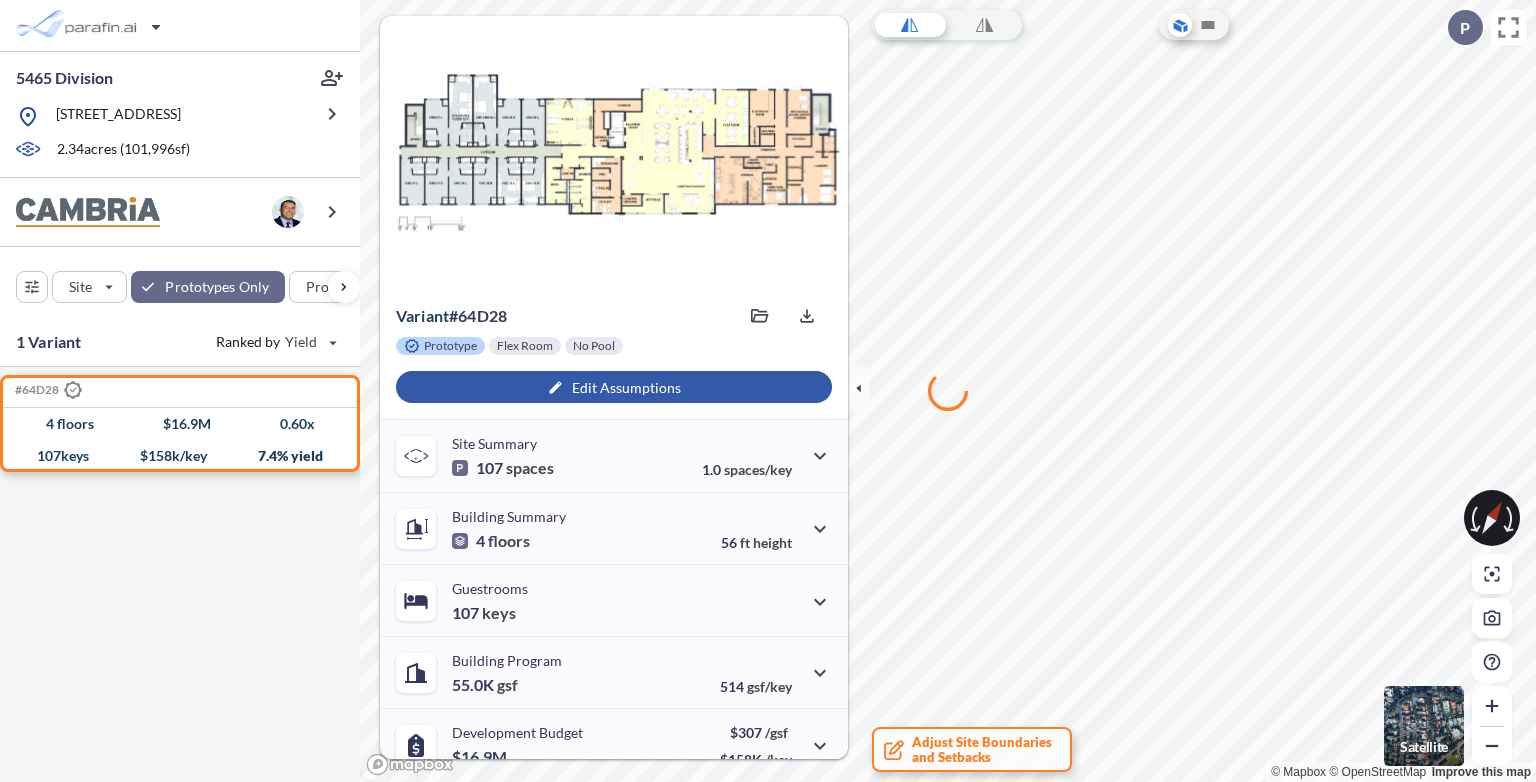 drag, startPoint x: 628, startPoint y: 401, endPoint x: 621, endPoint y: 387, distance: 15.652476 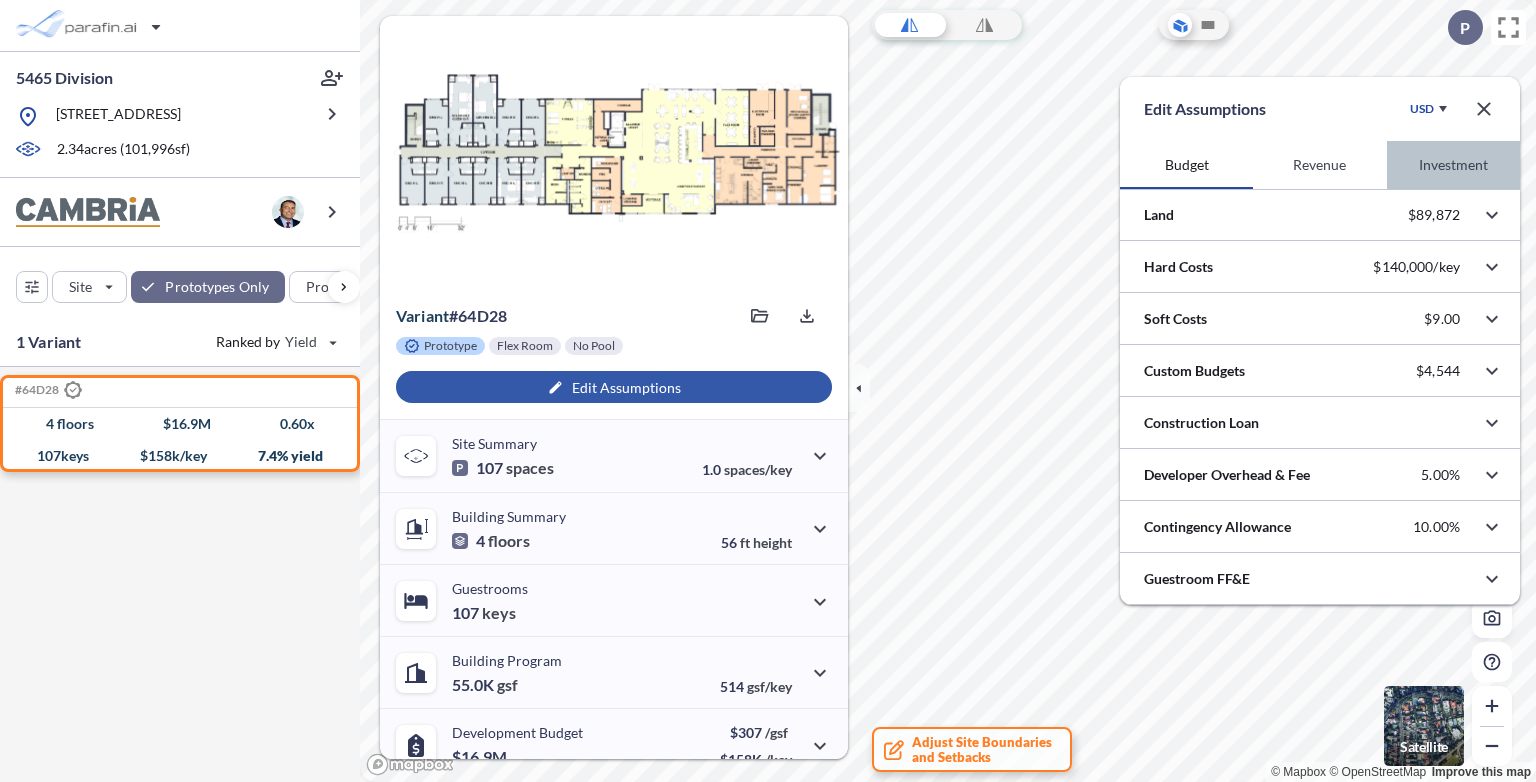 click on "Investment" at bounding box center (1453, 165) 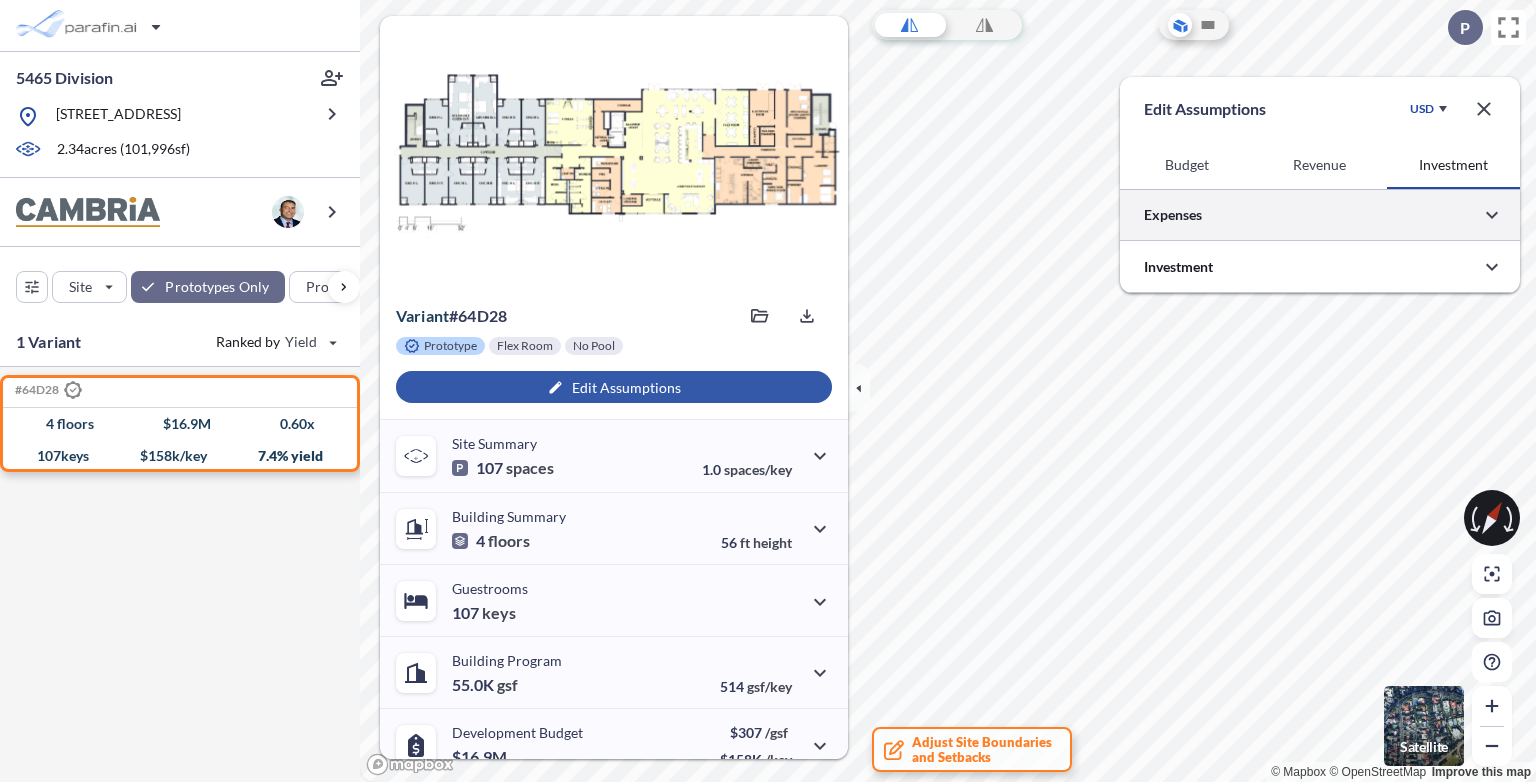 click at bounding box center (1320, 214) 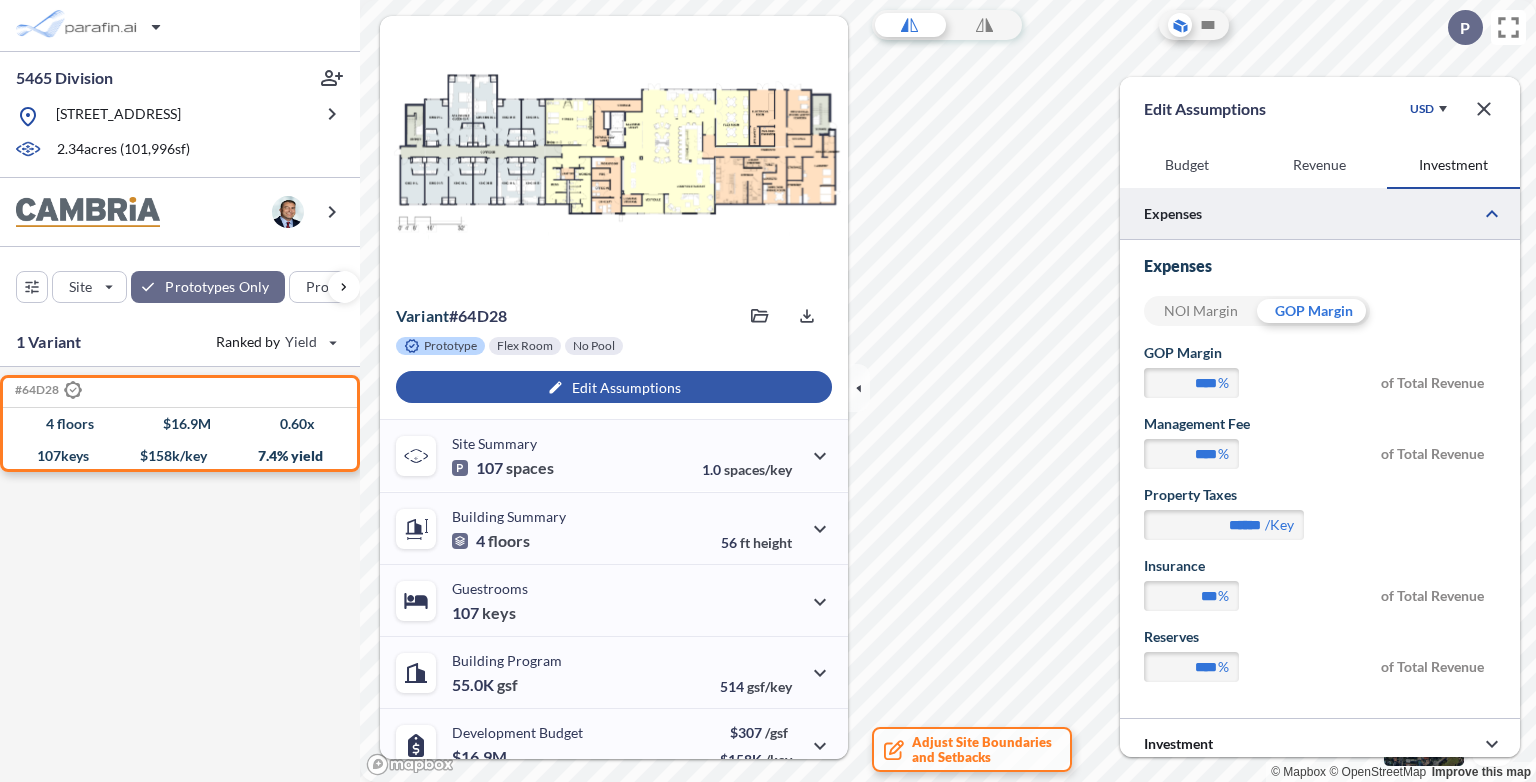 click at bounding box center (1320, 213) 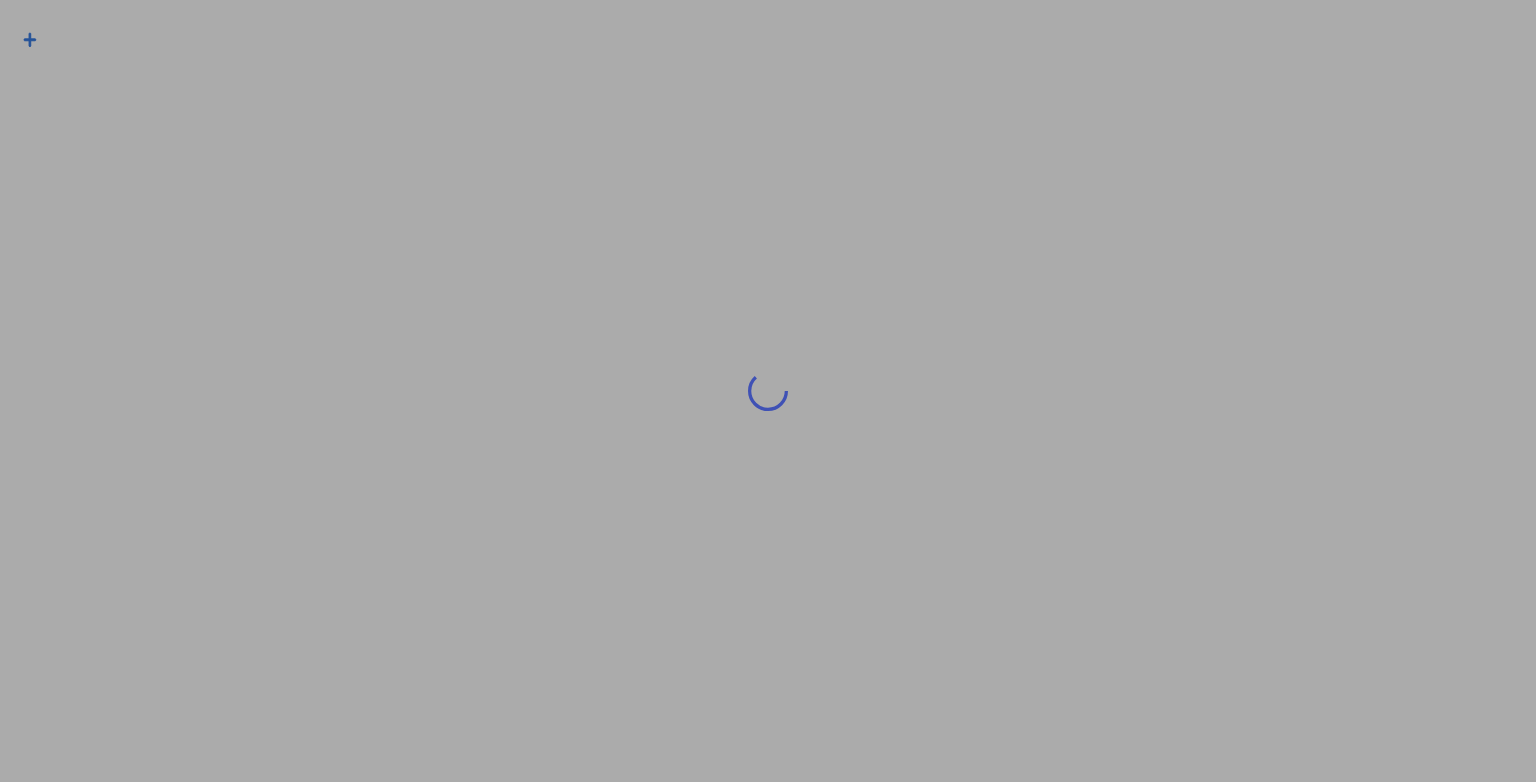 scroll, scrollTop: 0, scrollLeft: 0, axis: both 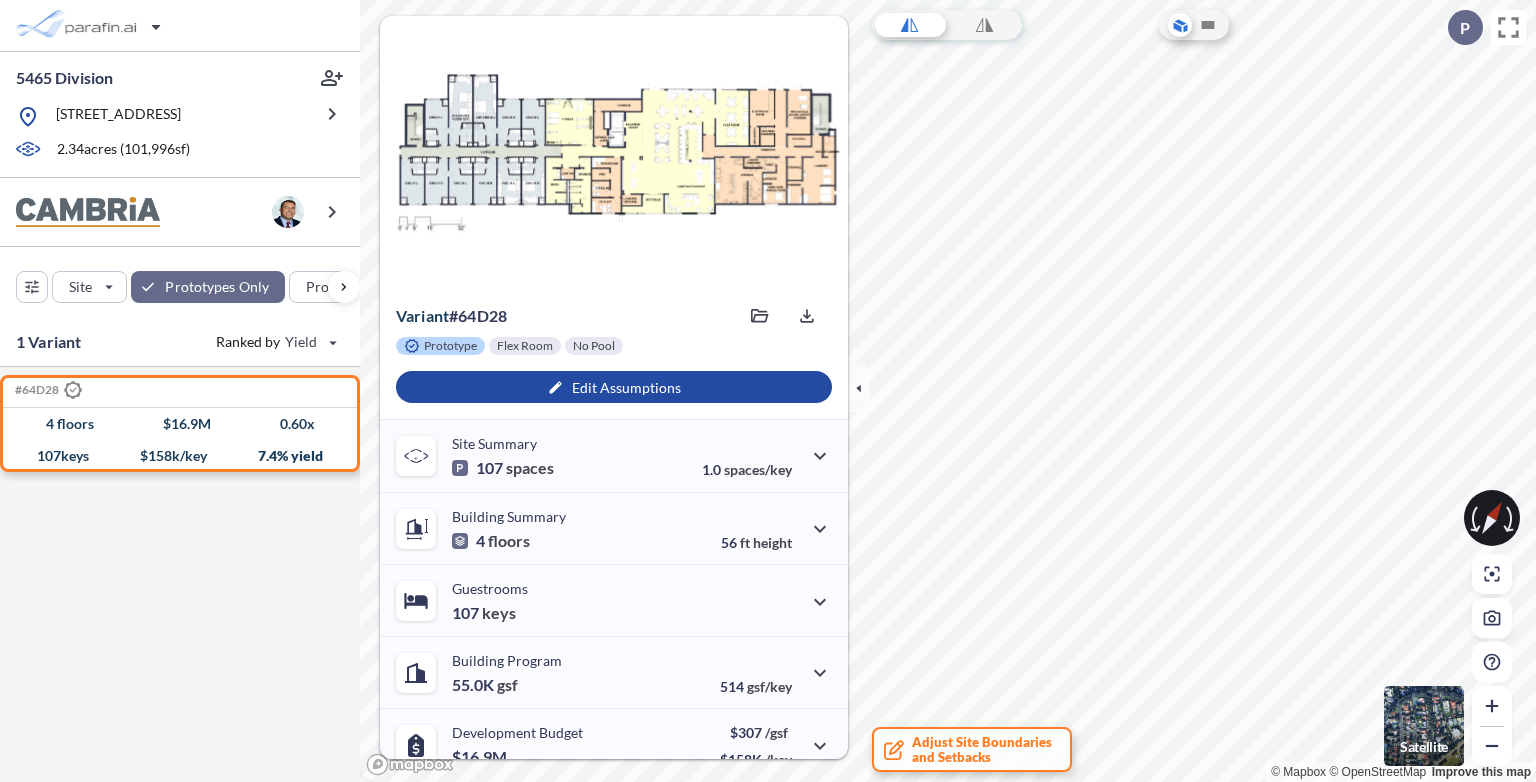 click on "Prototype Flex Room No Pool Edit Assumptions" at bounding box center [614, 378] 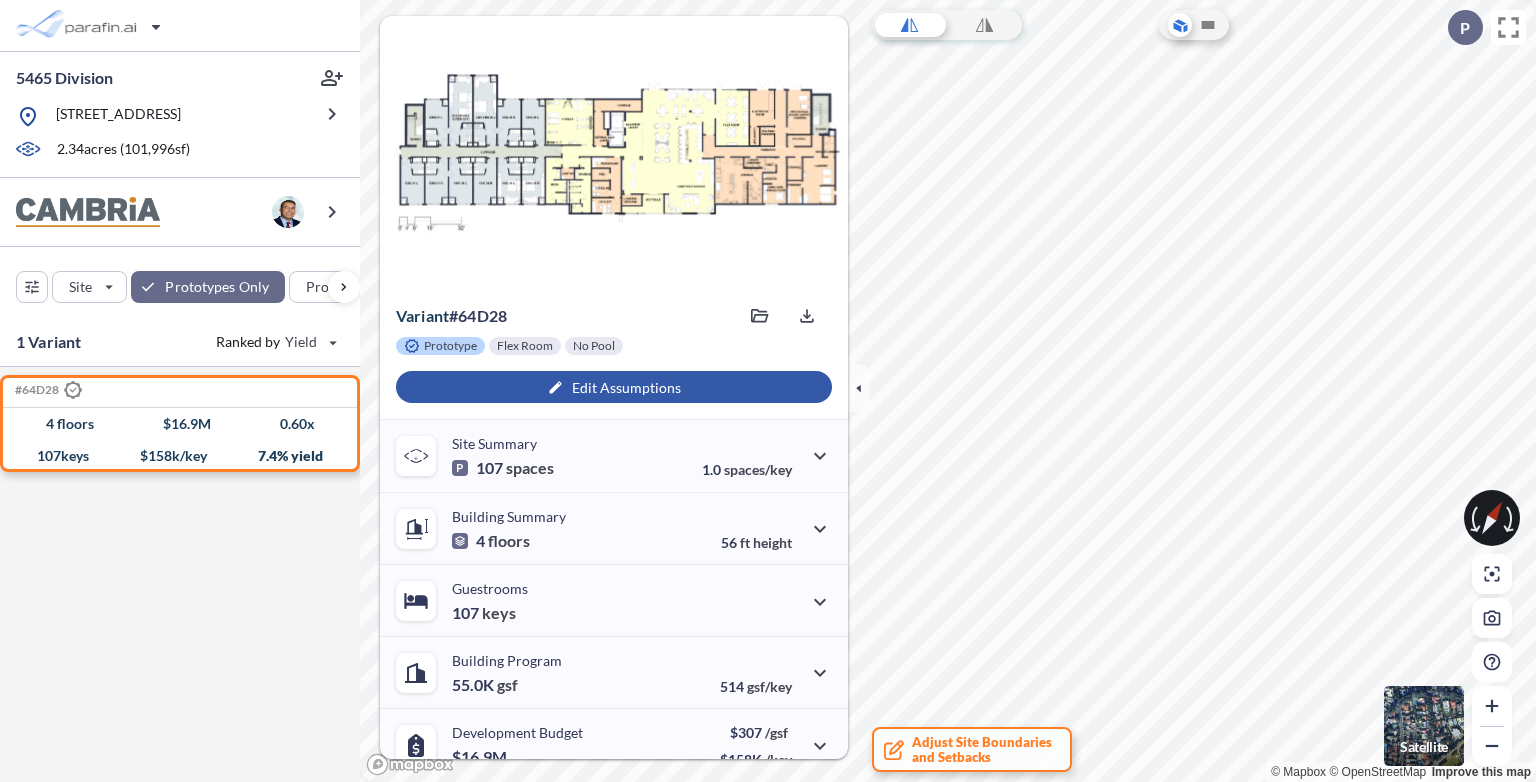 click at bounding box center (614, 387) 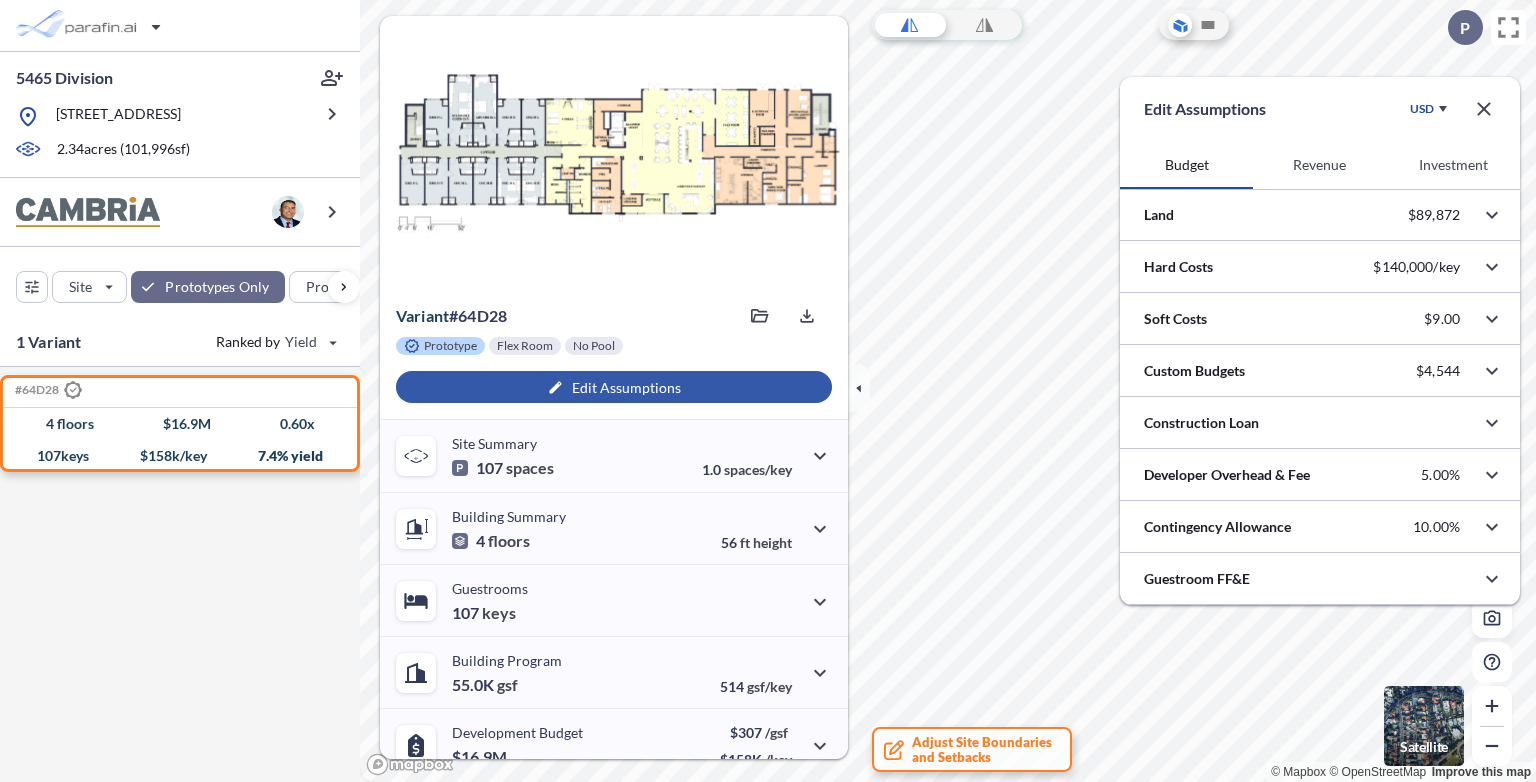 click on "Revenue" at bounding box center (1319, 165) 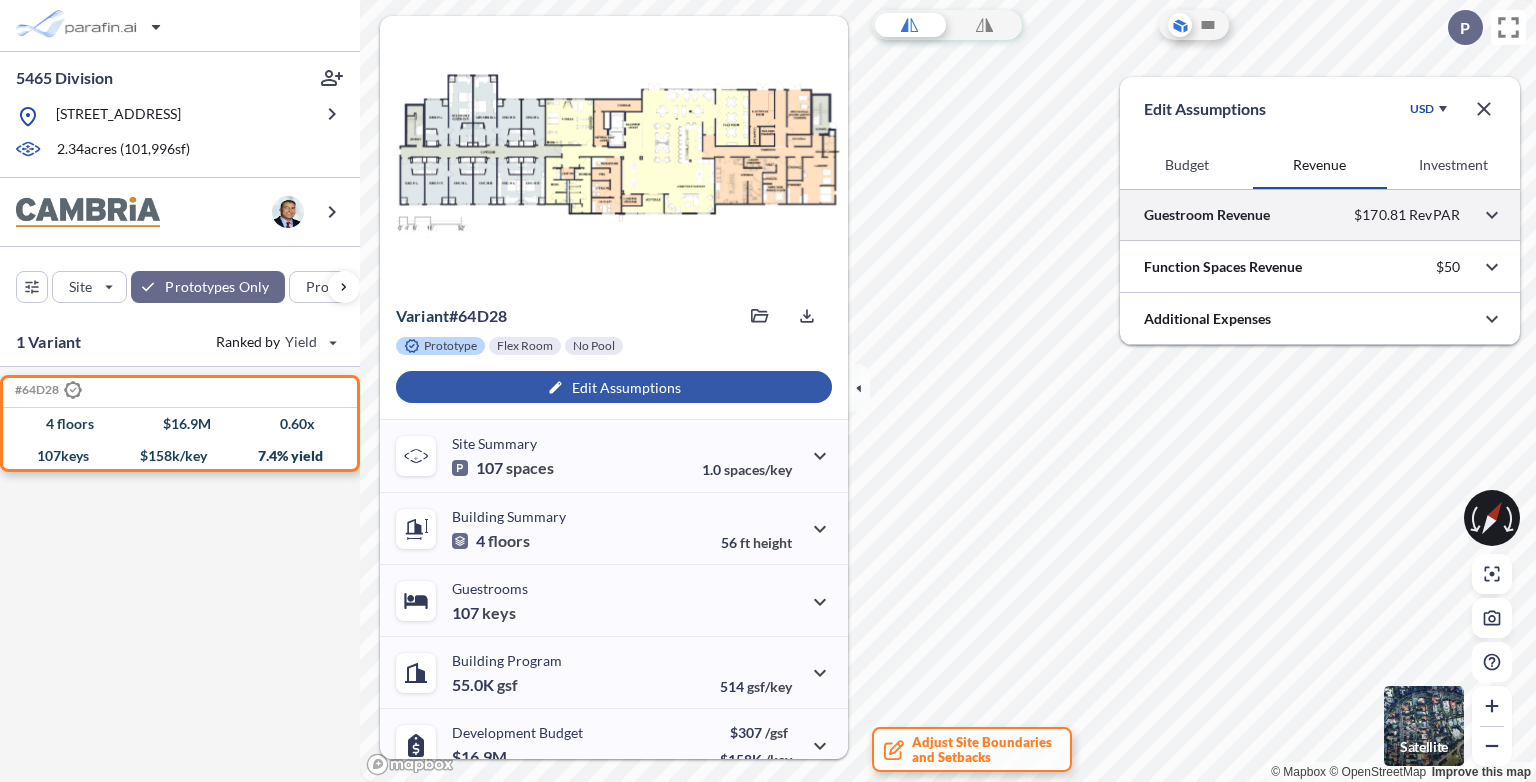 click at bounding box center (1320, 214) 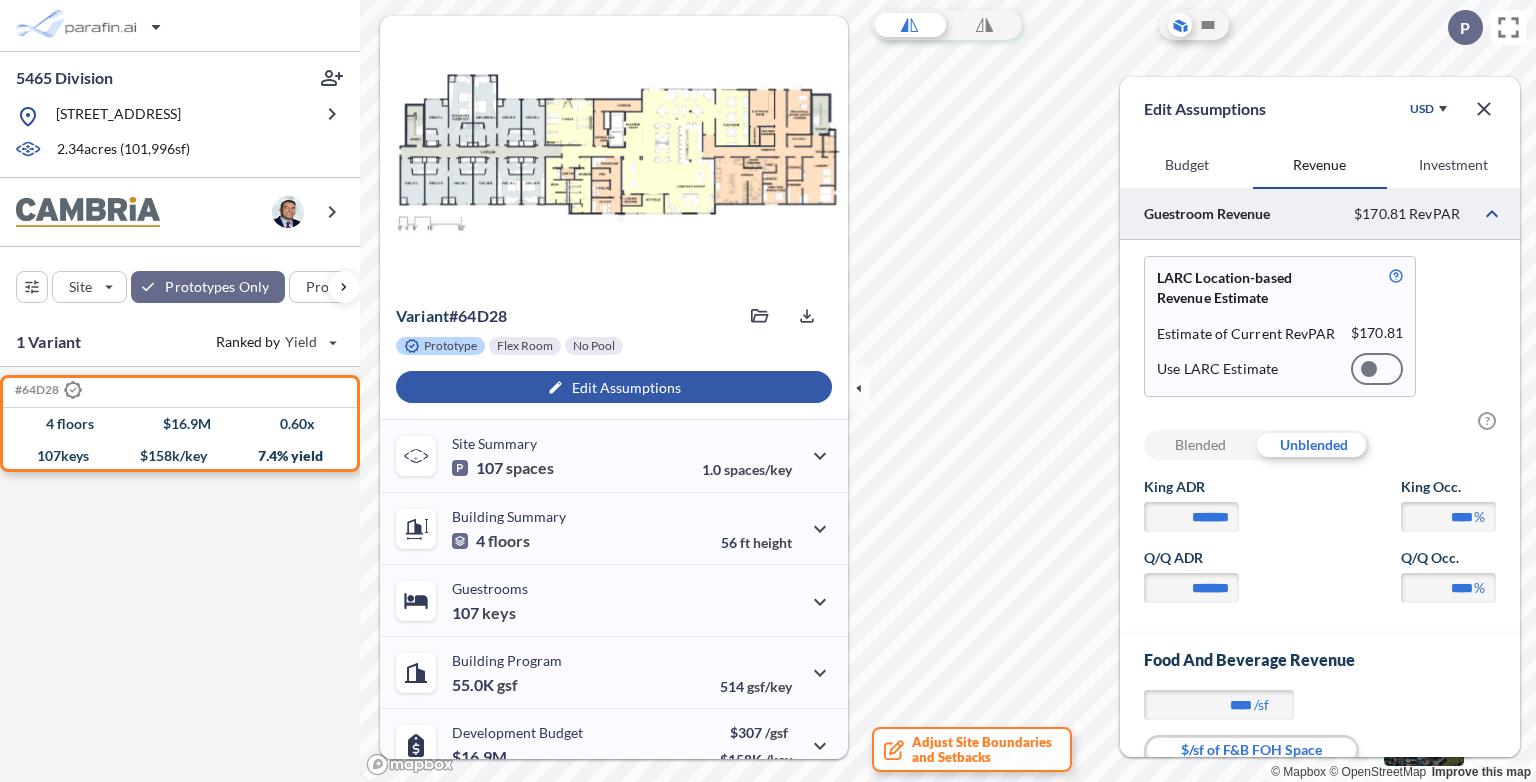 click at bounding box center [1377, 369] 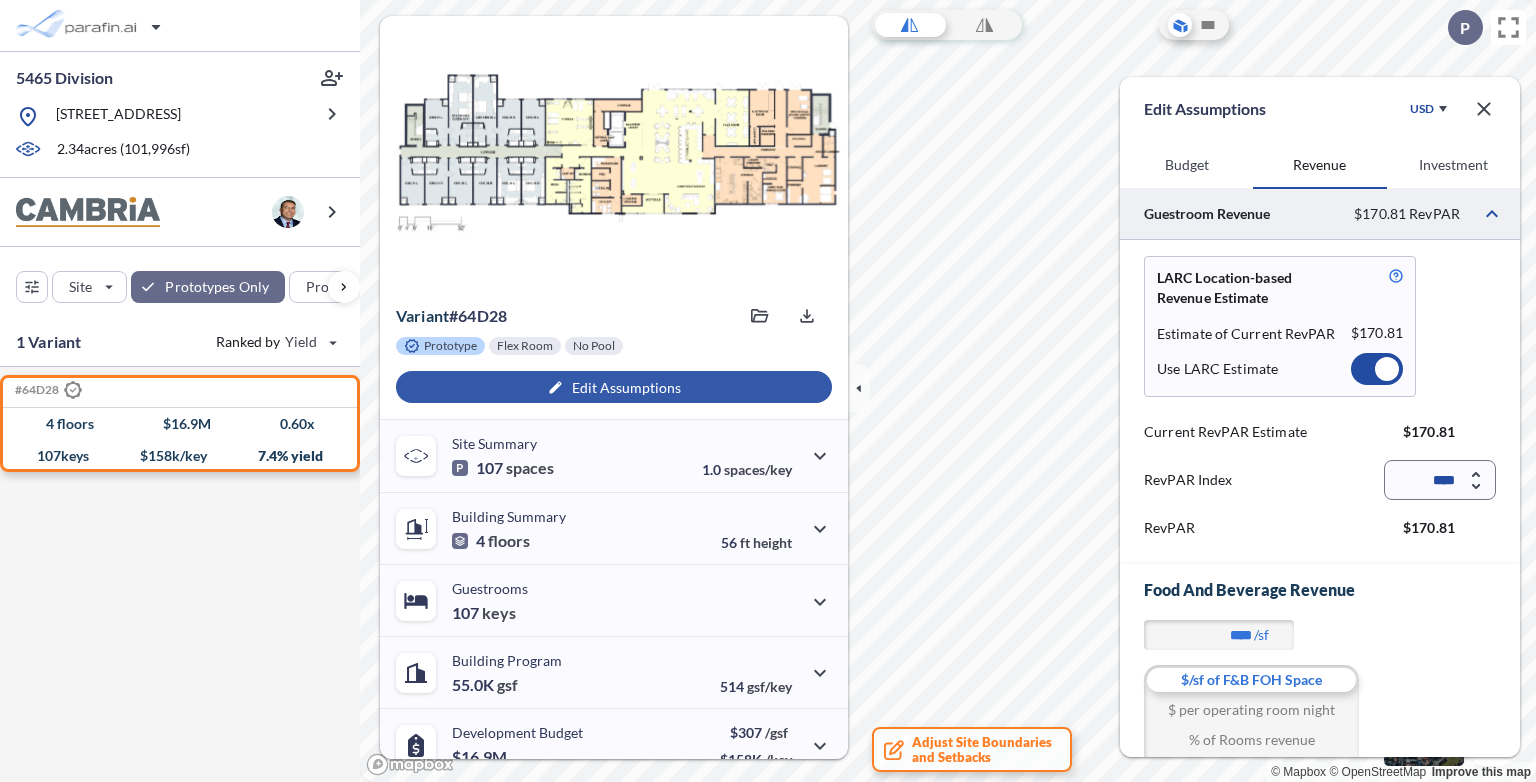 scroll, scrollTop: 100, scrollLeft: 0, axis: vertical 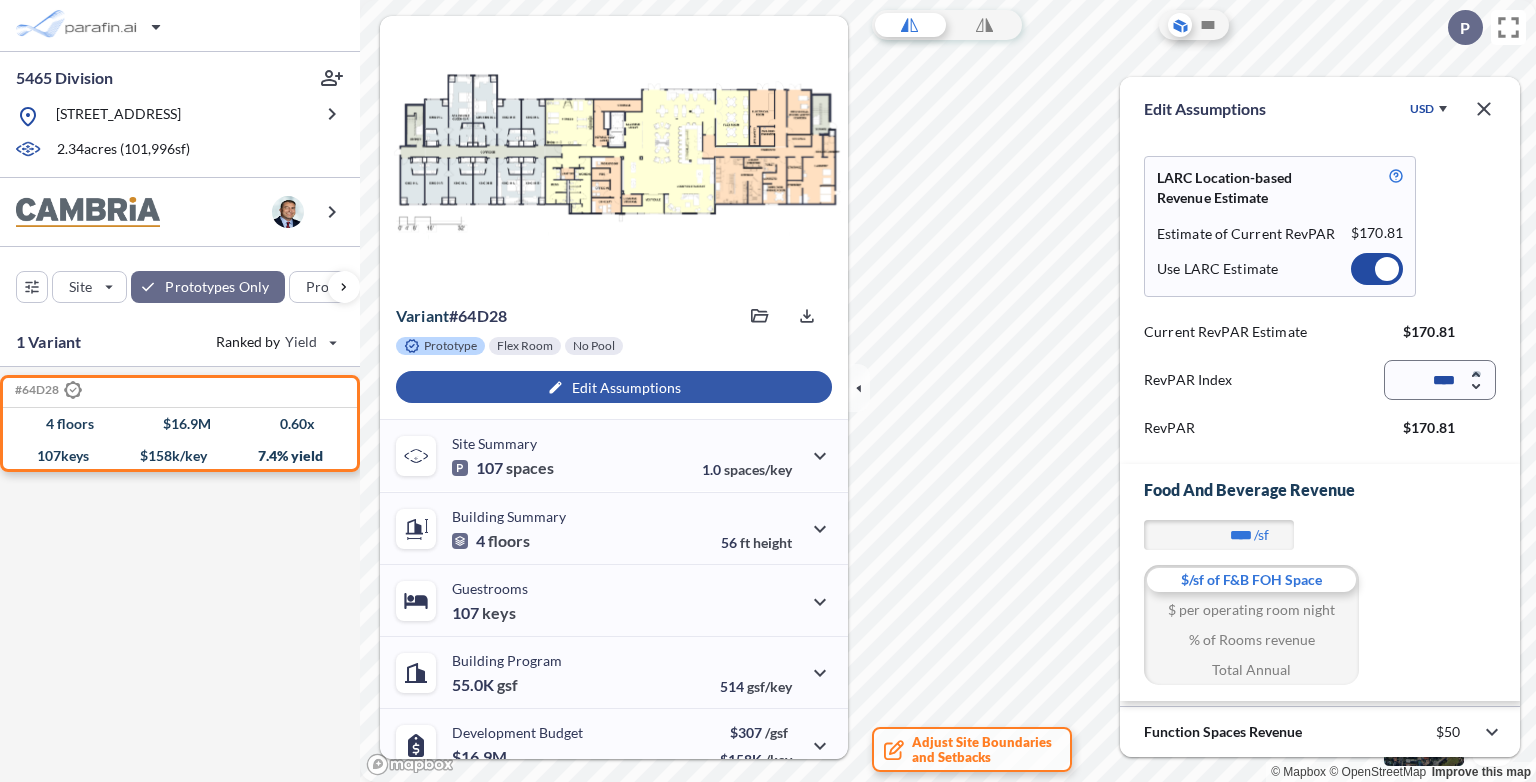 click 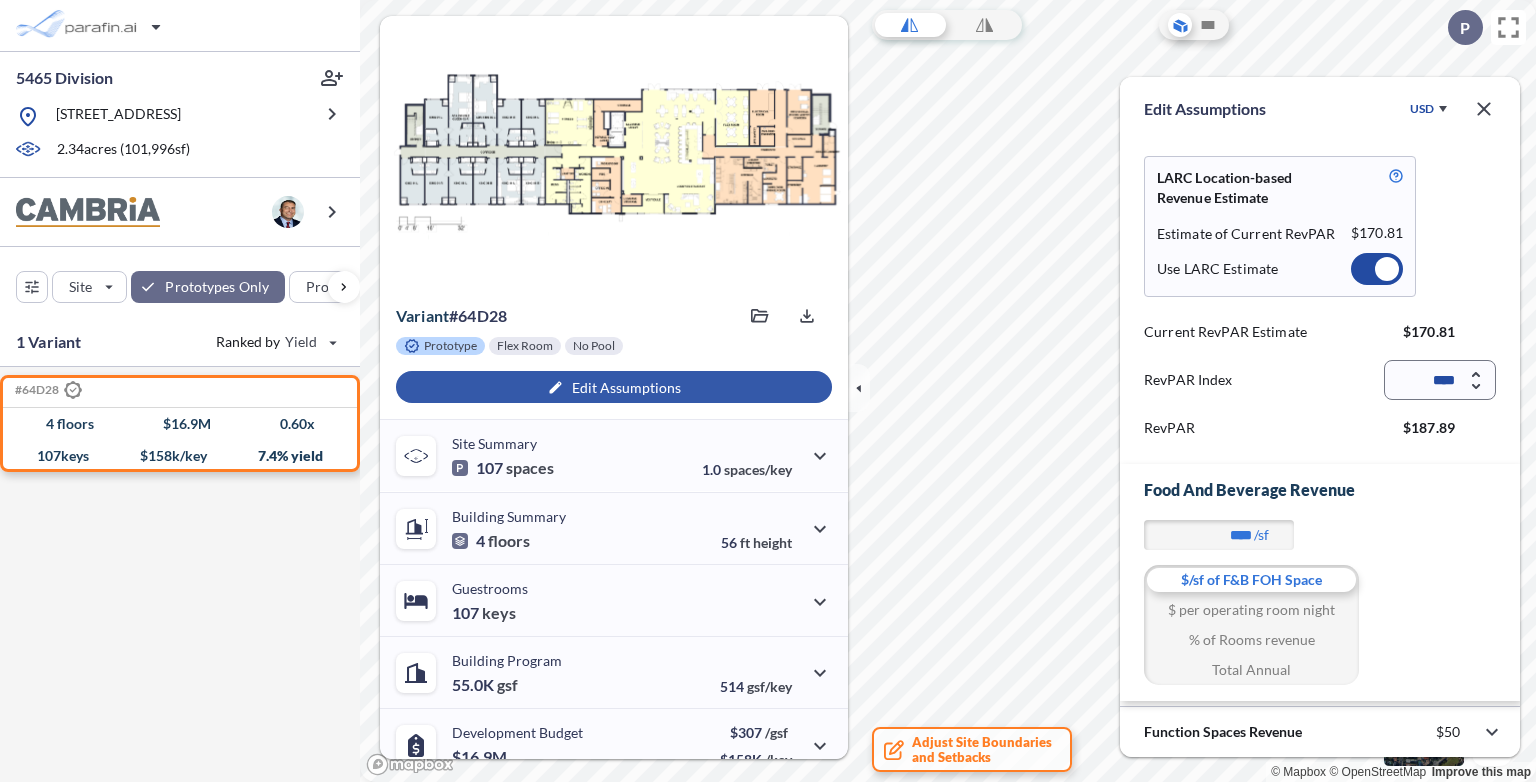 click on "RevPAR Index ****" at bounding box center [1320, 380] 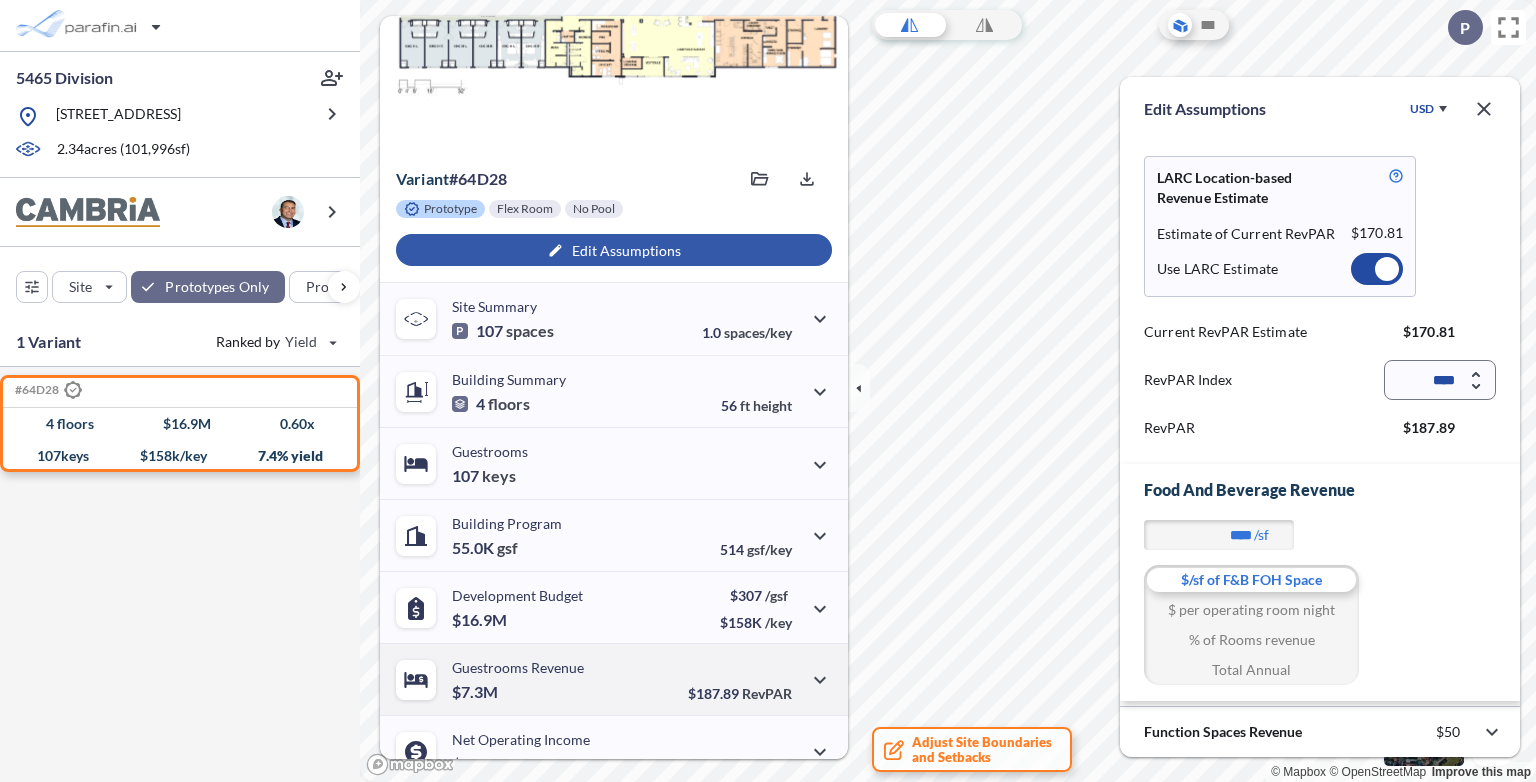 scroll, scrollTop: 0, scrollLeft: 0, axis: both 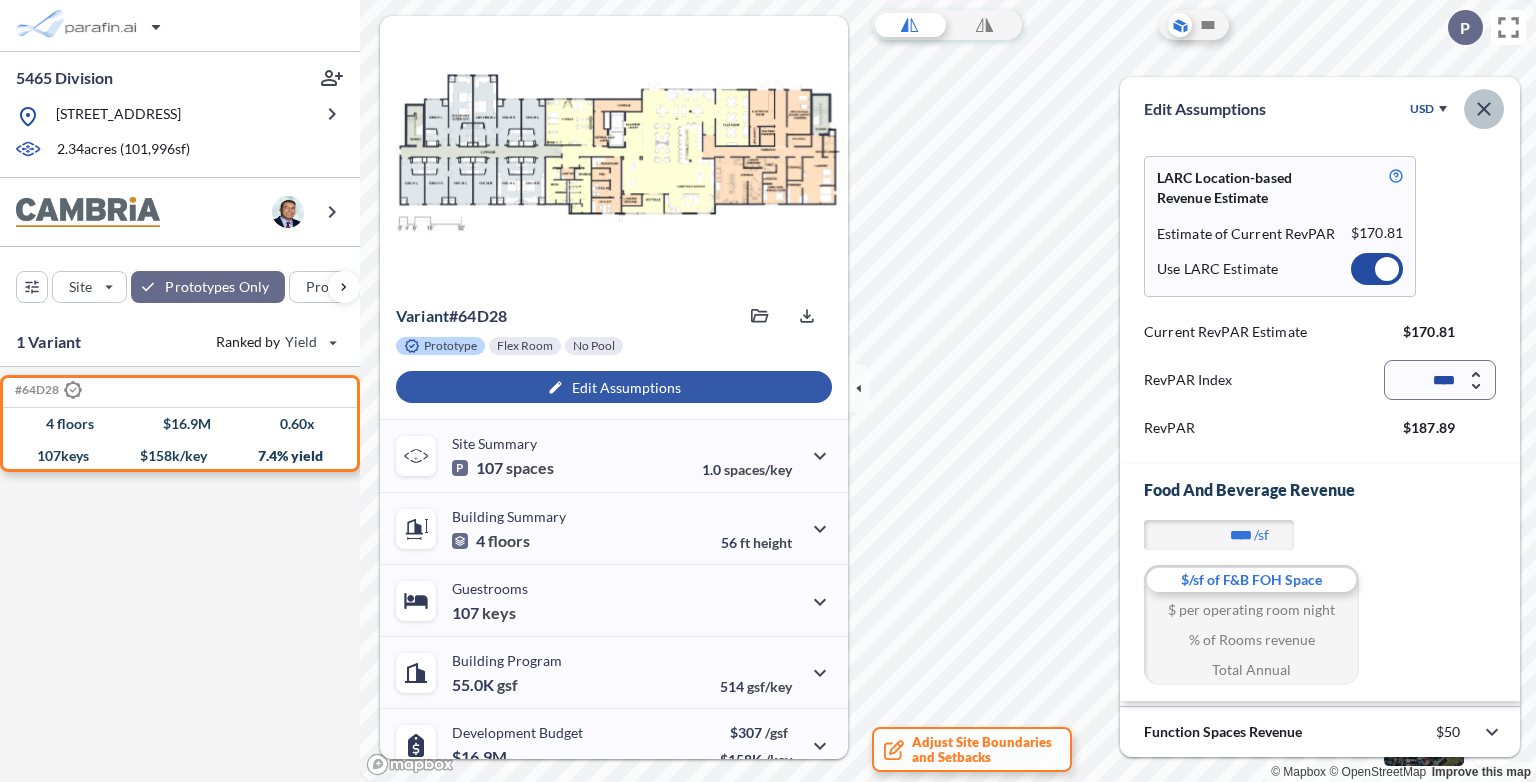 click 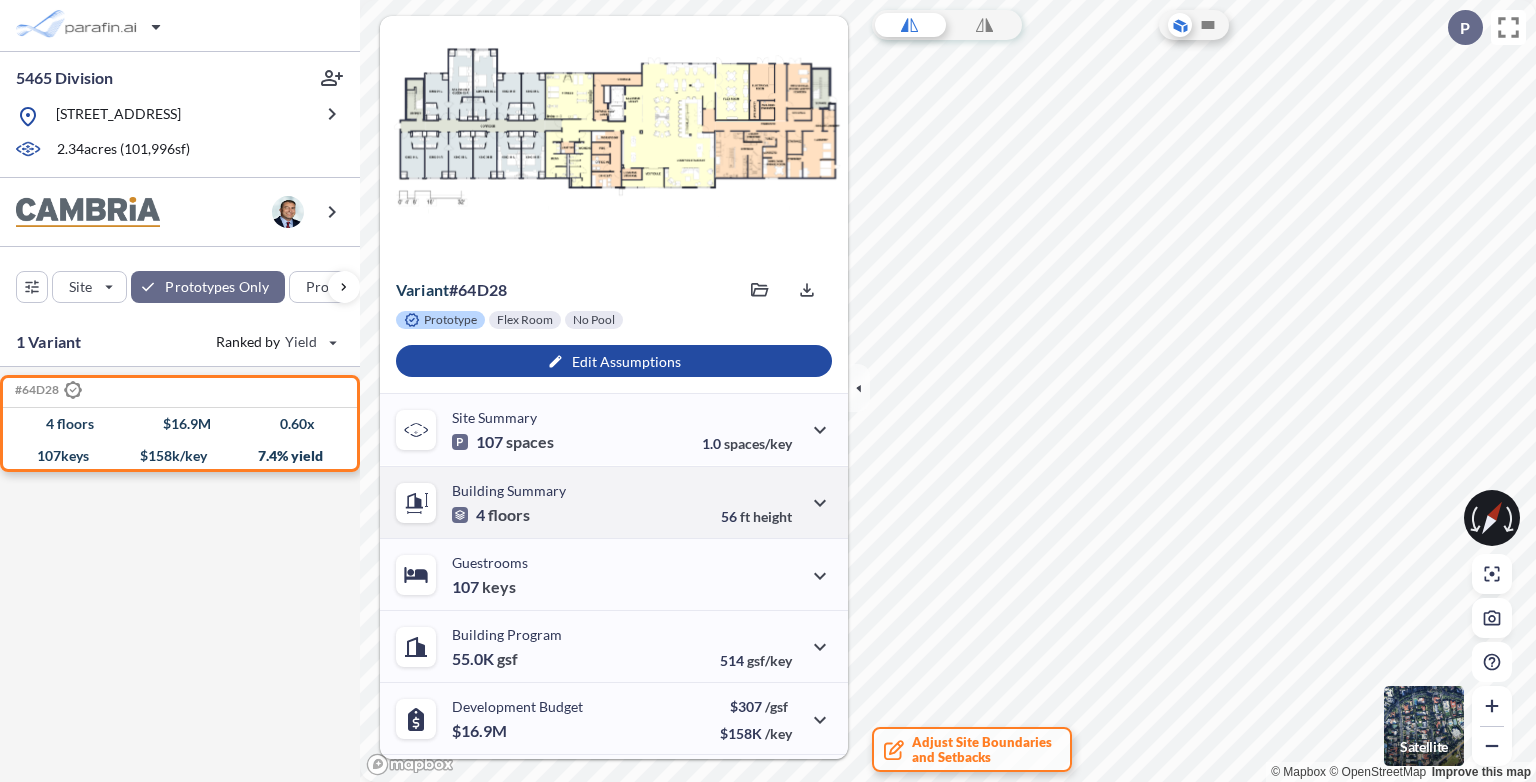 scroll, scrollTop: 200, scrollLeft: 0, axis: vertical 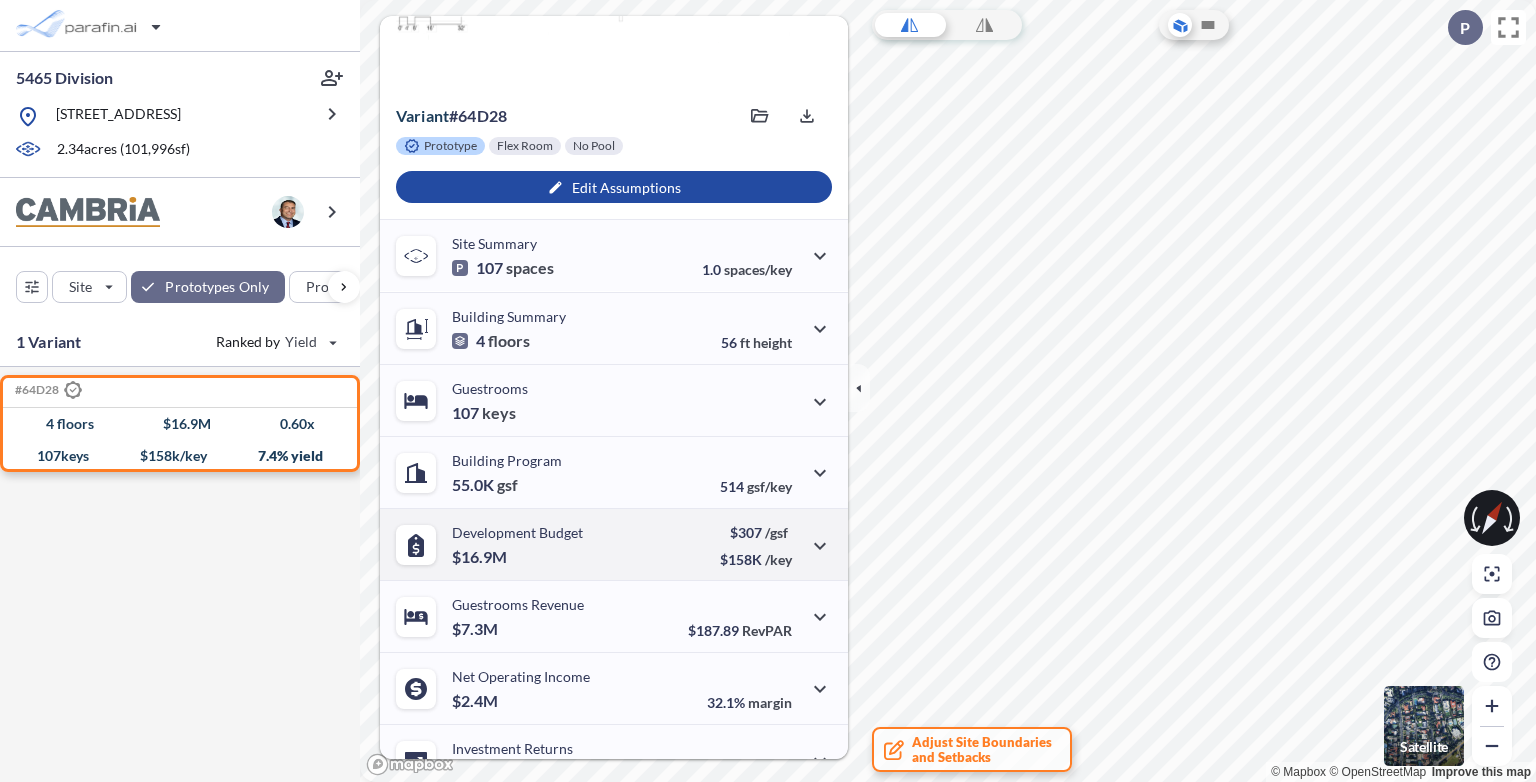 click on "Development Budget $16.9M   $307   /gsf $158K   /key" at bounding box center (614, 544) 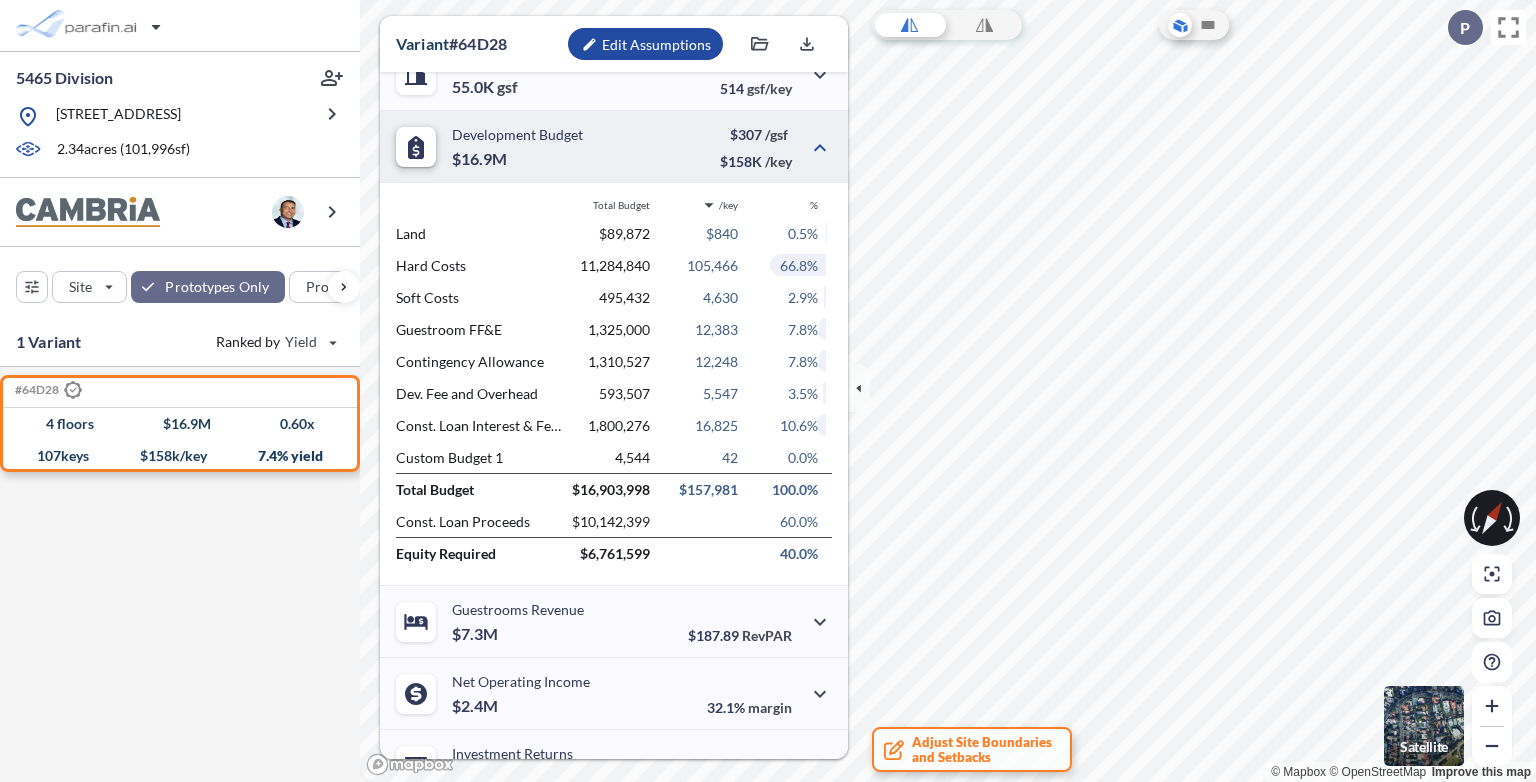 scroll, scrollTop: 600, scrollLeft: 0, axis: vertical 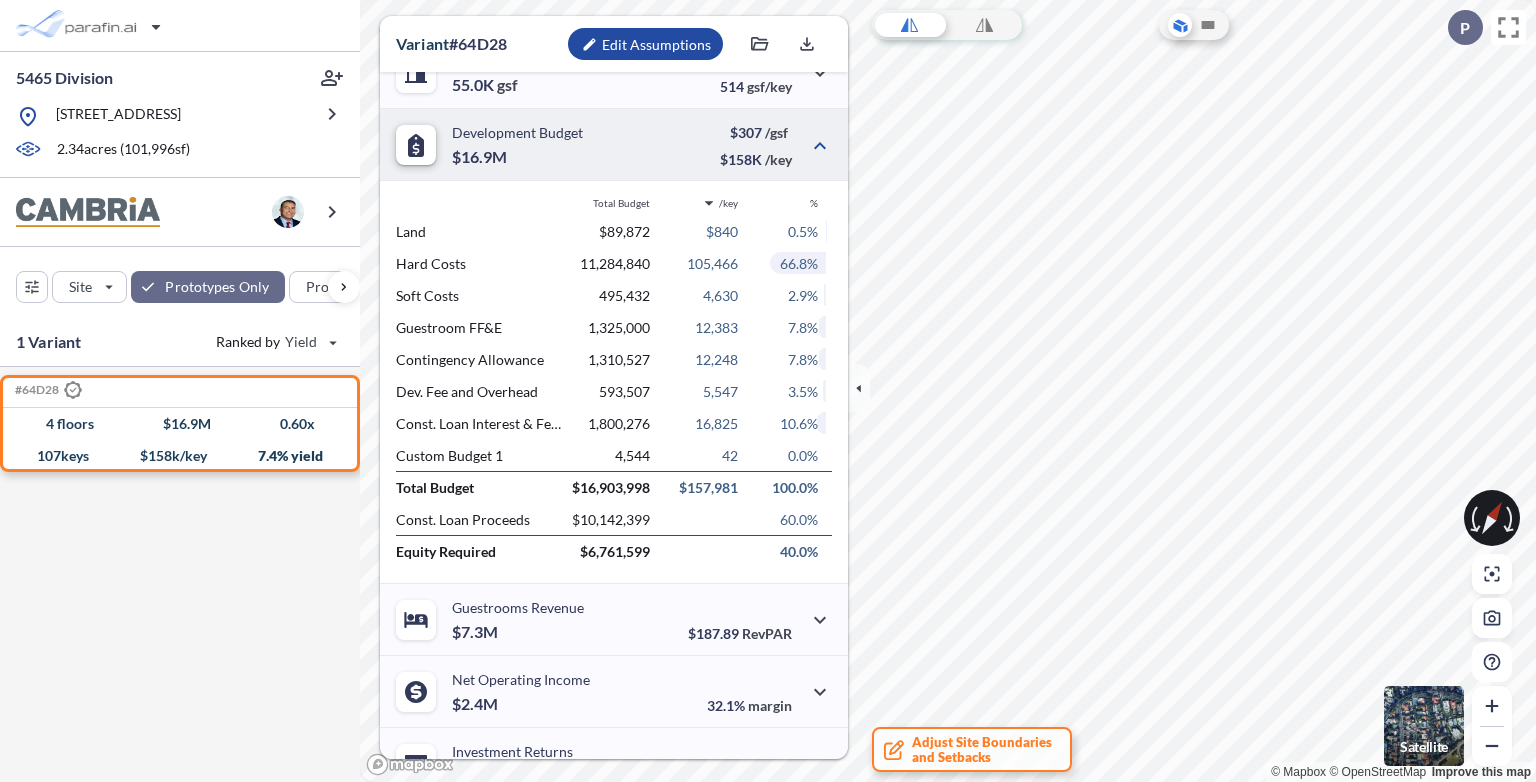 click on "/key" at bounding box center [698, 203] 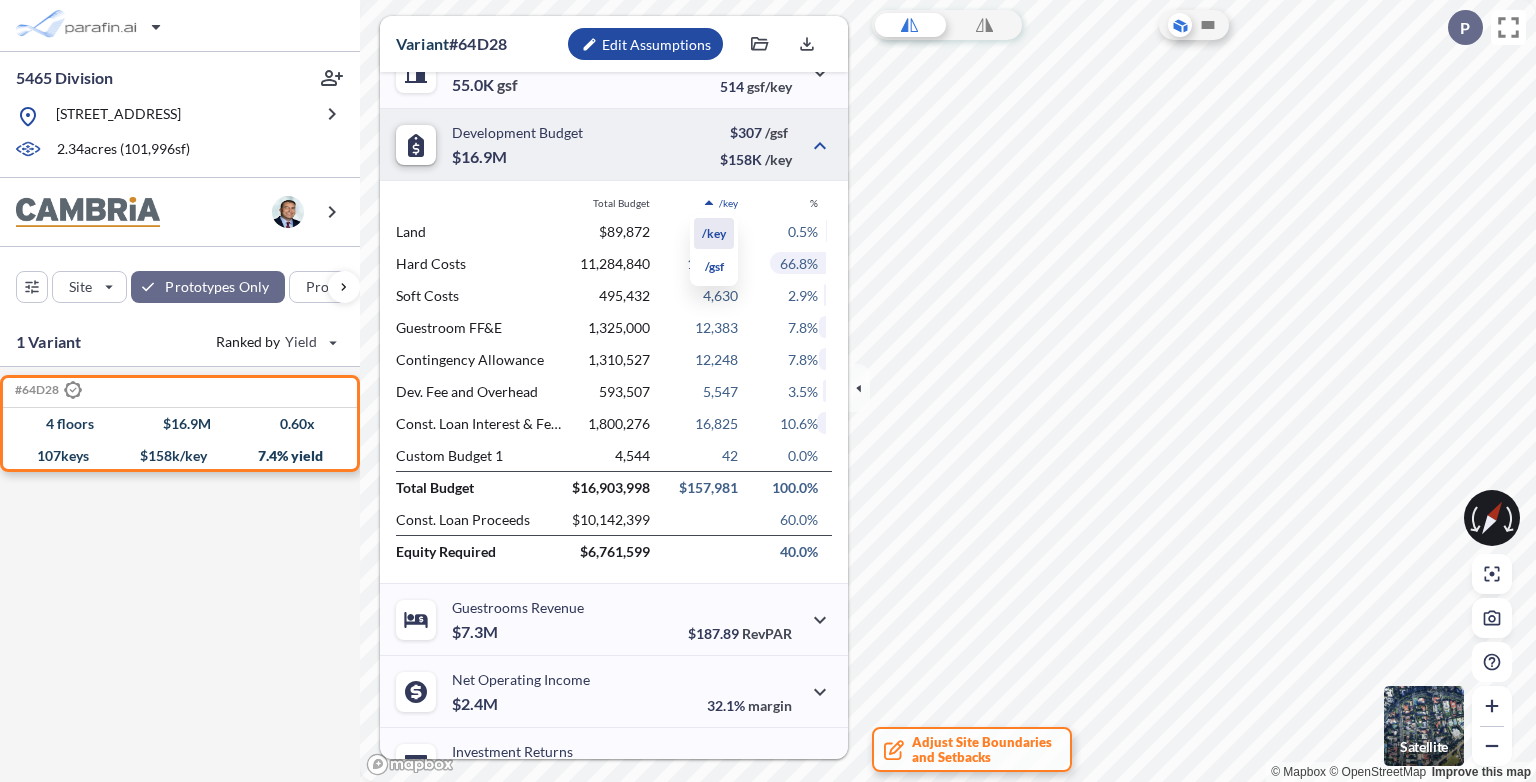 click on "/gsf" at bounding box center (714, 266) 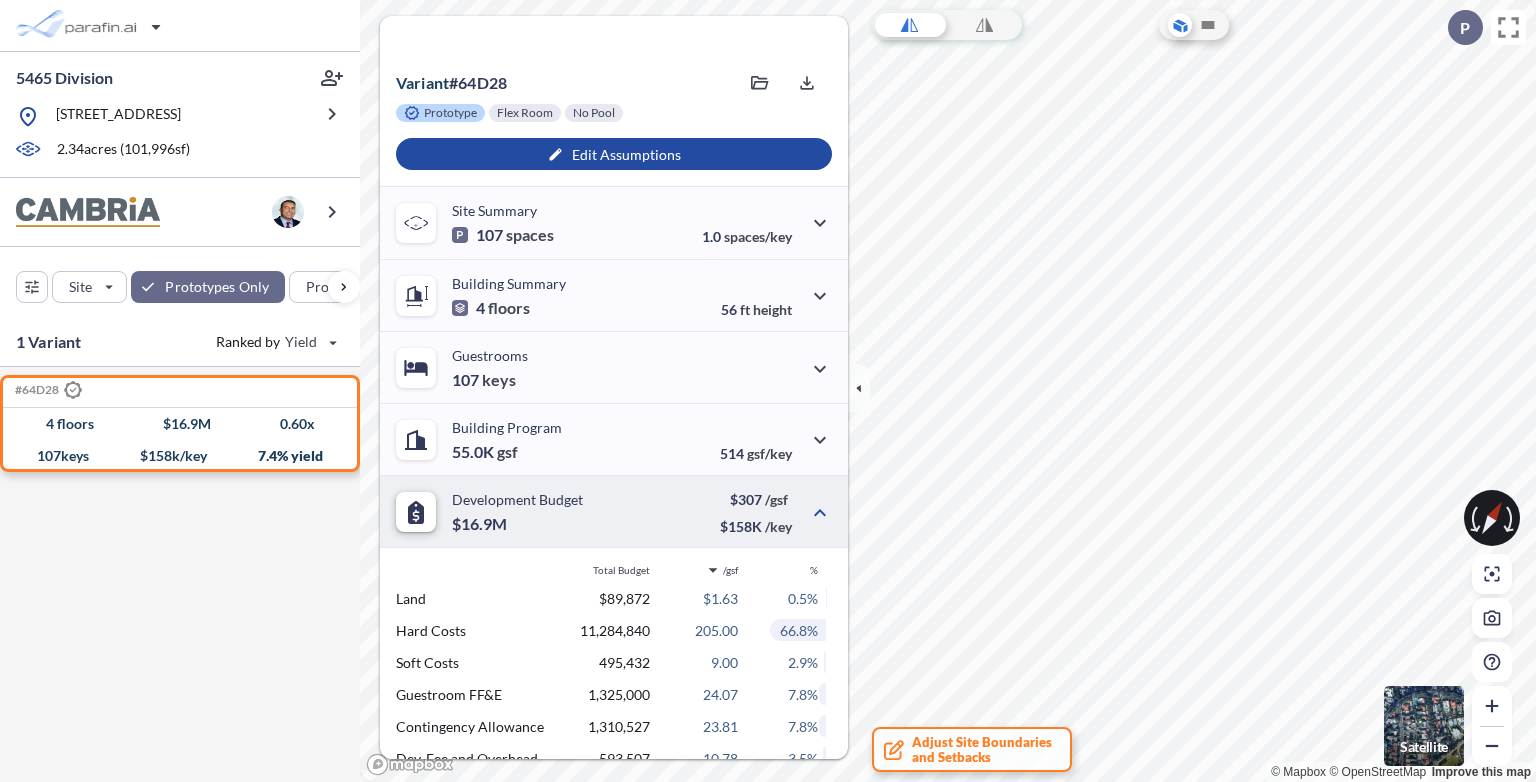 scroll, scrollTop: 140, scrollLeft: 0, axis: vertical 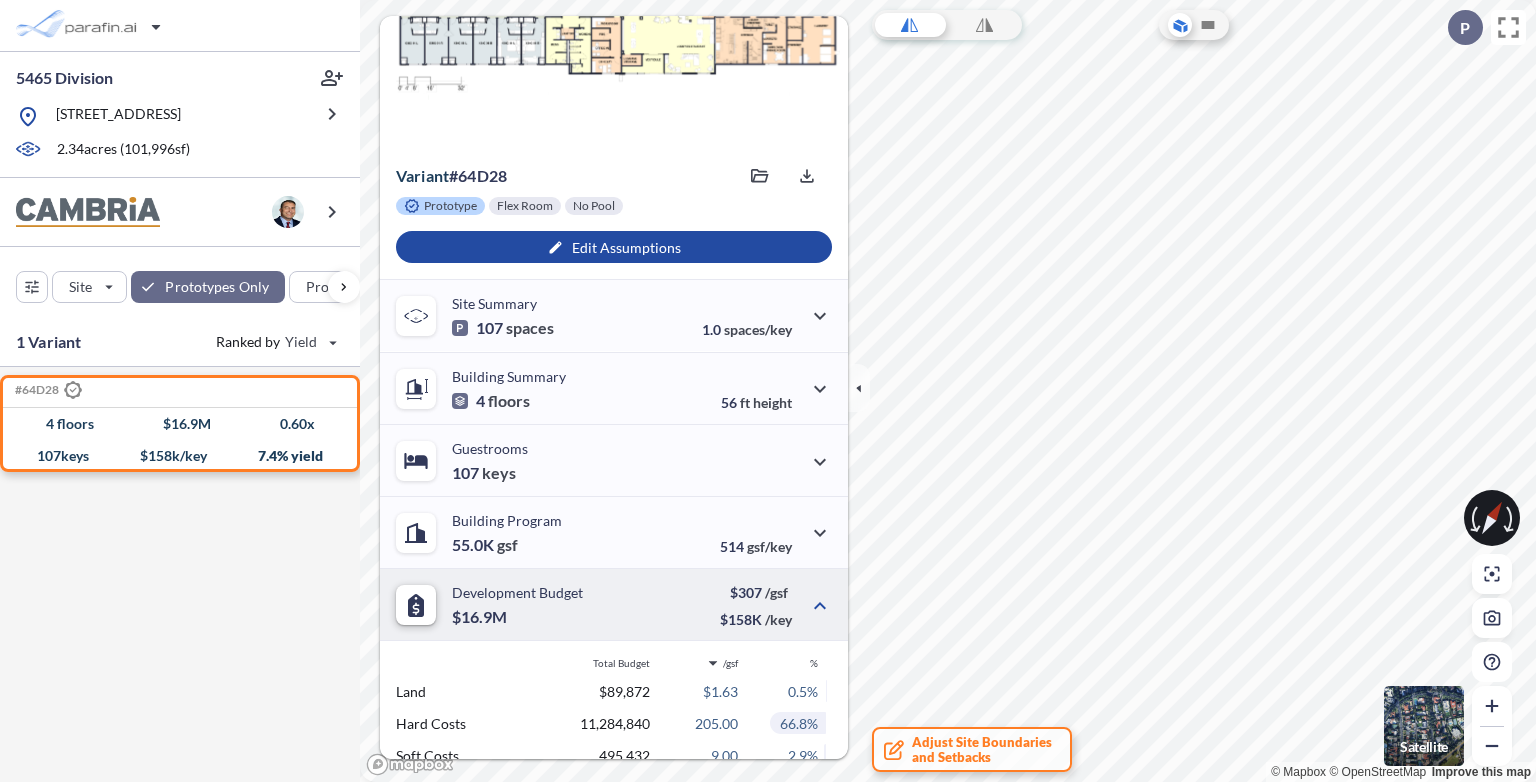 click on "#64D28 .st0{fill:#fff;stroke:#000;stroke-width:35;stroke-linecap:round;stroke-miterlimit:10} Development Report Design Report 4 floors $ 16.9 M 0.60 x 107  keys $ 158 k/key 7.4 % yield" at bounding box center [180, 574] 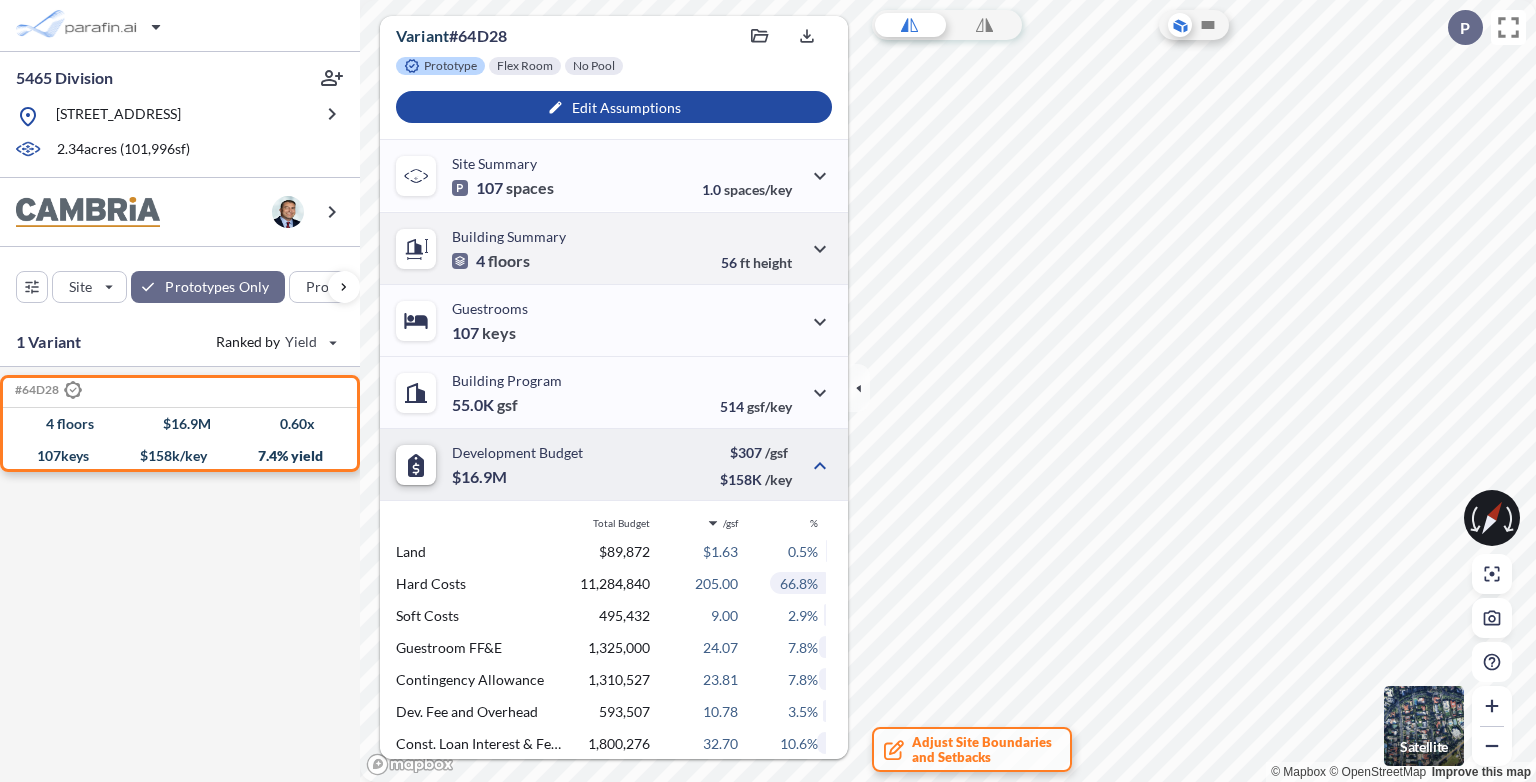 scroll, scrollTop: 0, scrollLeft: 0, axis: both 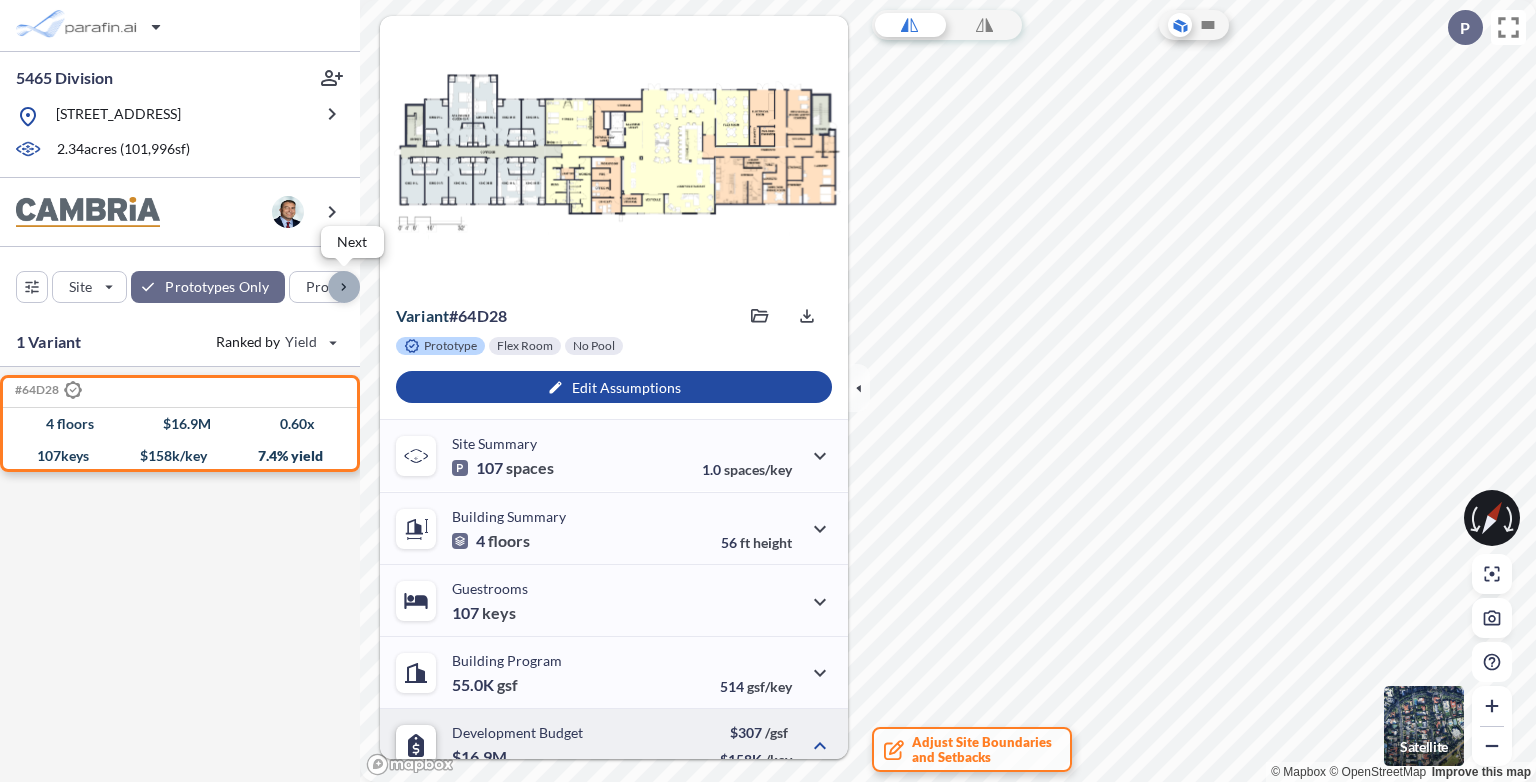 click at bounding box center (344, 287) 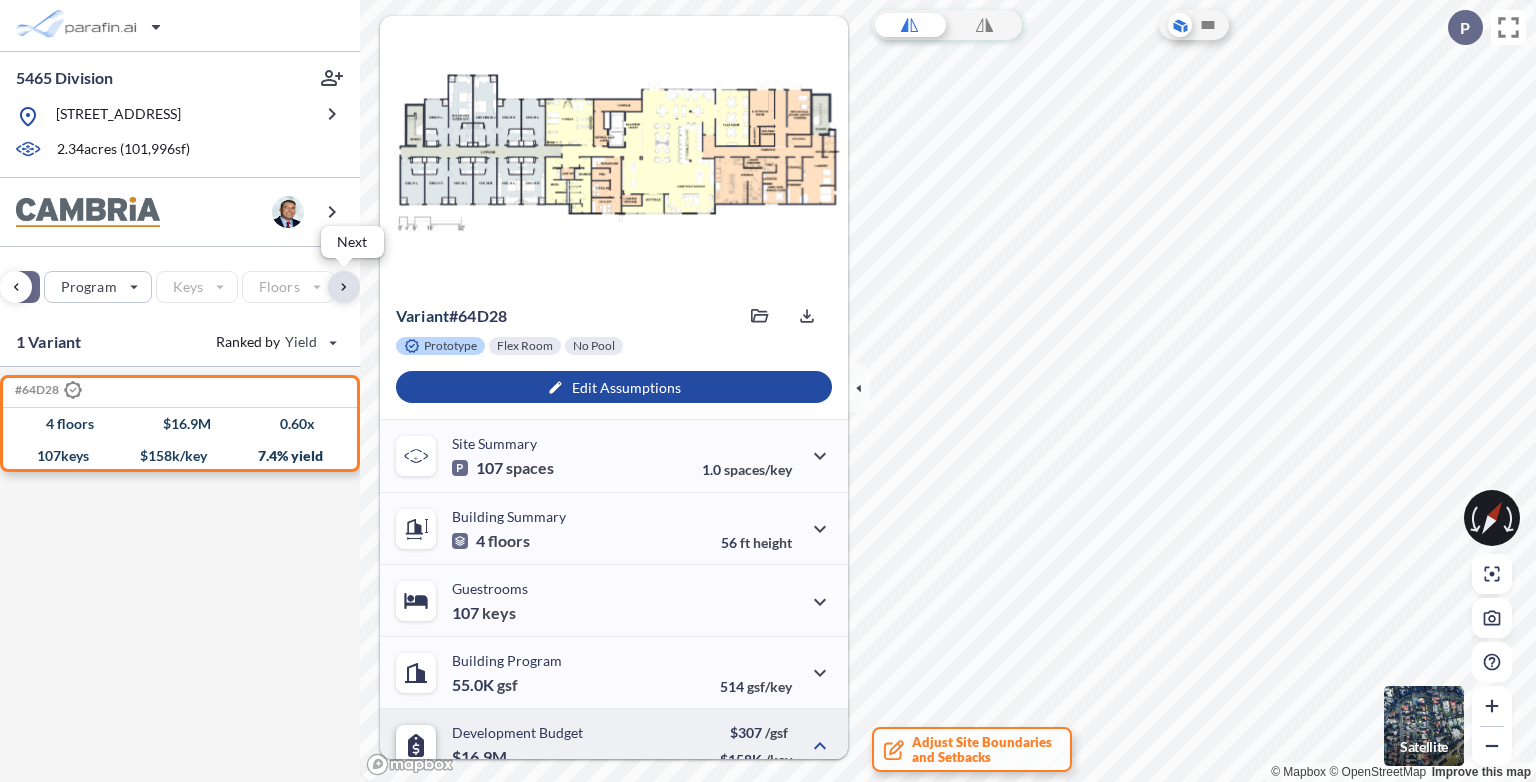 scroll, scrollTop: 0, scrollLeft: 260, axis: horizontal 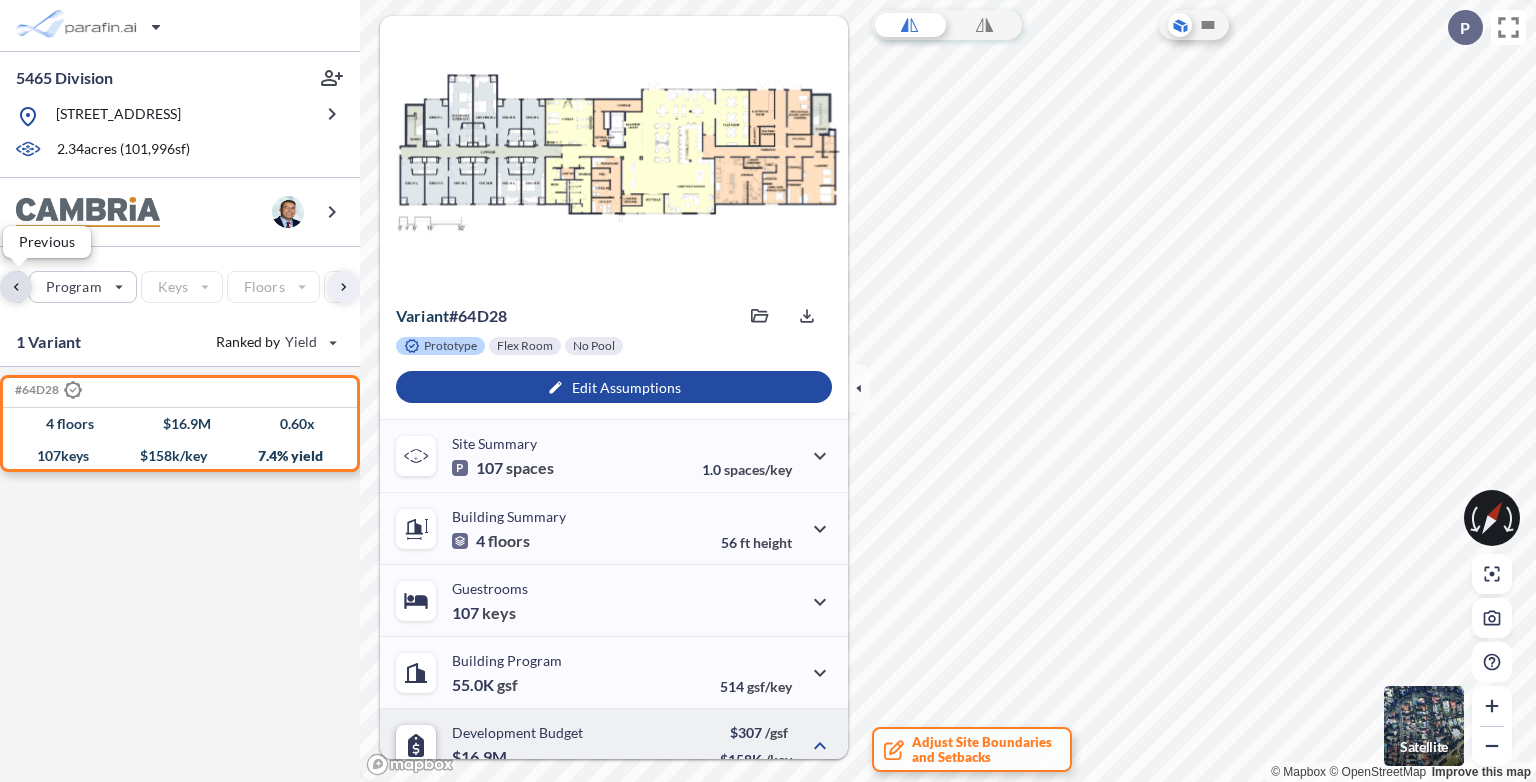 click at bounding box center (16, 287) 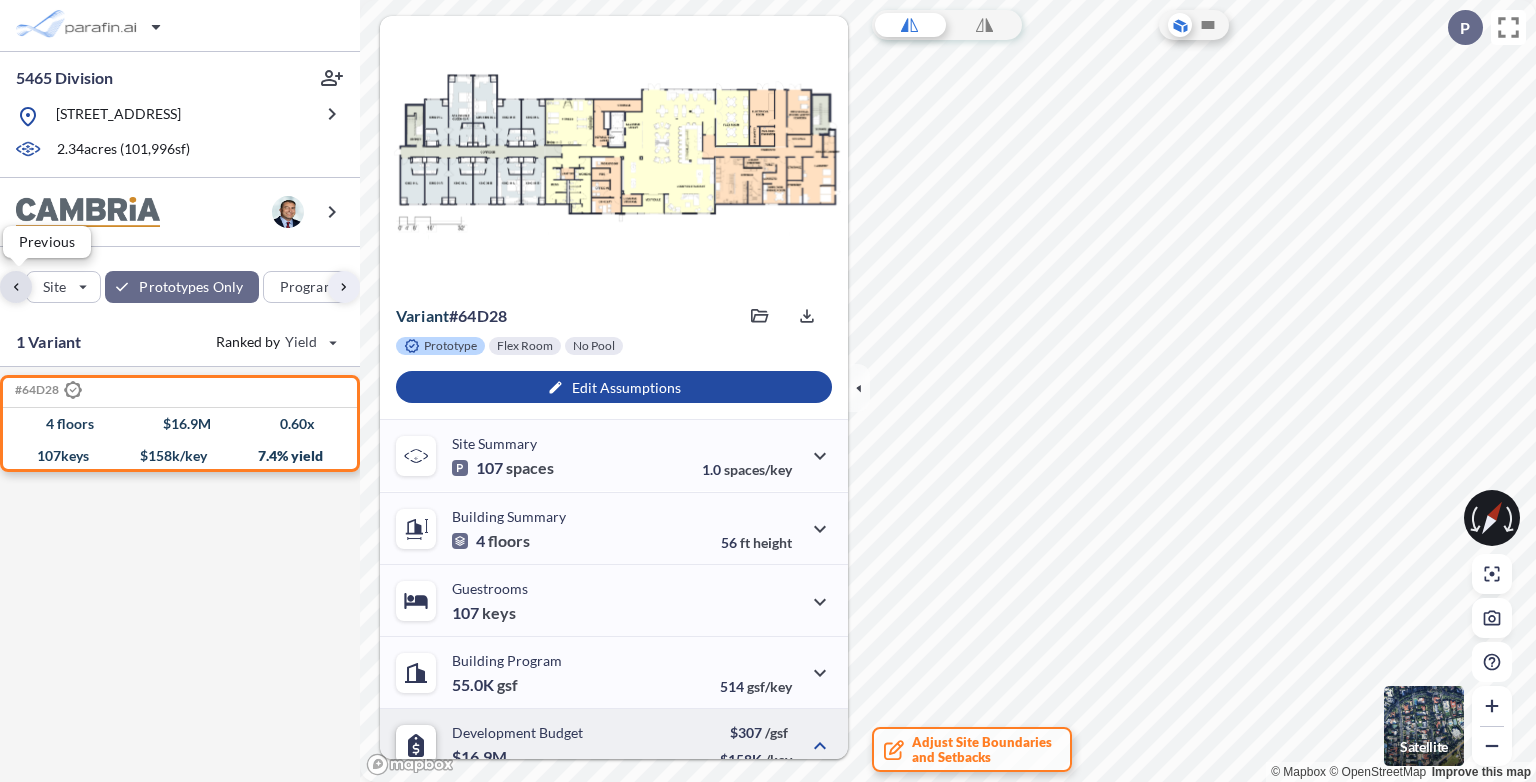 scroll, scrollTop: 0, scrollLeft: 0, axis: both 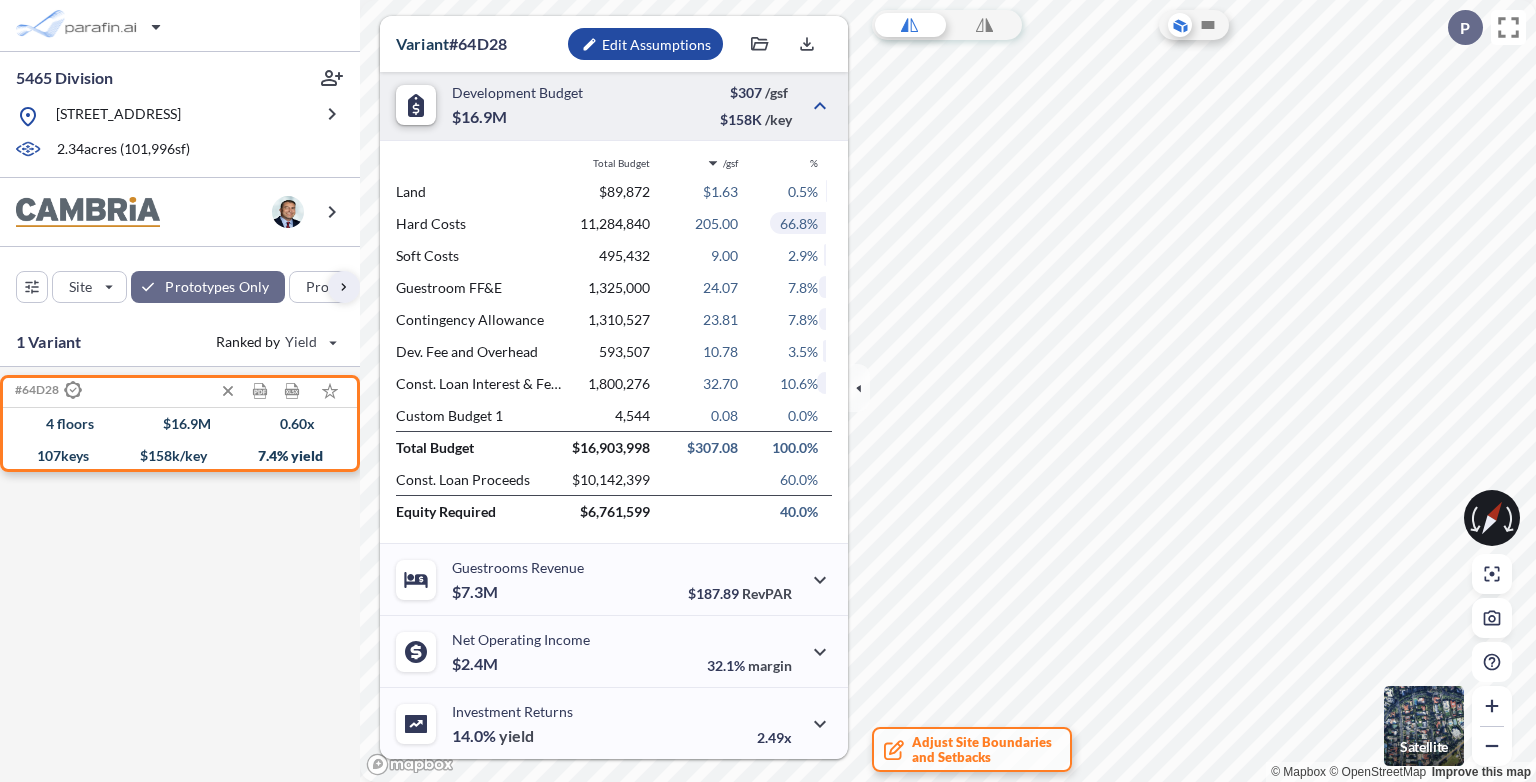 click on "#64D28 .st0{fill:#fff;stroke:#000;stroke-width:35;stroke-linecap:round;stroke-miterlimit:10} Development Report Design Report" at bounding box center (180, 391) 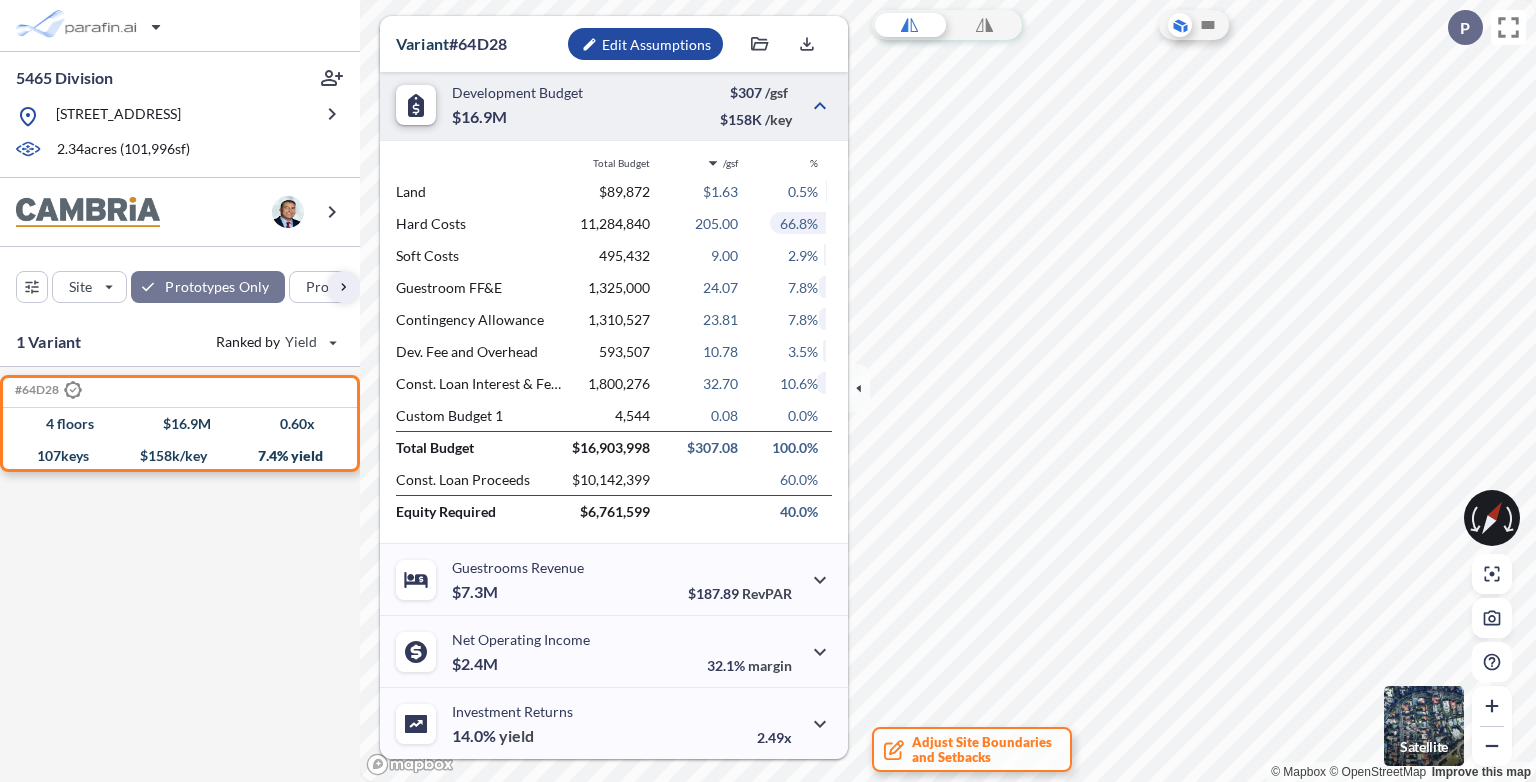click at bounding box center [208, 287] 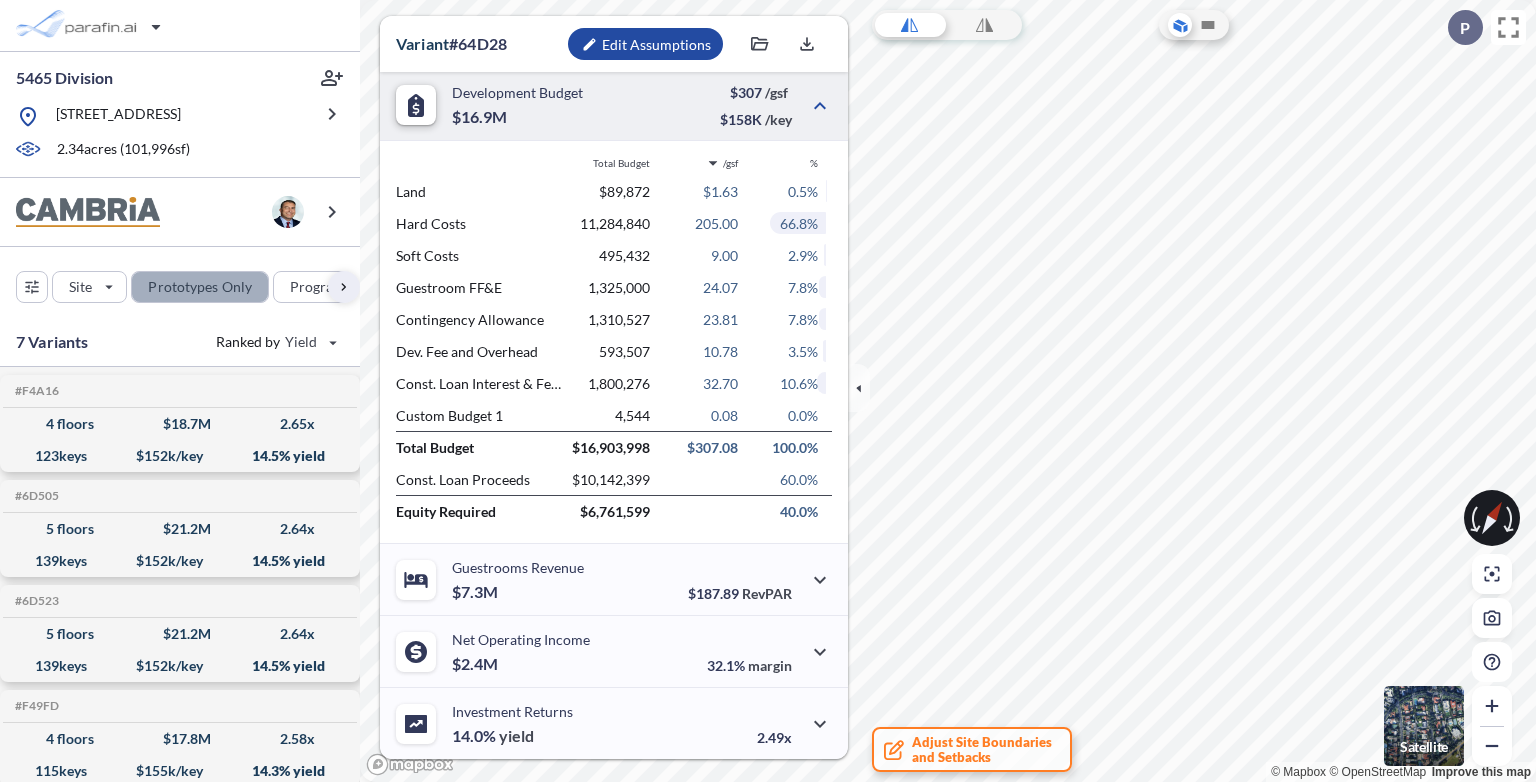 click at bounding box center [200, 287] 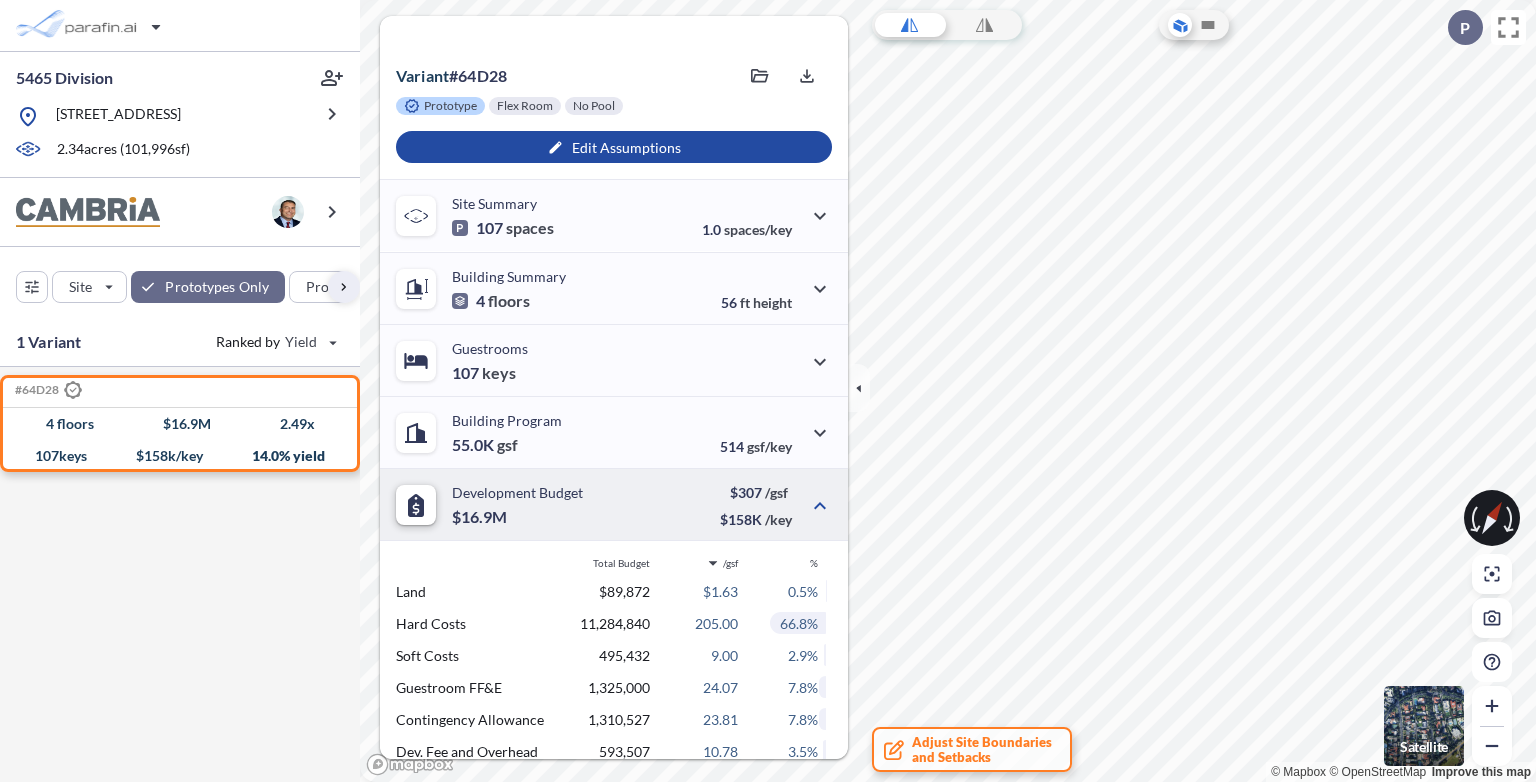 scroll, scrollTop: 0, scrollLeft: 0, axis: both 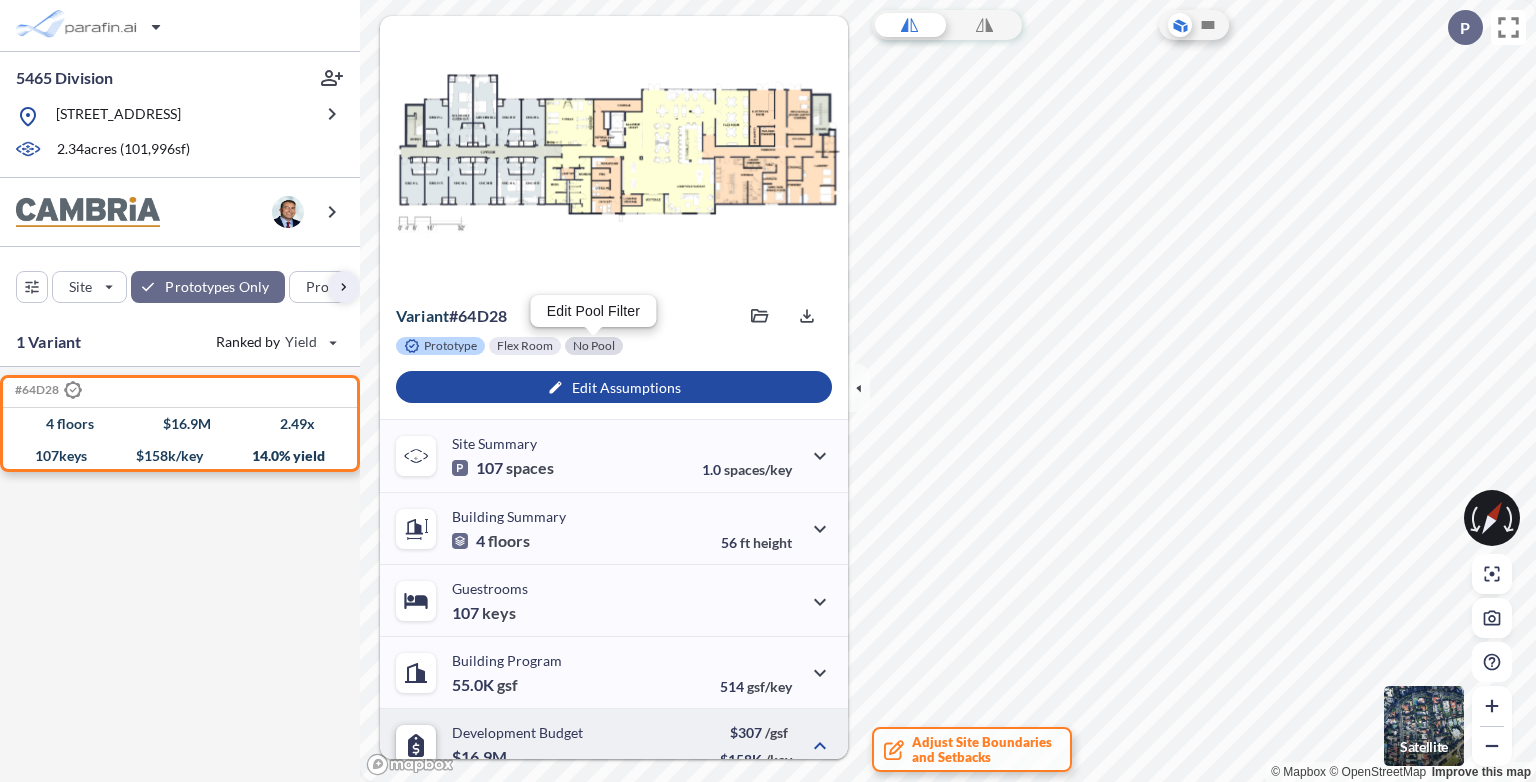 click at bounding box center [594, 346] 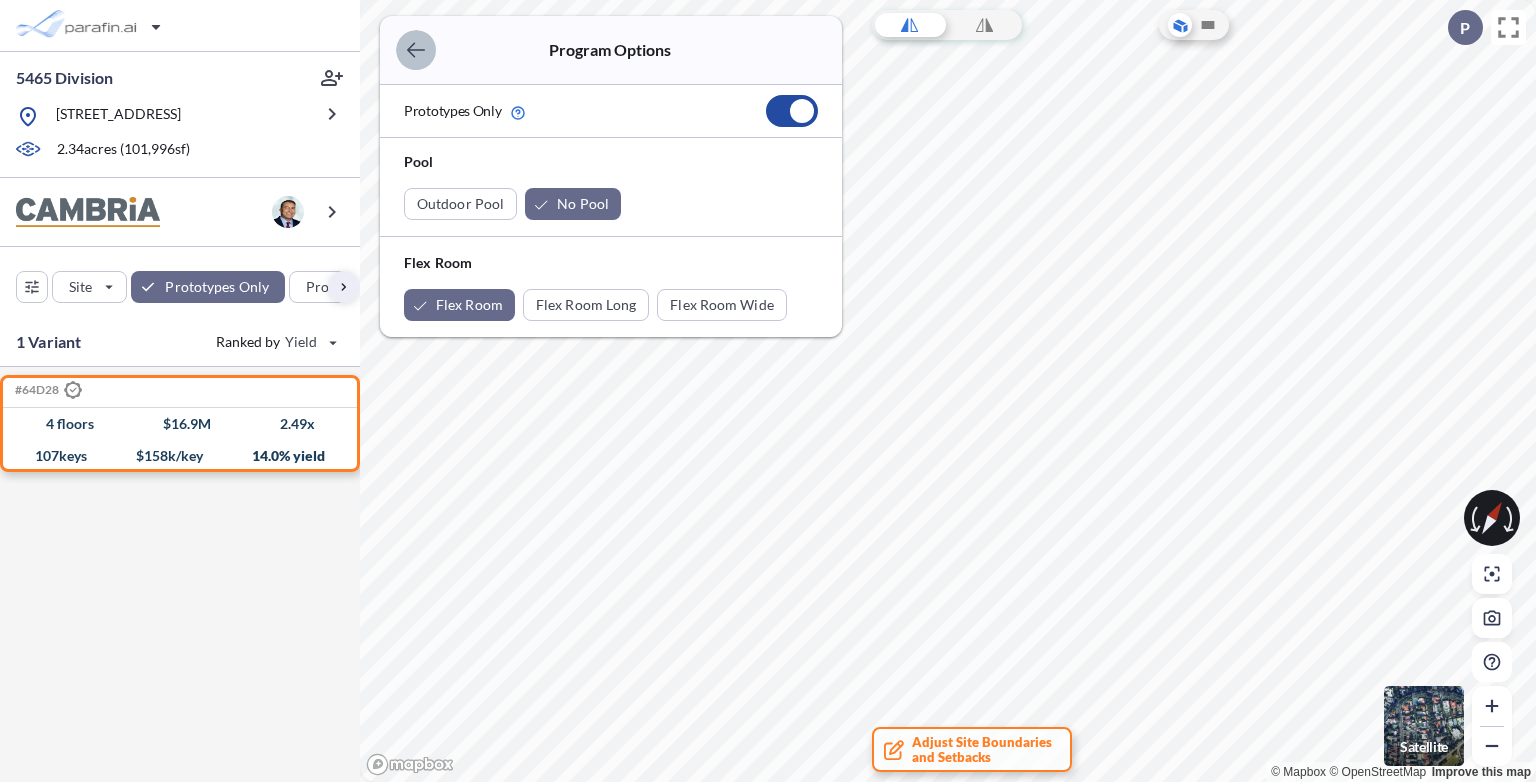click 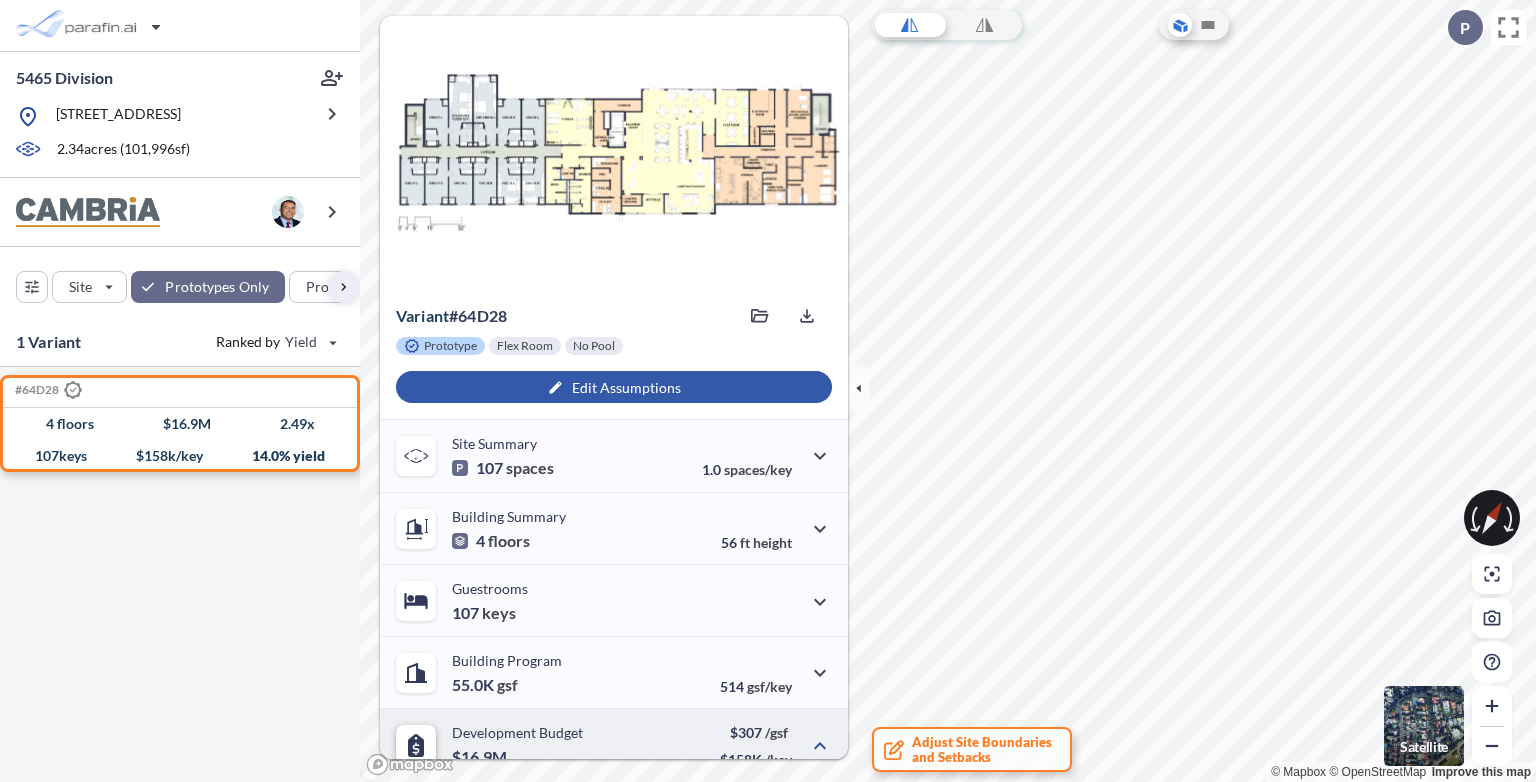 click at bounding box center (614, 387) 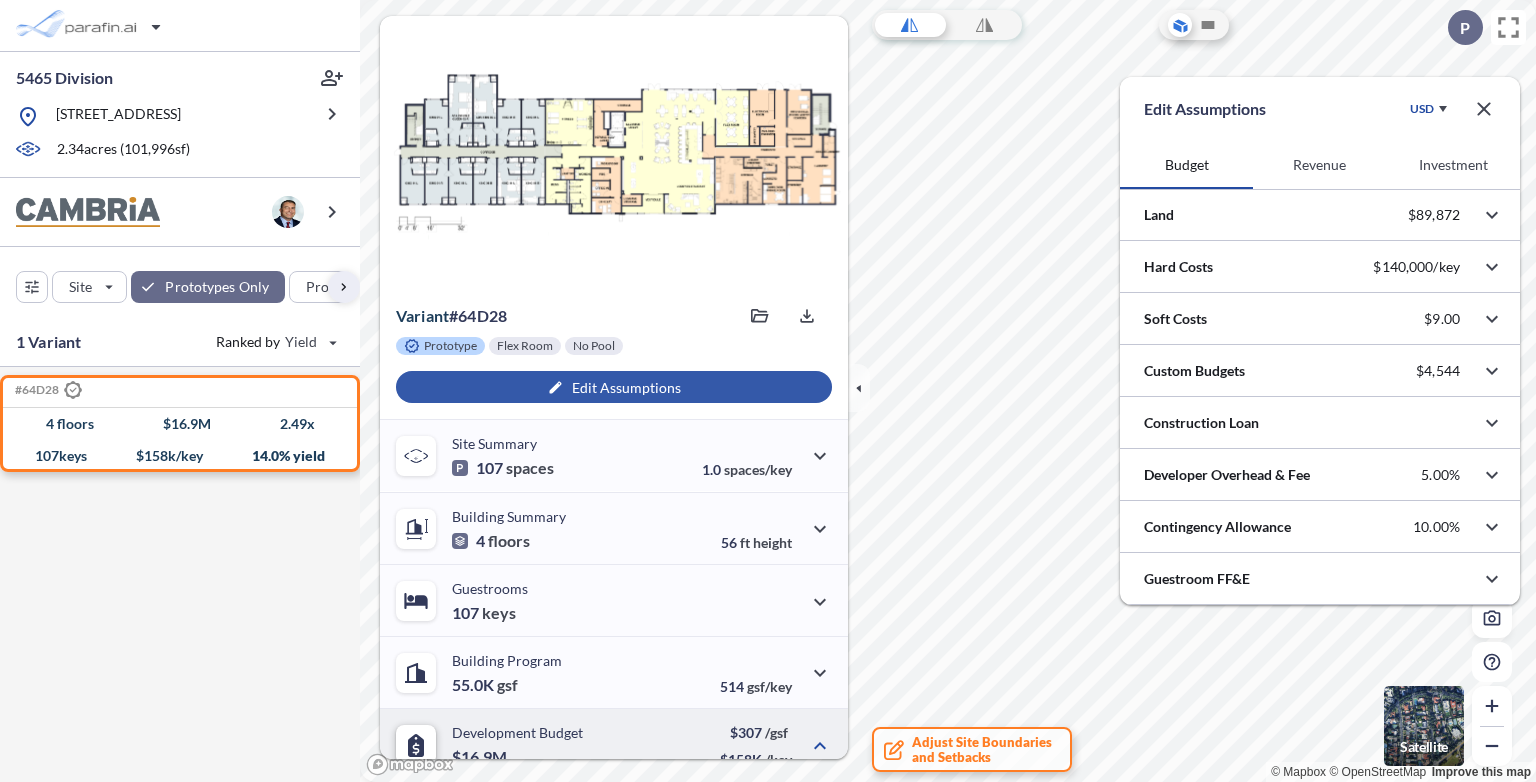 click on "Revenue" at bounding box center (1319, 165) 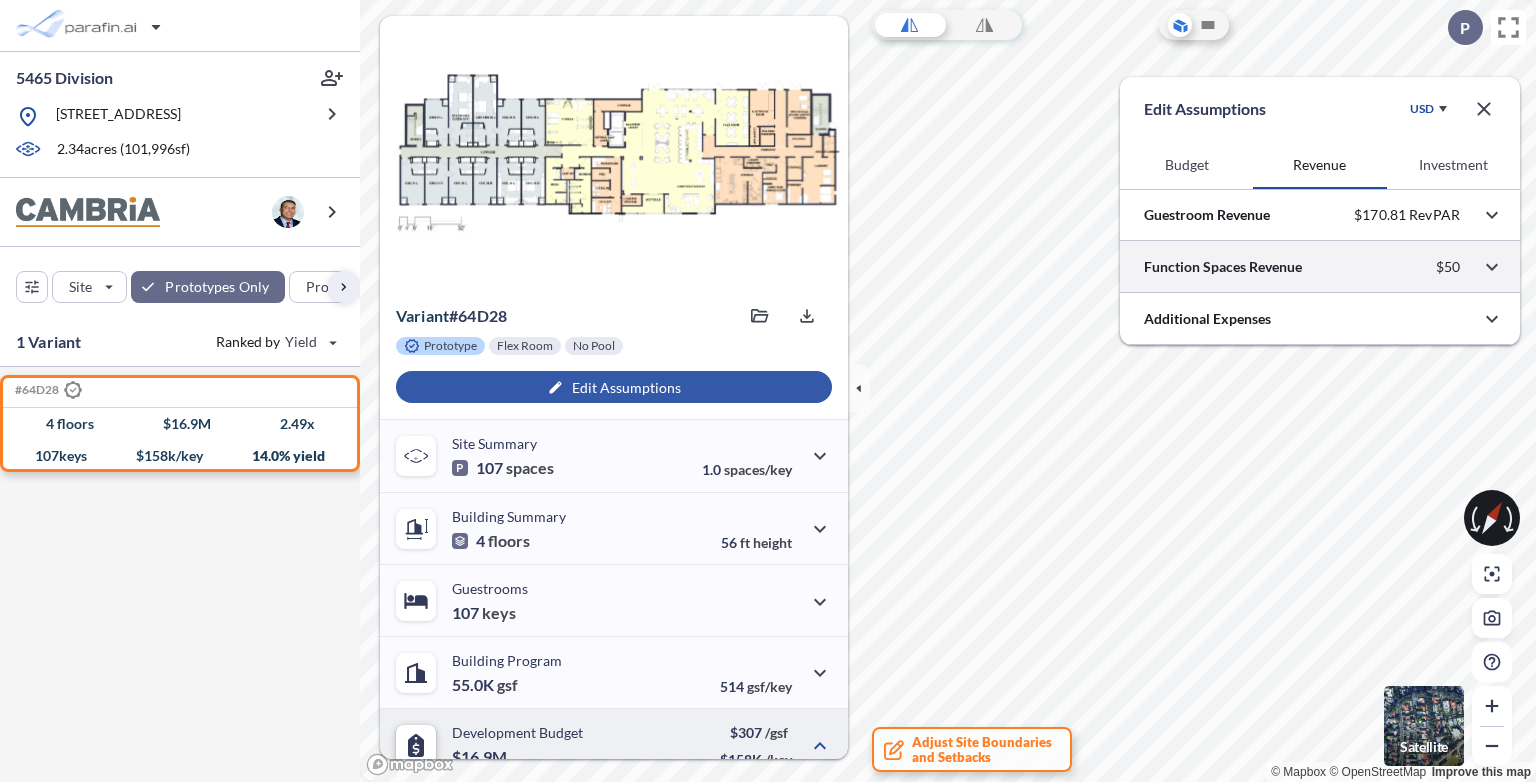 drag, startPoint x: 1340, startPoint y: 290, endPoint x: 1332, endPoint y: 278, distance: 14.422205 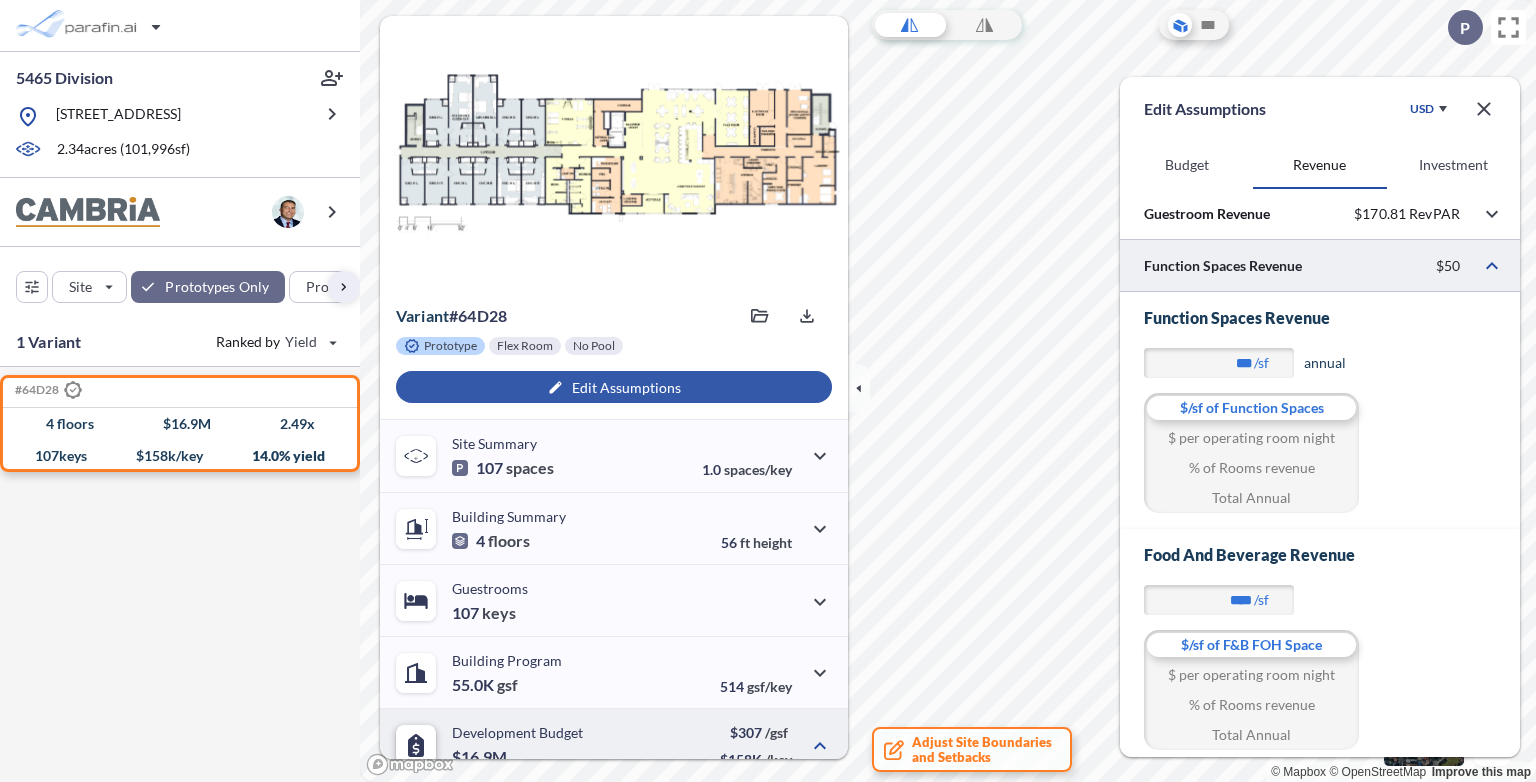 click on "% of Rooms revenue" at bounding box center [1251, 705] 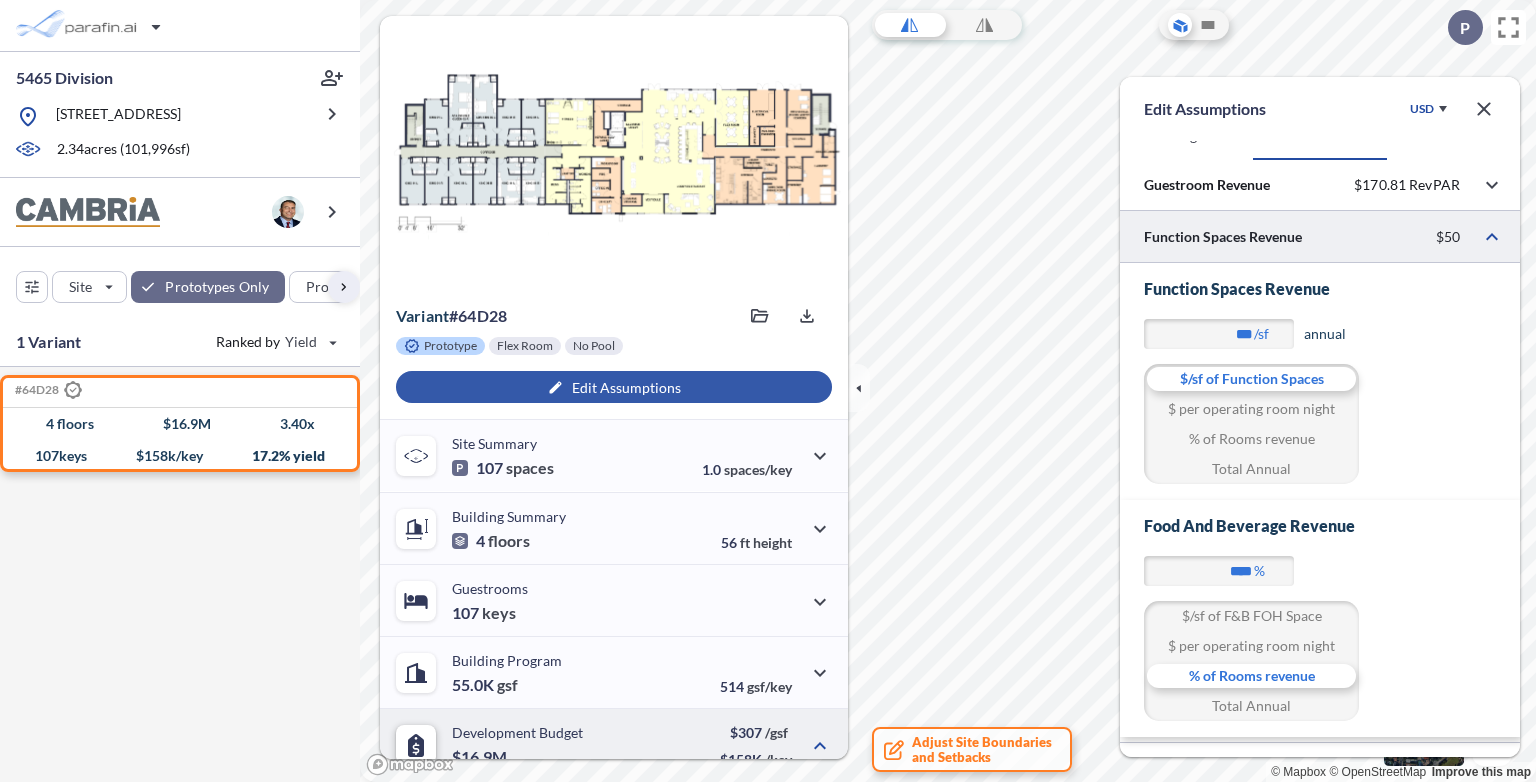 scroll, scrollTop: 0, scrollLeft: 0, axis: both 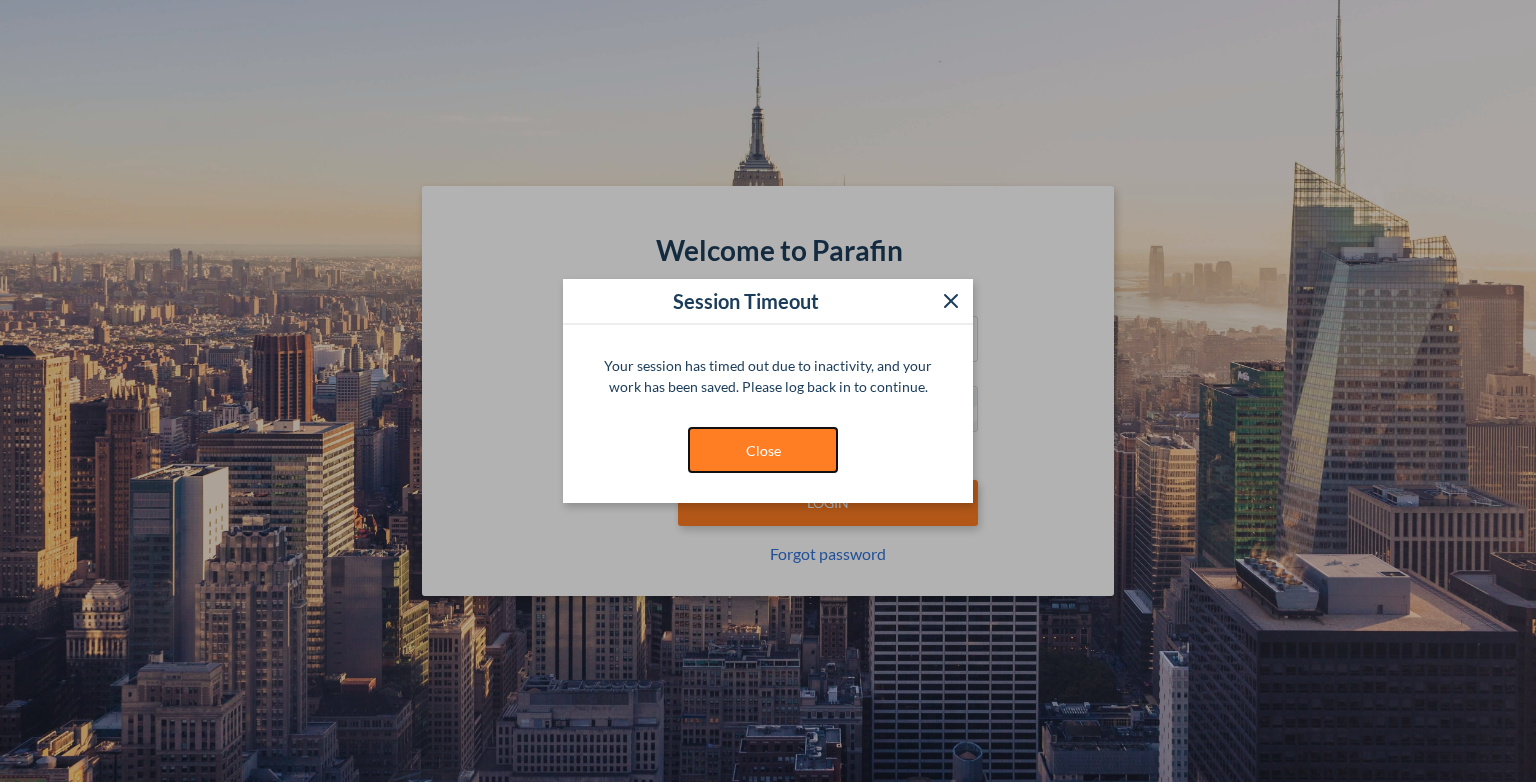 click on "Close" at bounding box center [763, 450] 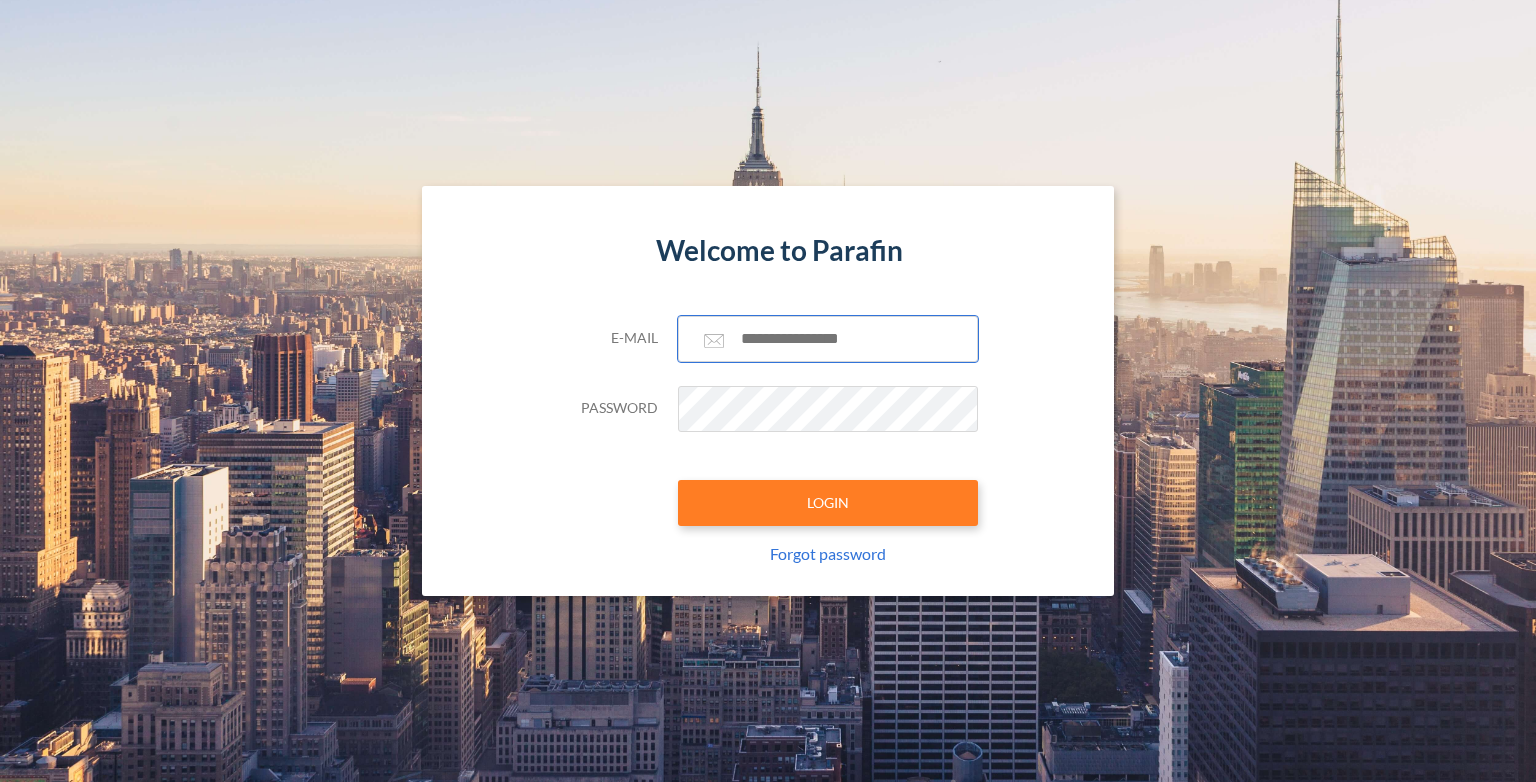 click at bounding box center (828, 339) 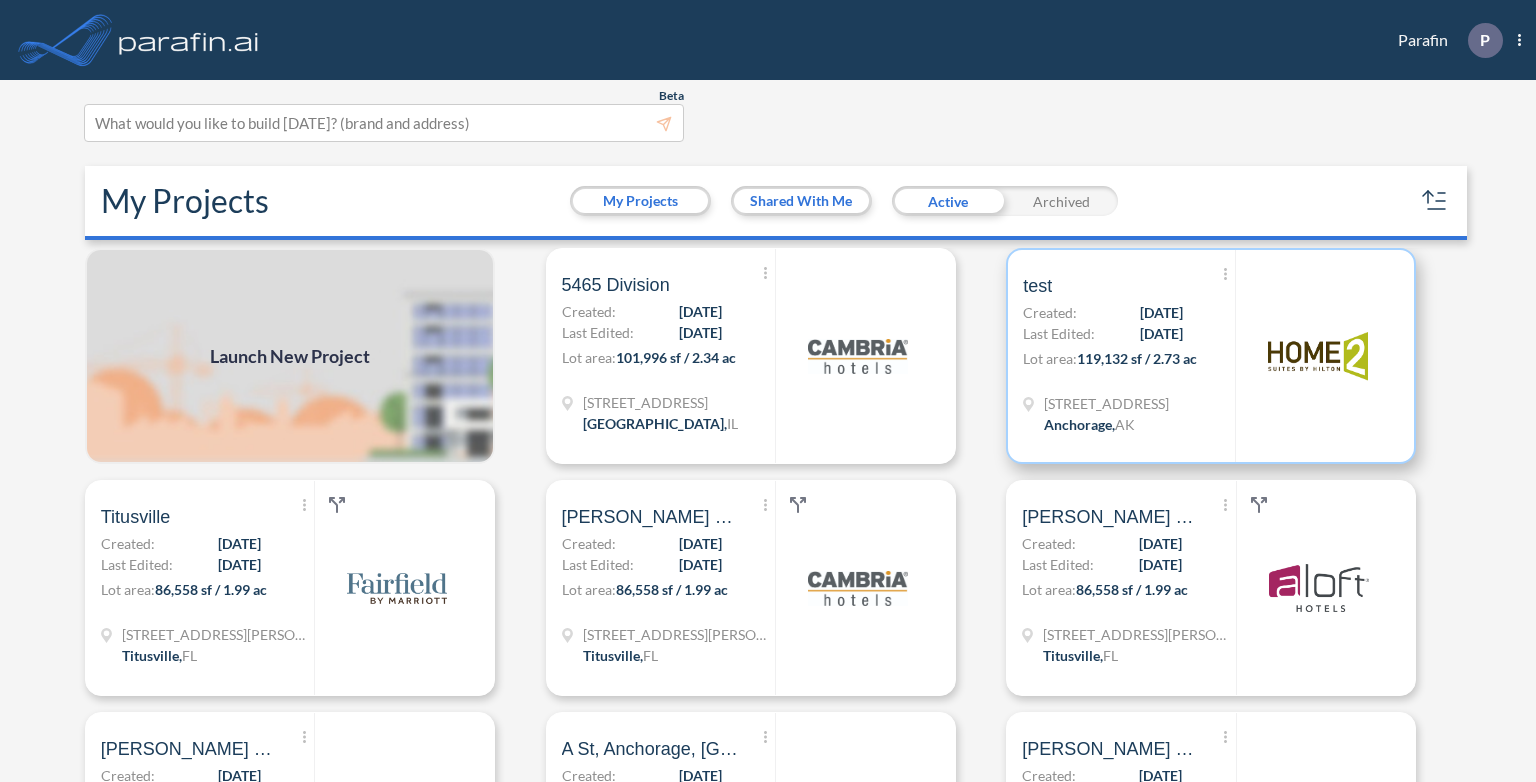 click on "Last Edited:" at bounding box center [1059, 333] 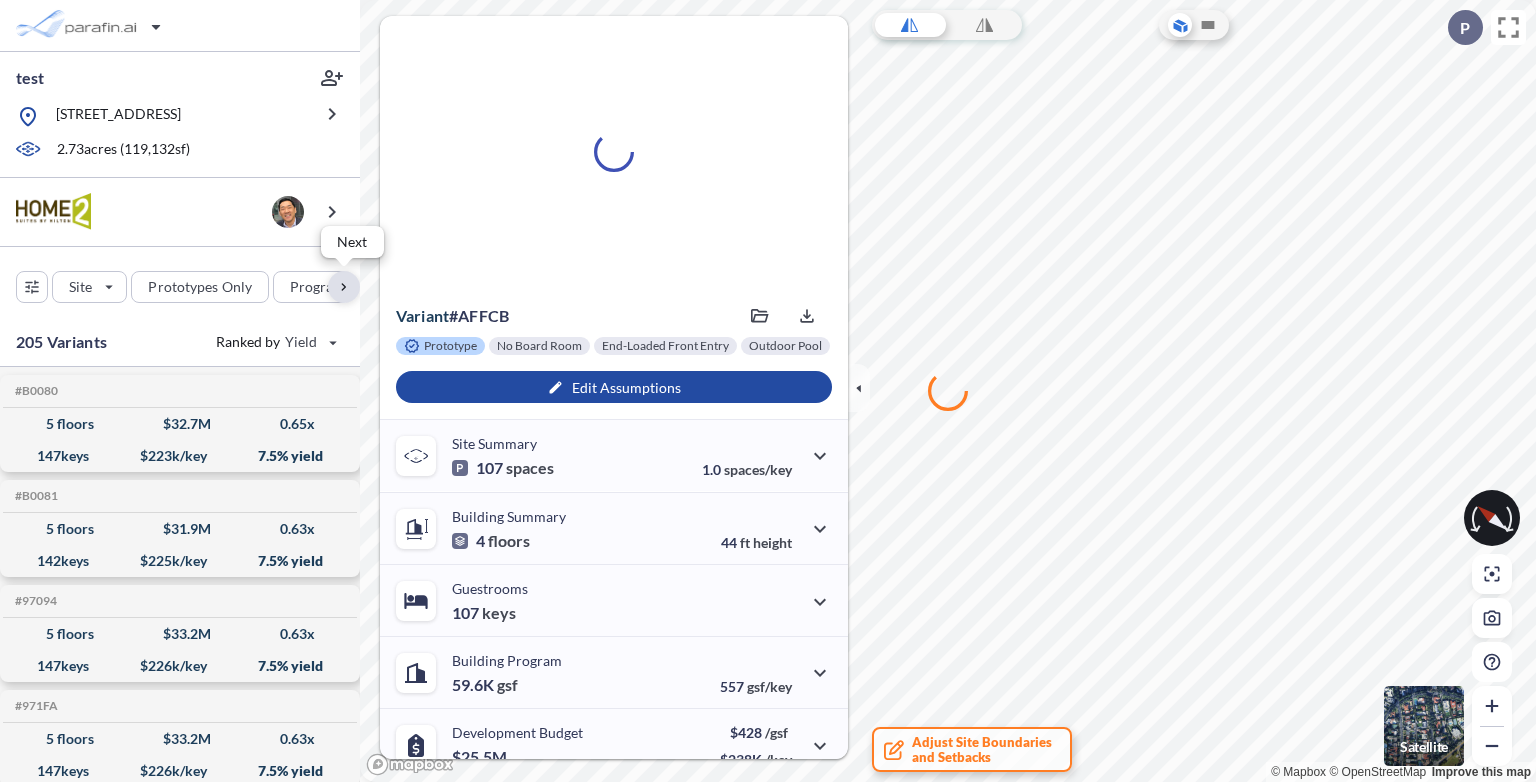 click at bounding box center [344, 287] 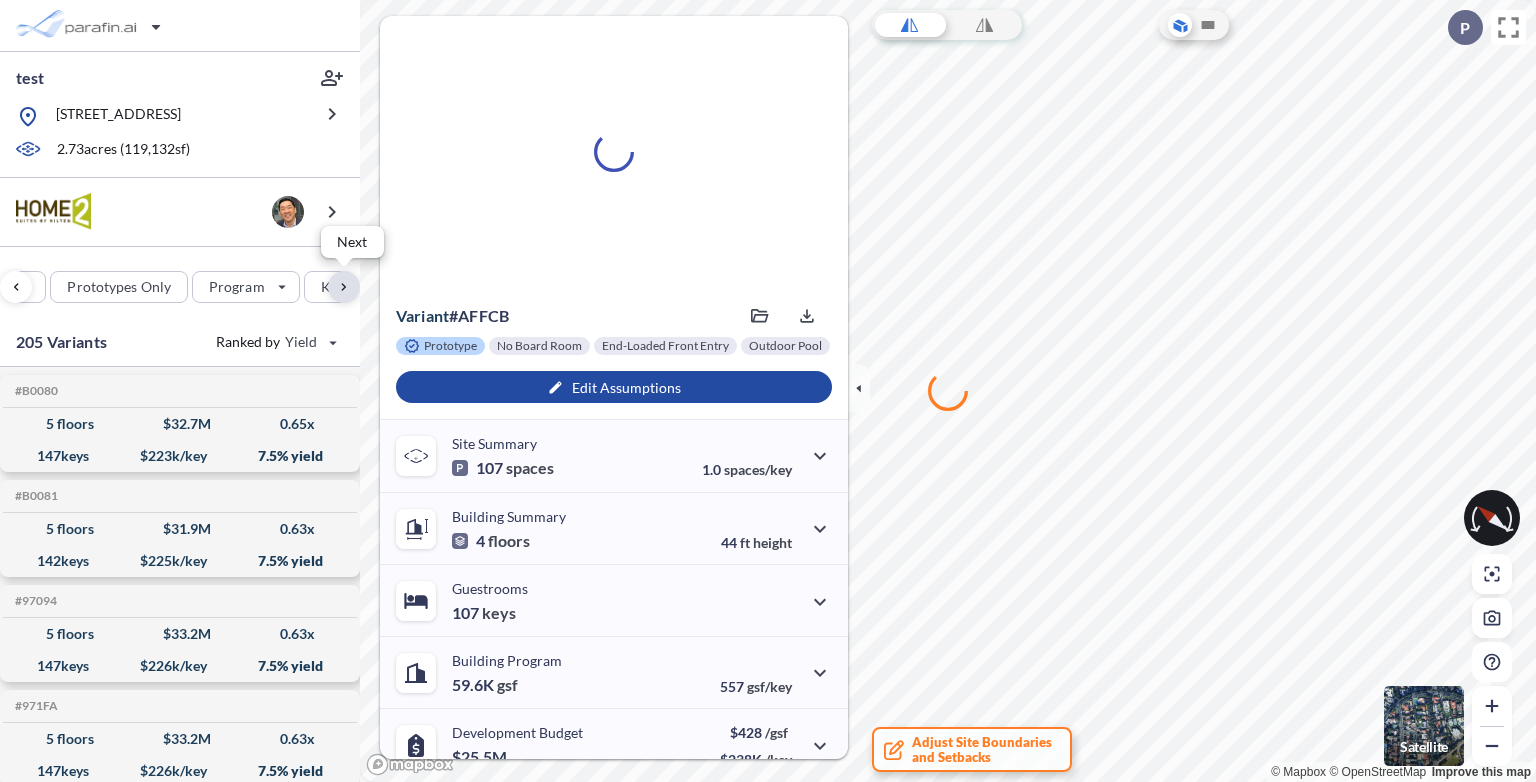 scroll, scrollTop: 0, scrollLeft: 211, axis: horizontal 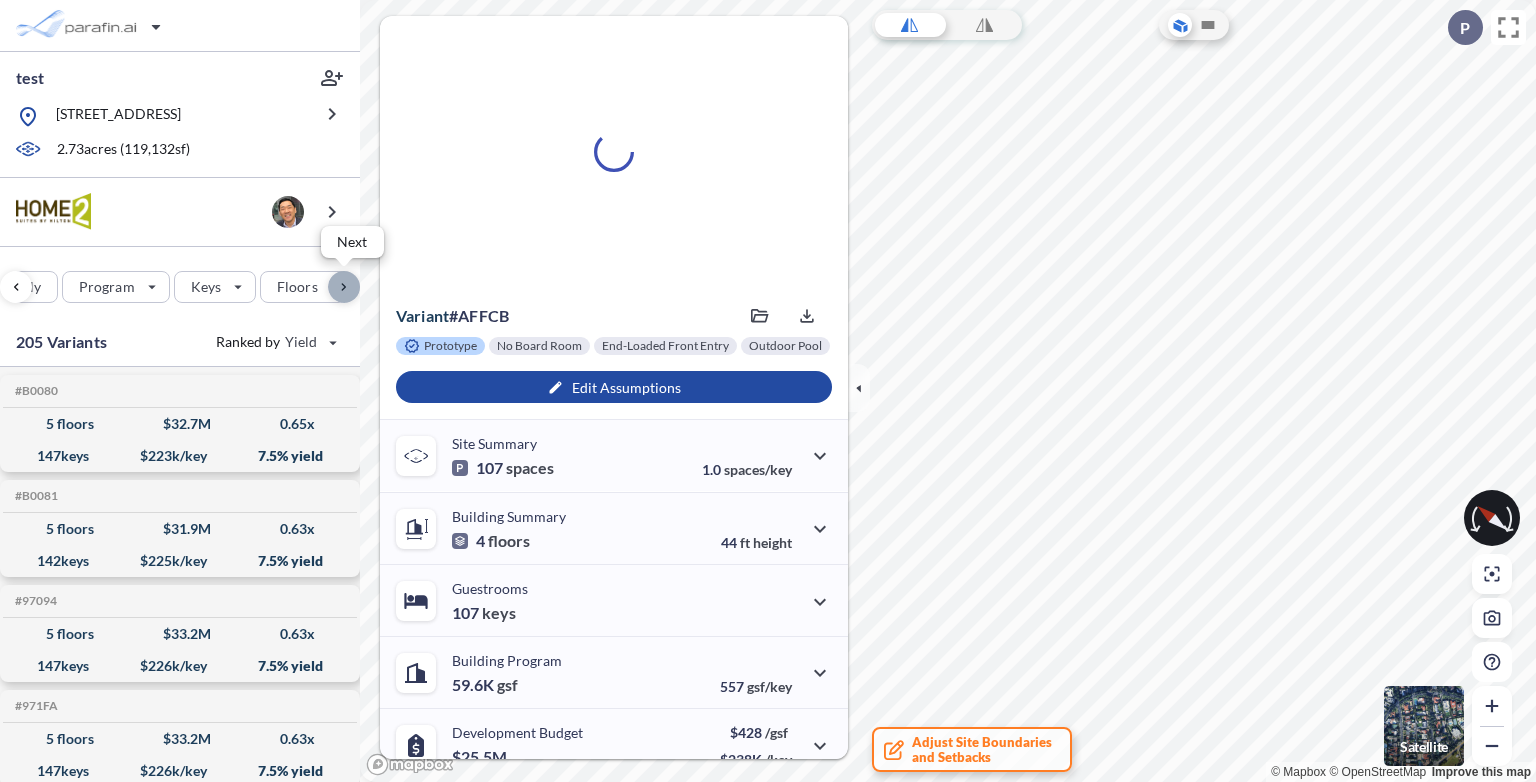 click at bounding box center [344, 287] 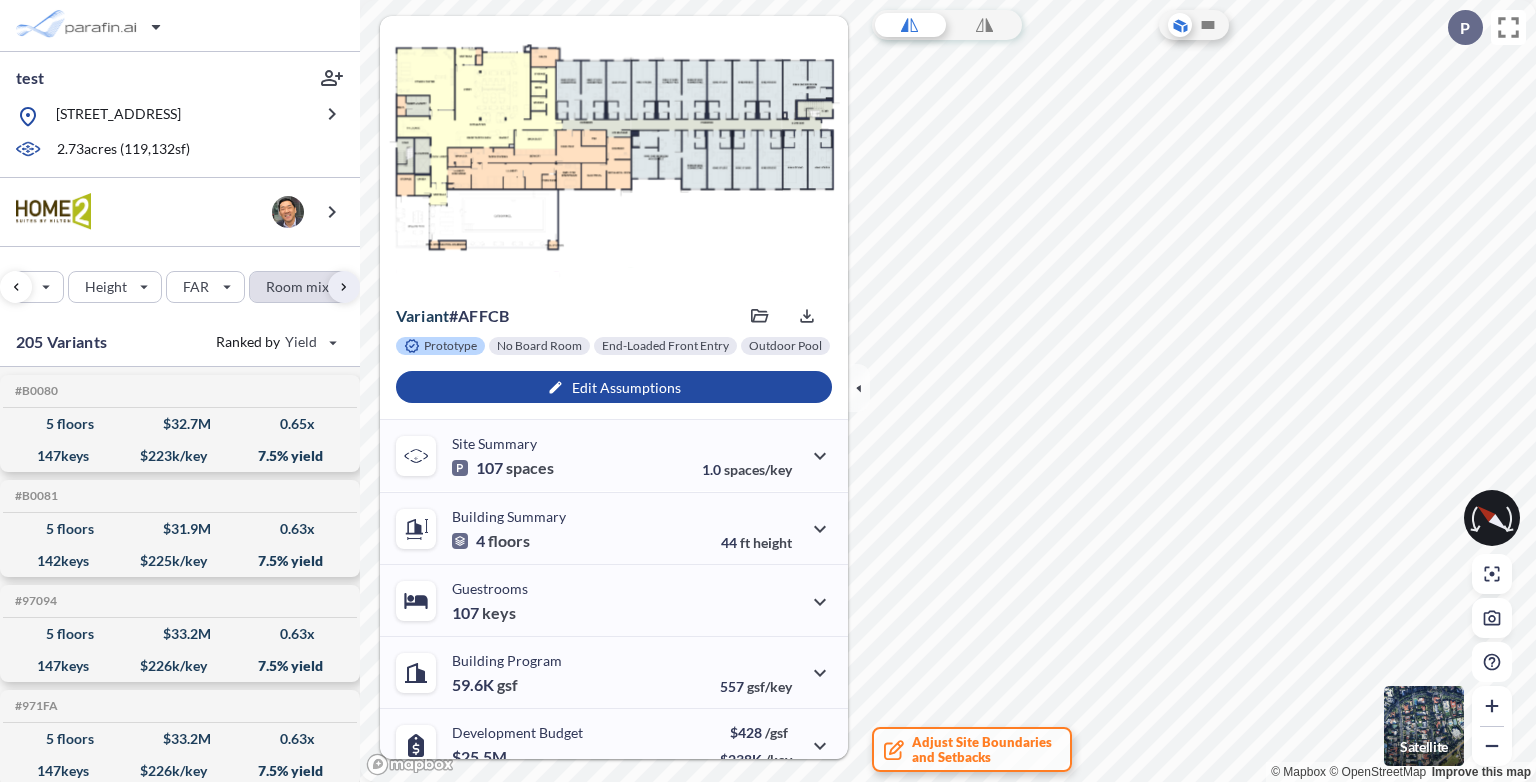 scroll, scrollTop: 0, scrollLeft: 522, axis: horizontal 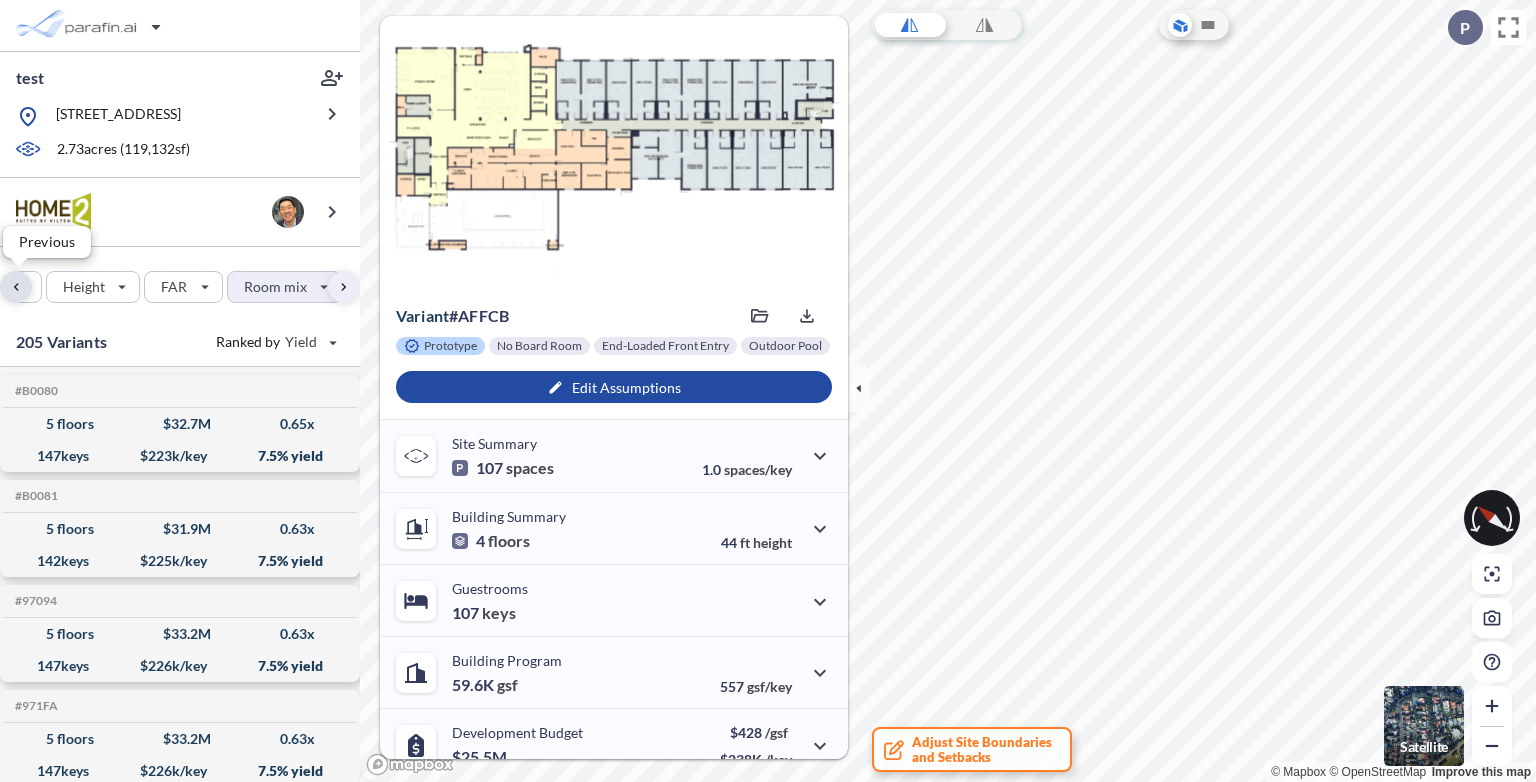 click at bounding box center [16, 287] 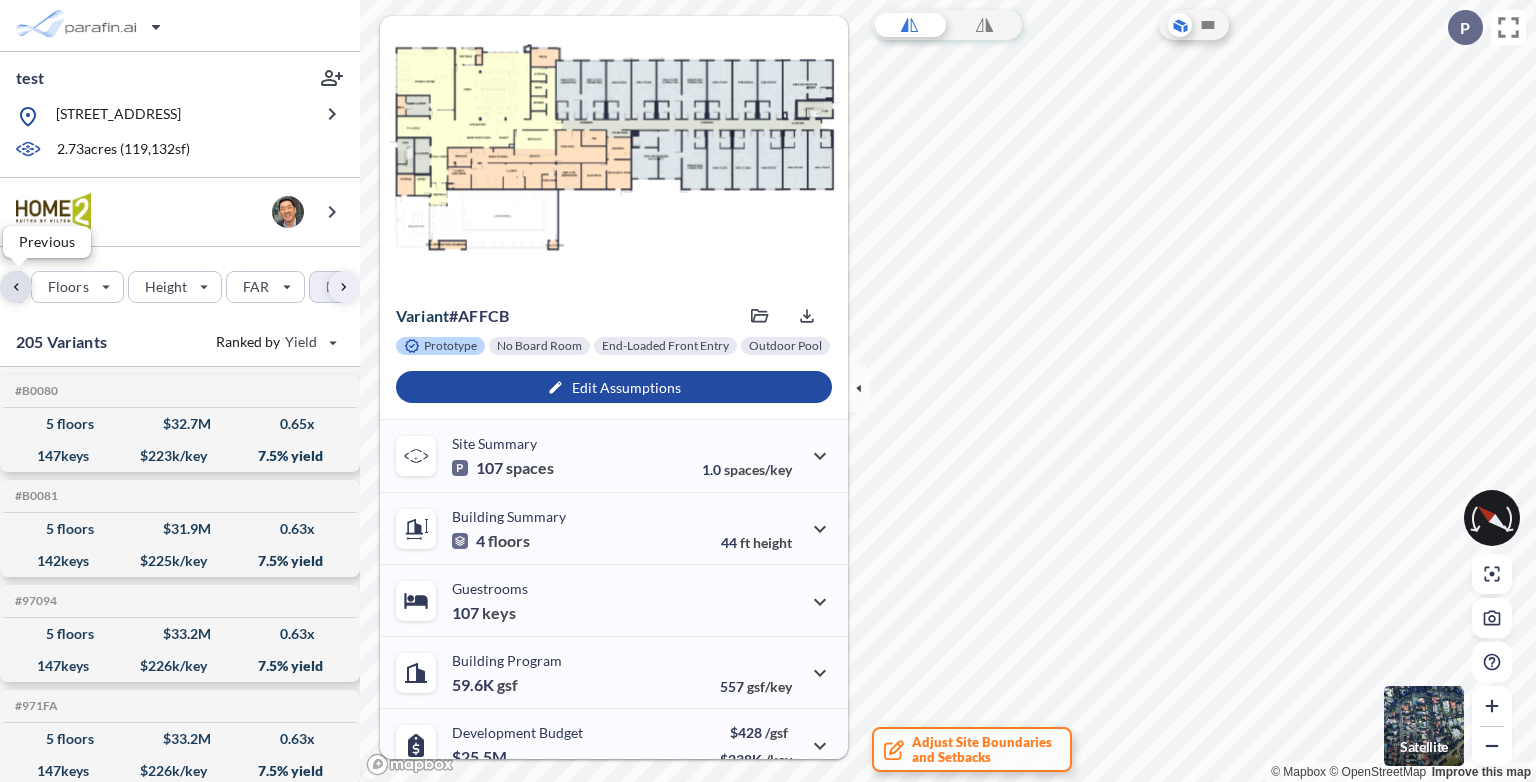 scroll, scrollTop: 0, scrollLeft: 237, axis: horizontal 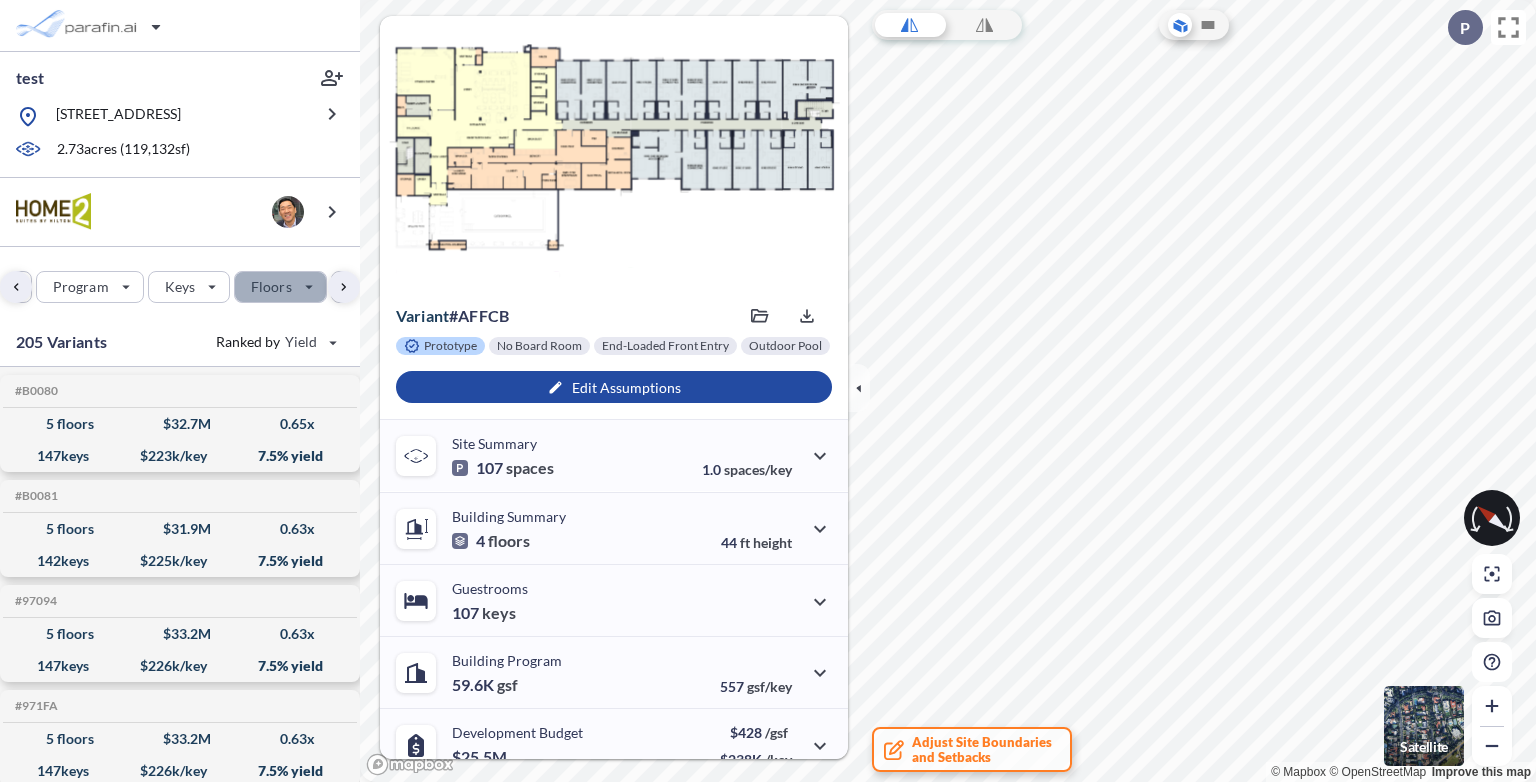 click at bounding box center (280, 287) 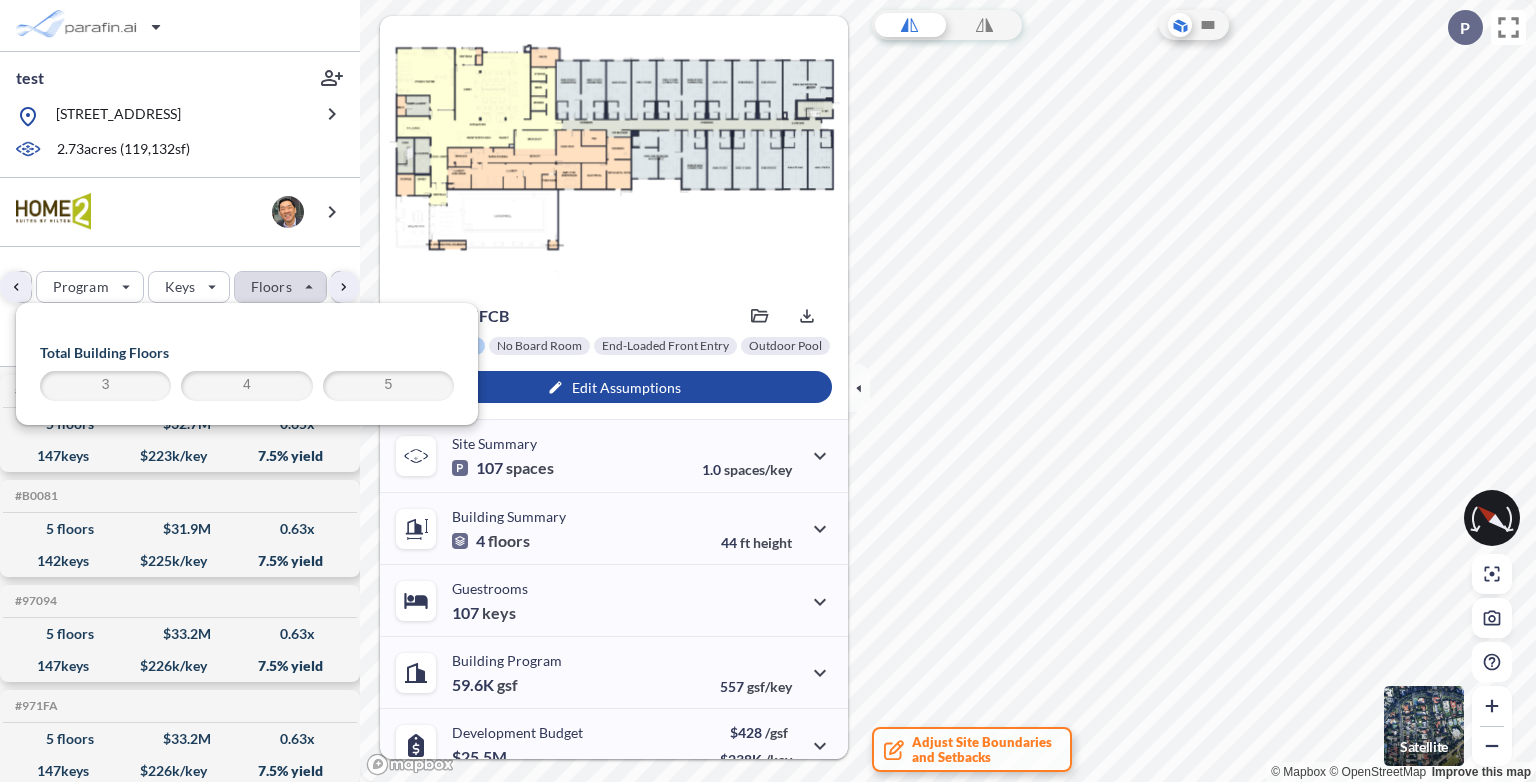 click on "4" at bounding box center [246, 386] 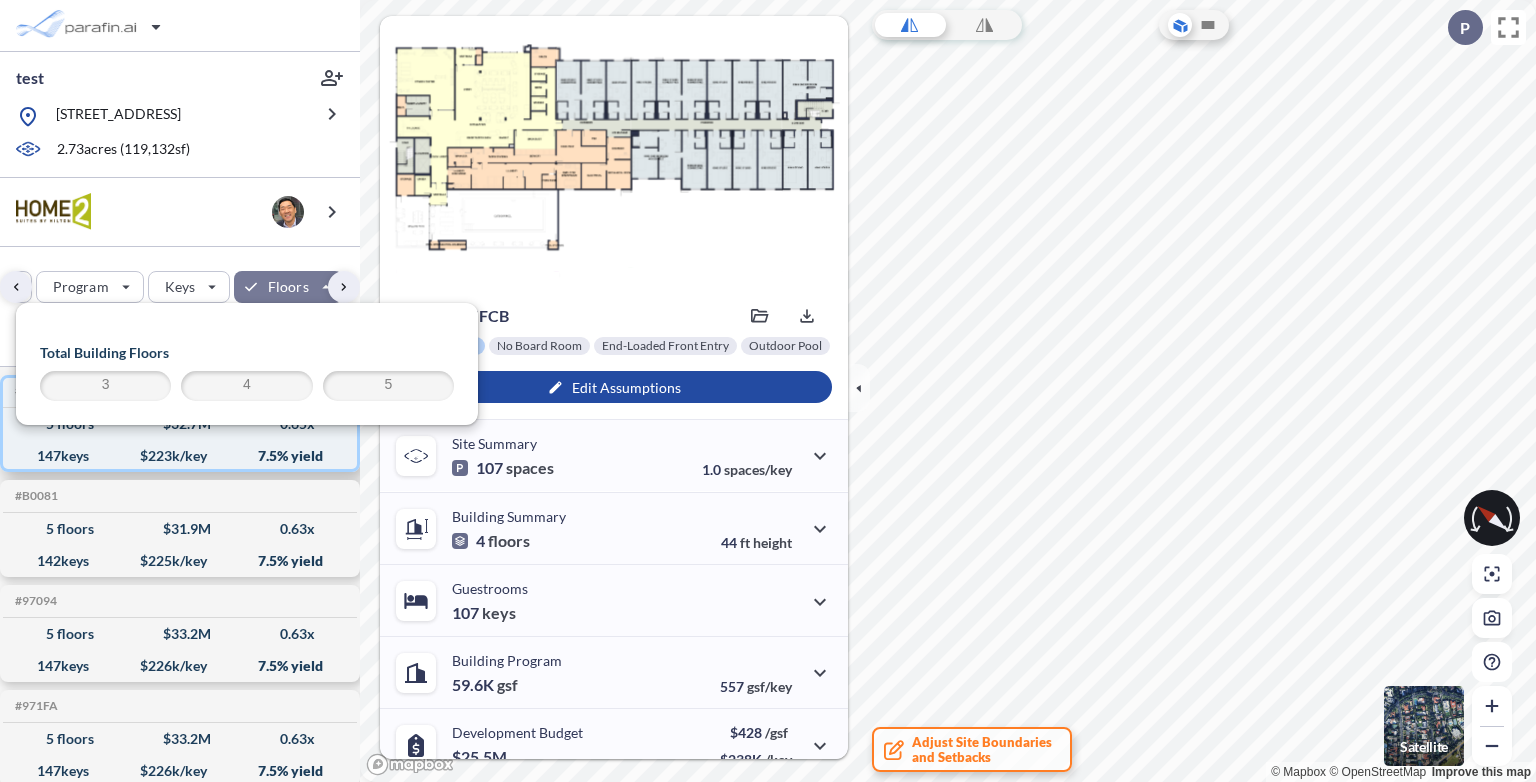 click on "3" at bounding box center [105, 386] 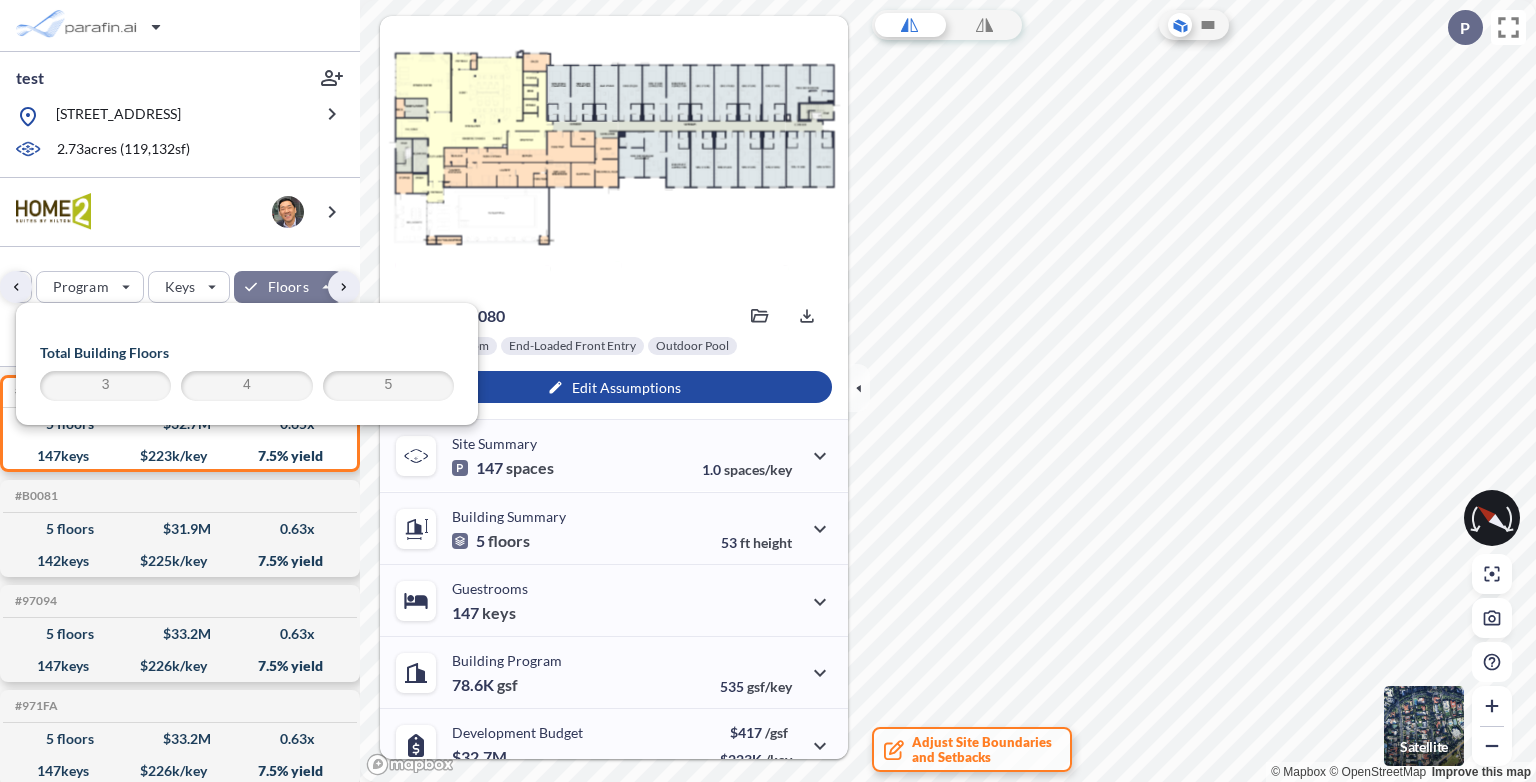 click on "Site Prototypes Only Program Keys Floors Height FAR Room mix Budget" at bounding box center (180, 282) 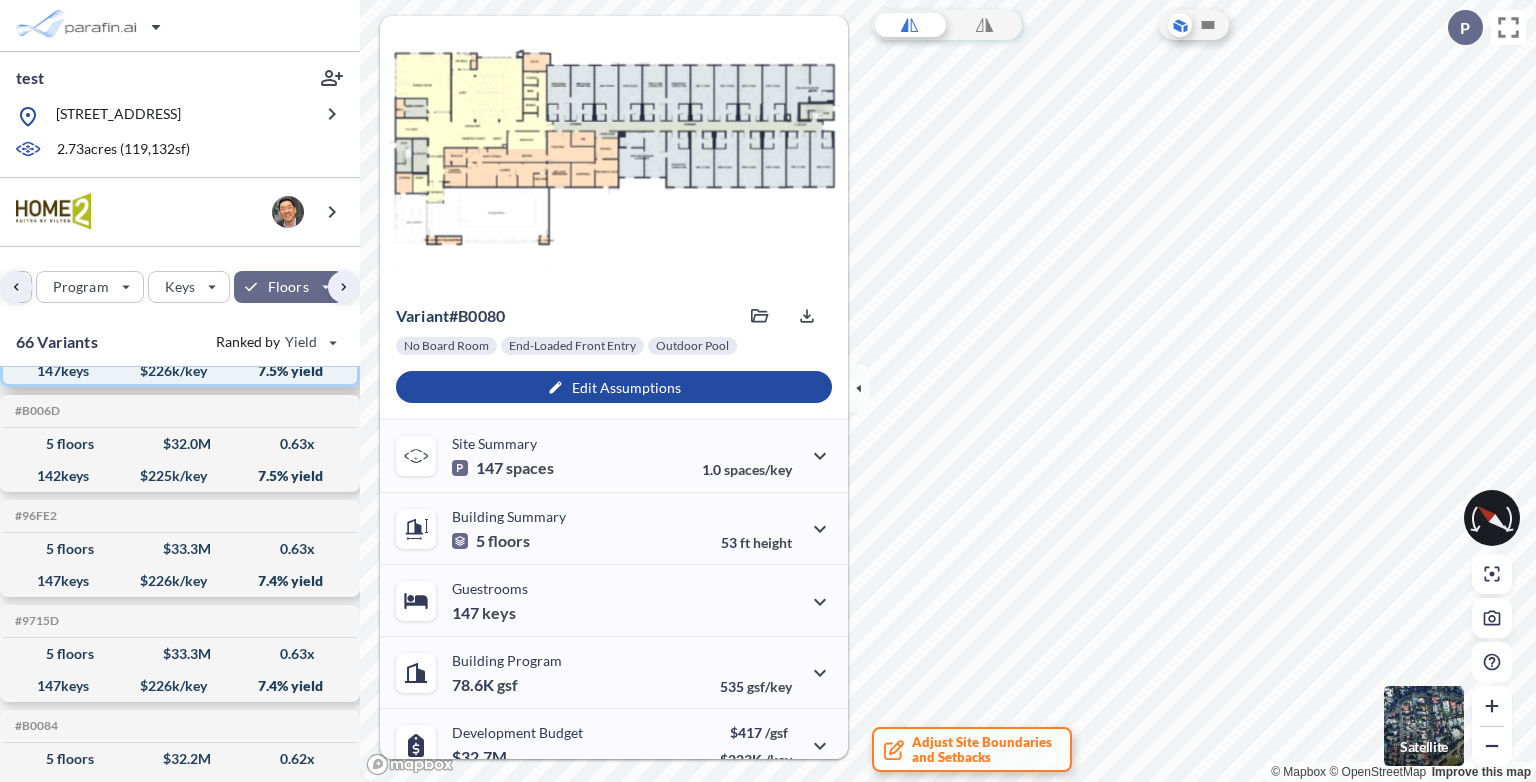 scroll, scrollTop: 0, scrollLeft: 0, axis: both 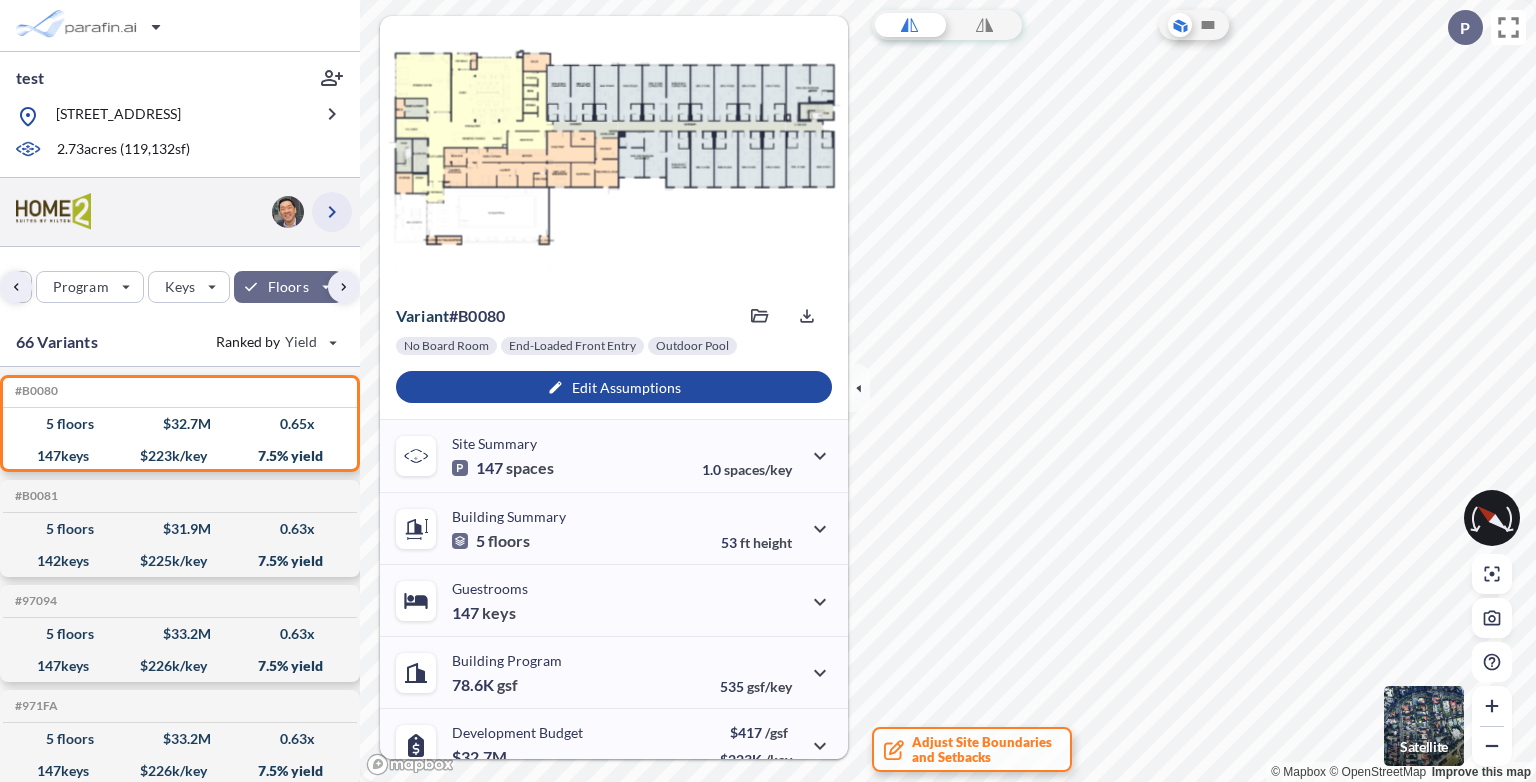 click 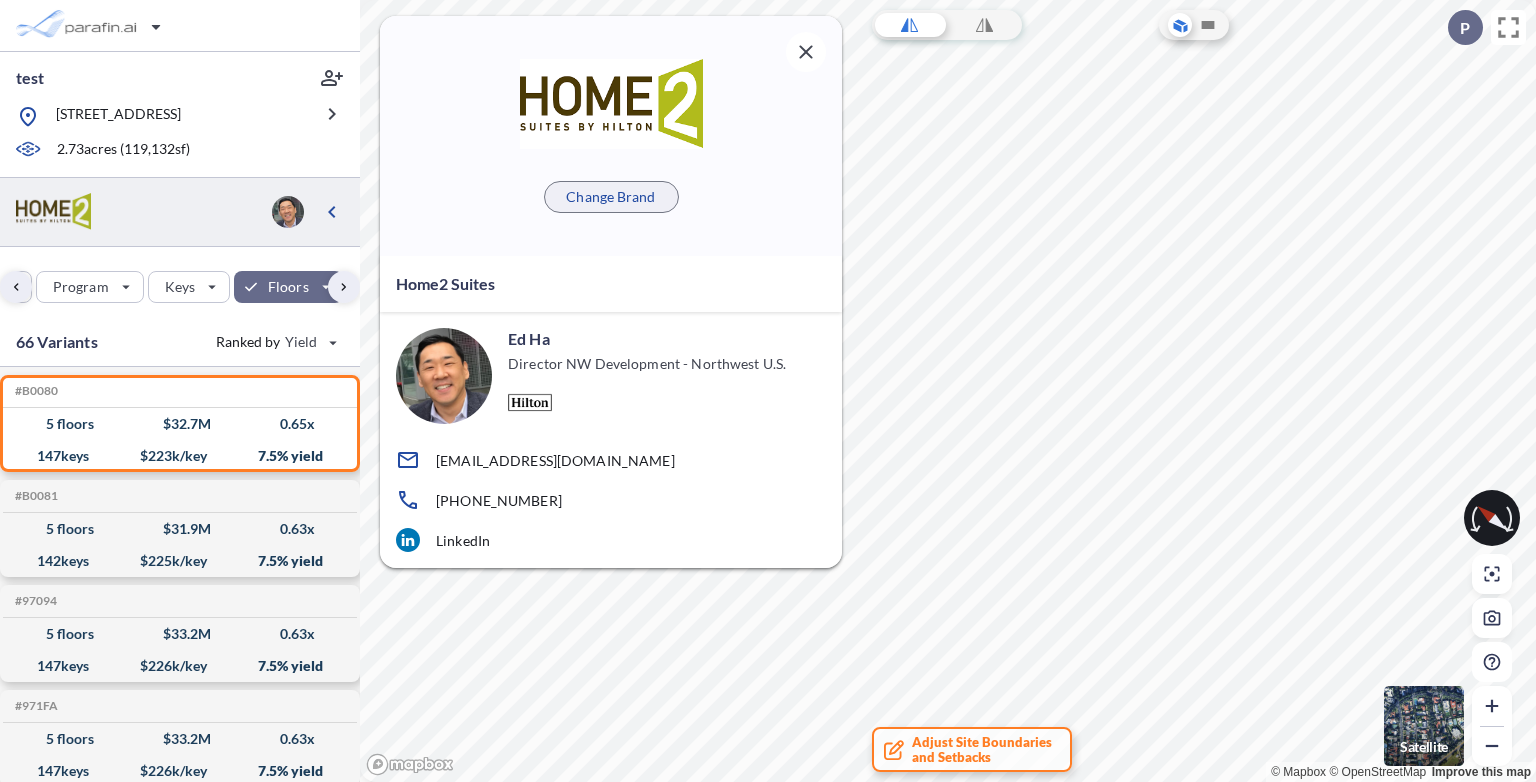 click on "Change Brand" at bounding box center [610, 197] 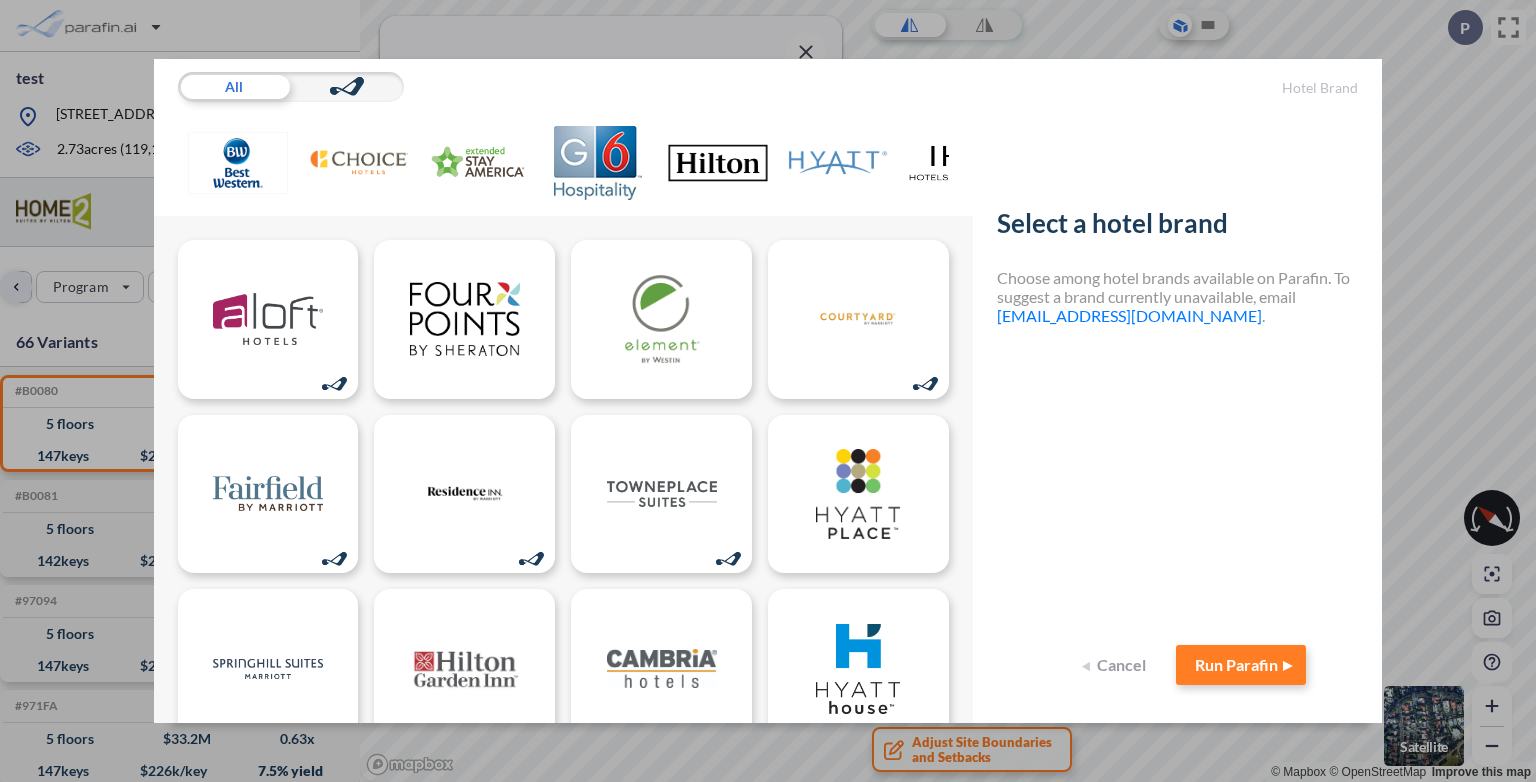 scroll, scrollTop: 0, scrollLeft: 0, axis: both 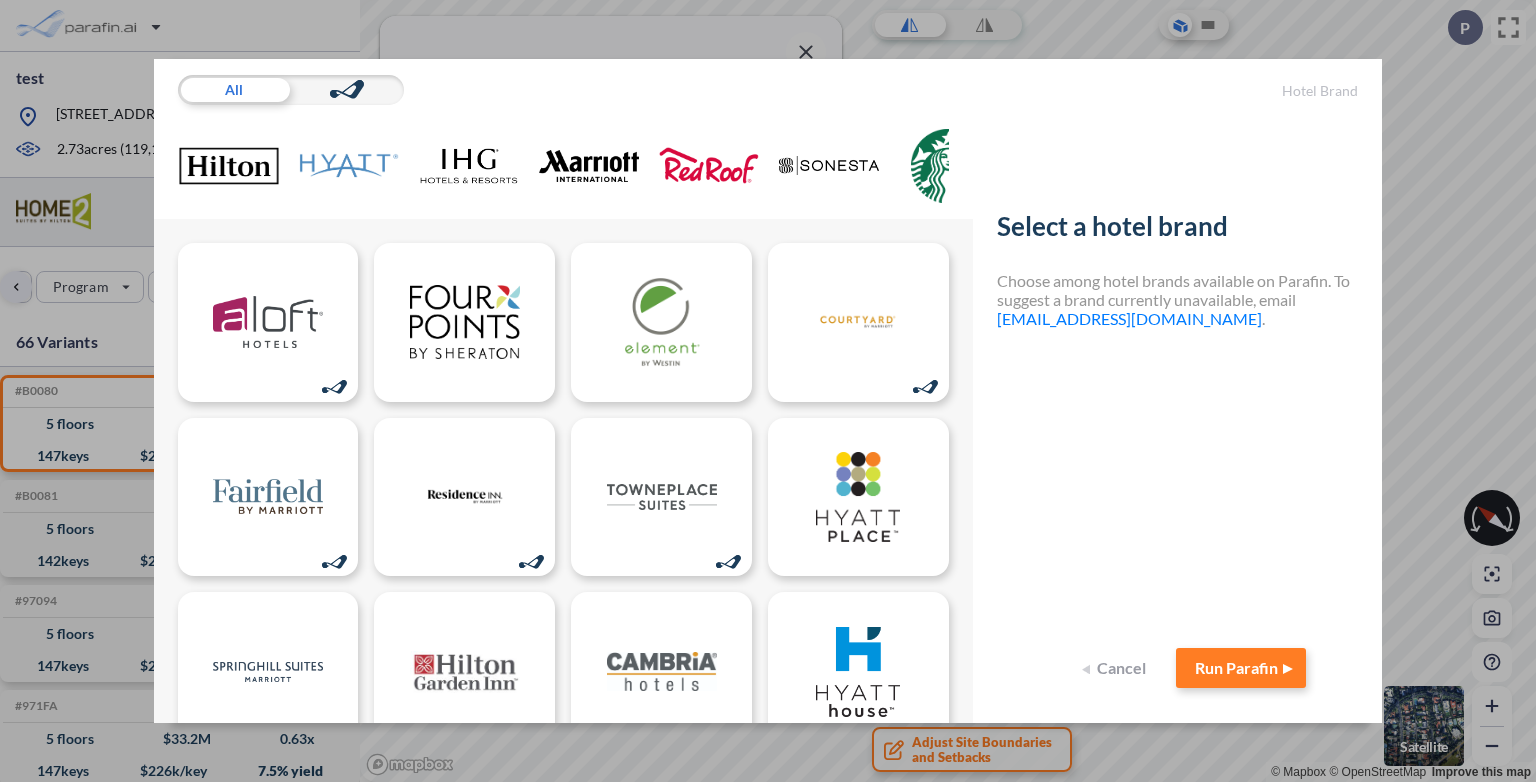 click at bounding box center [589, 166] 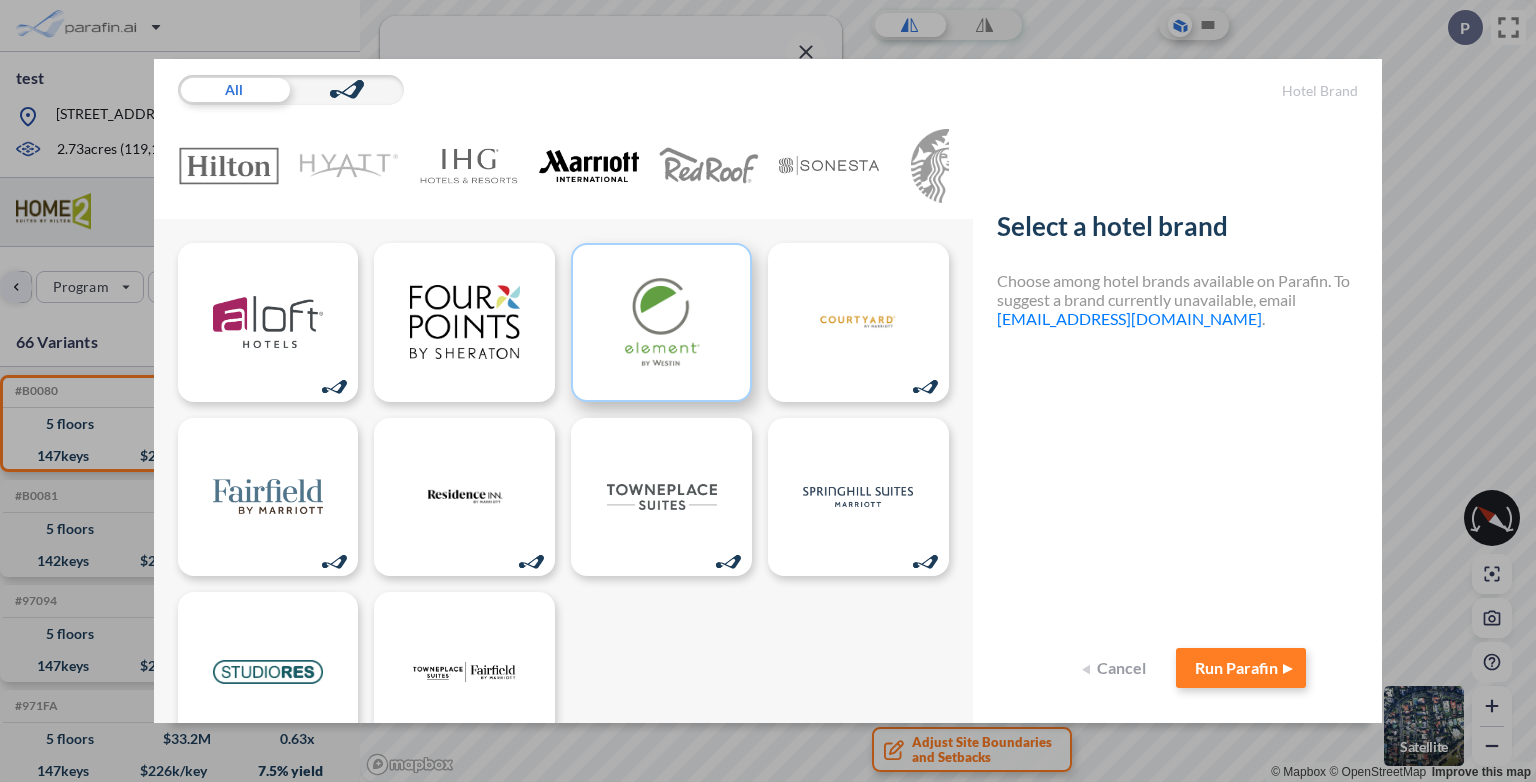scroll, scrollTop: 48, scrollLeft: 0, axis: vertical 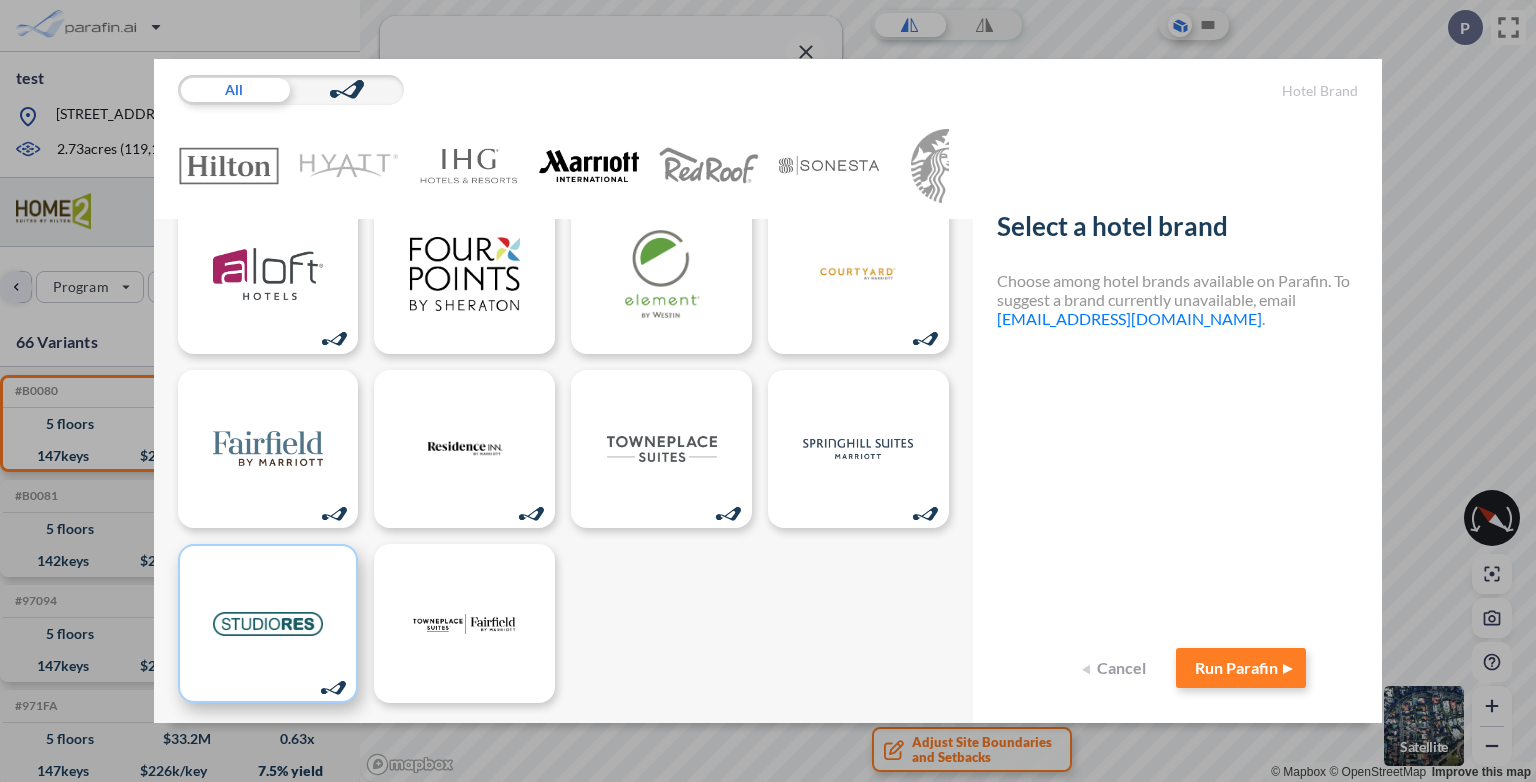 click at bounding box center (268, 624) 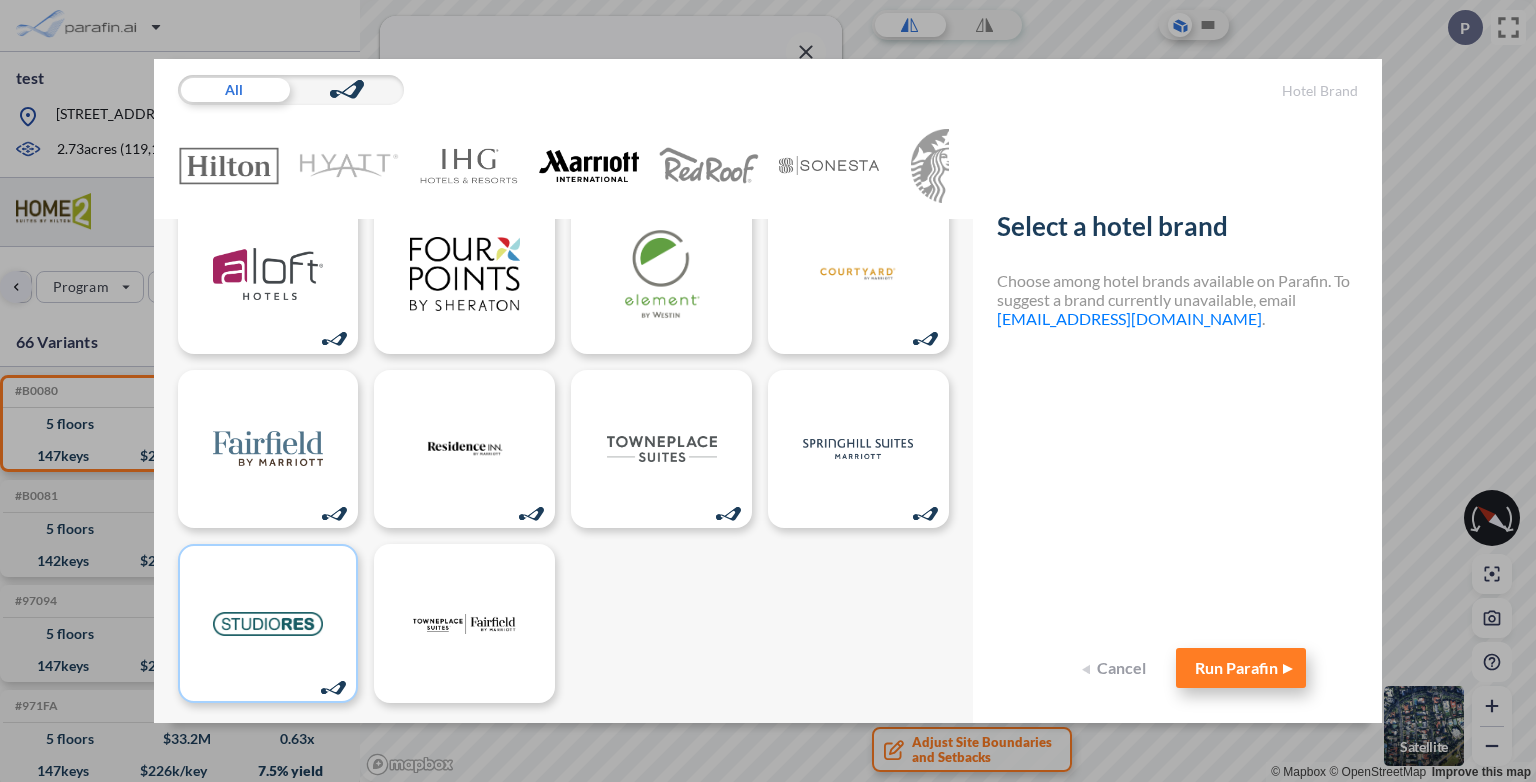 click on "Run Parafin" at bounding box center (1241, 668) 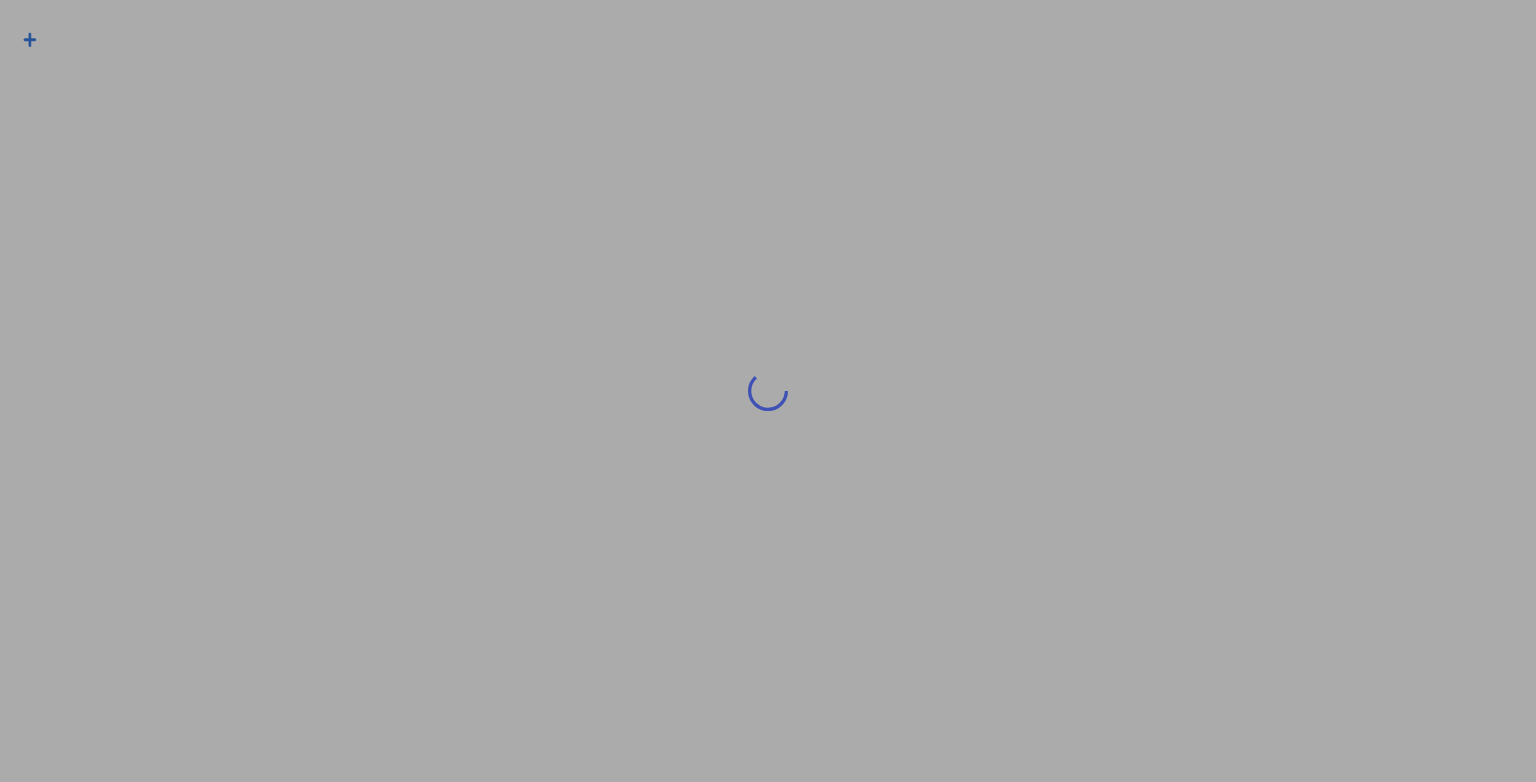 scroll, scrollTop: 0, scrollLeft: 0, axis: both 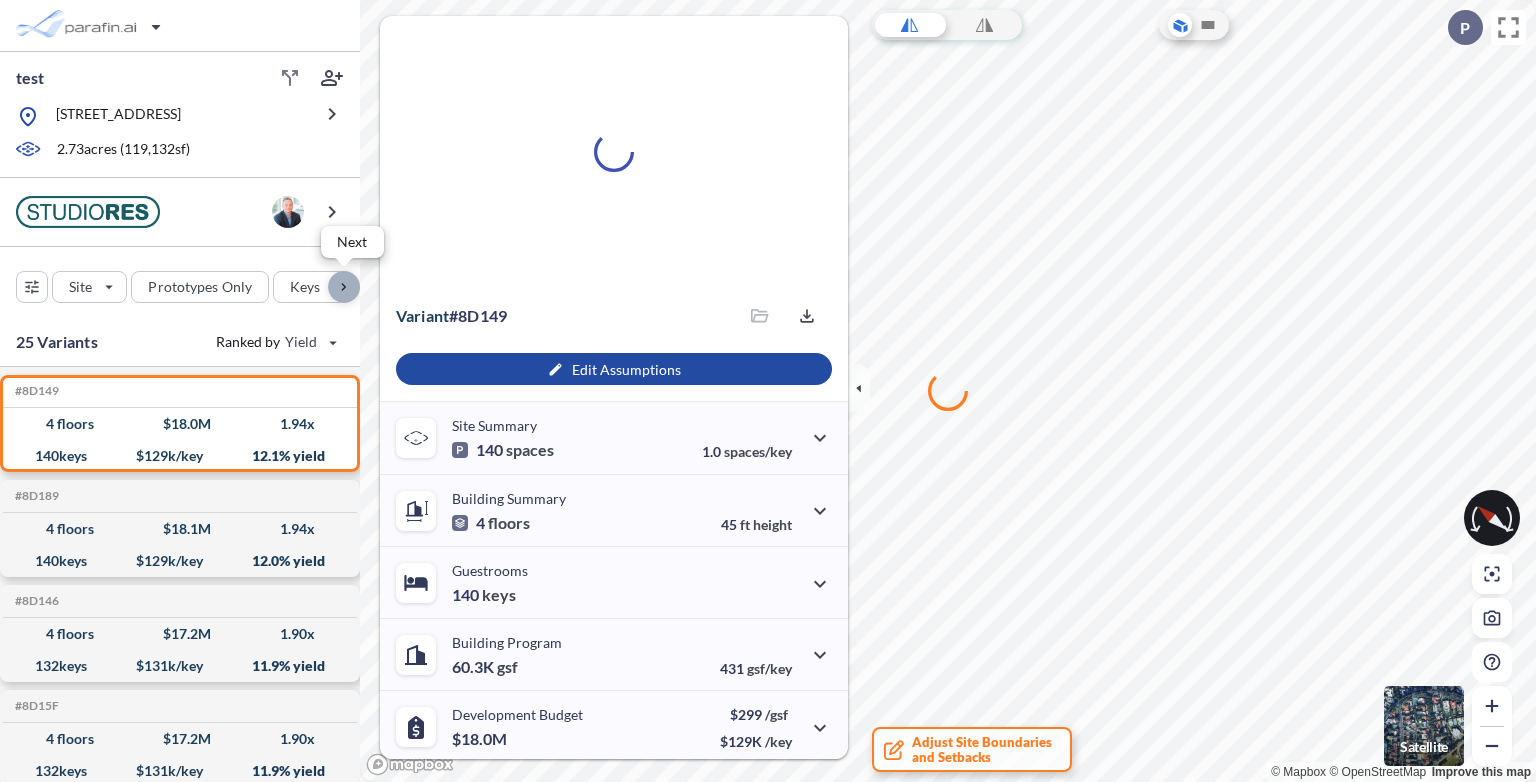 click at bounding box center [344, 287] 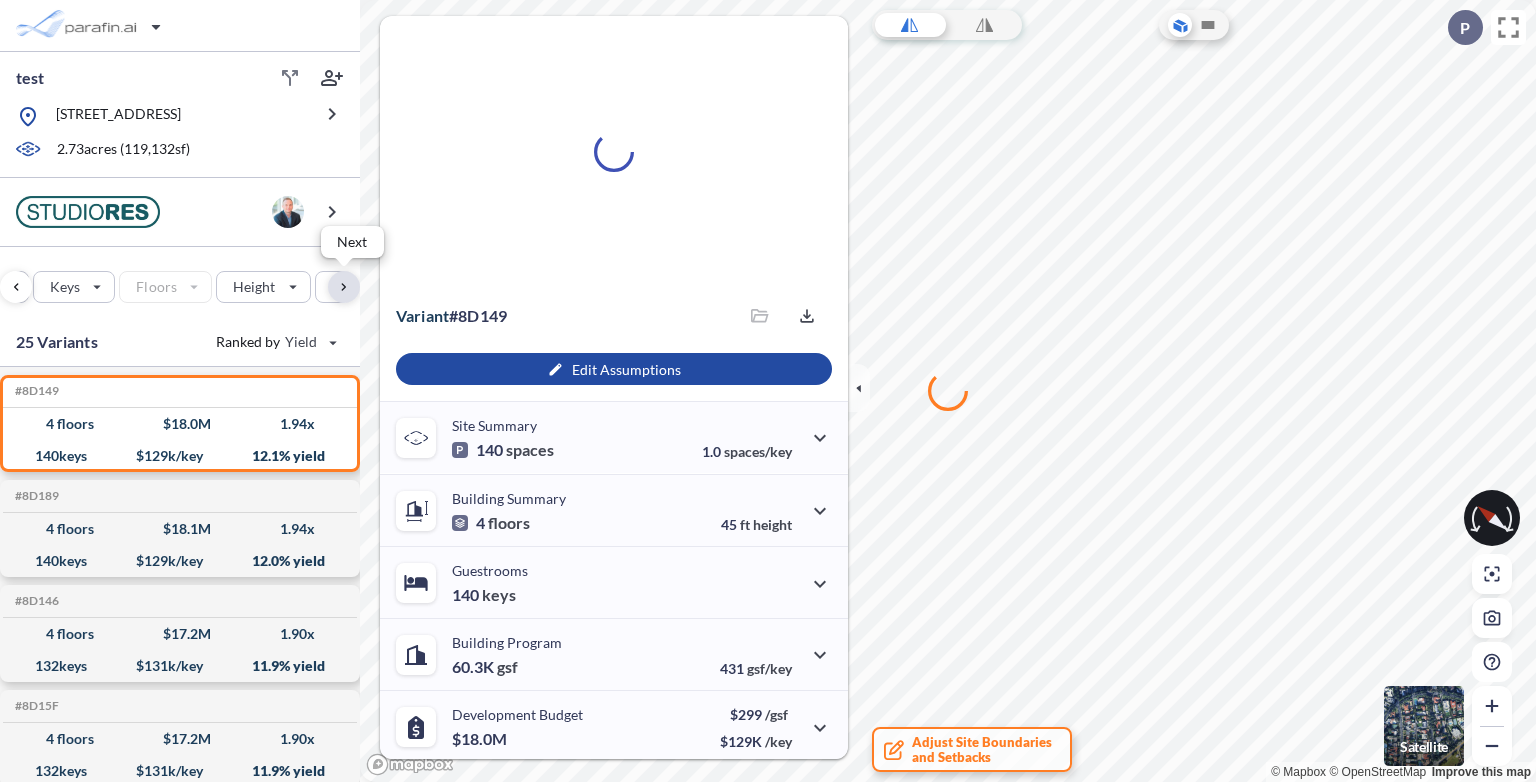 scroll, scrollTop: 0, scrollLeft: 244, axis: horizontal 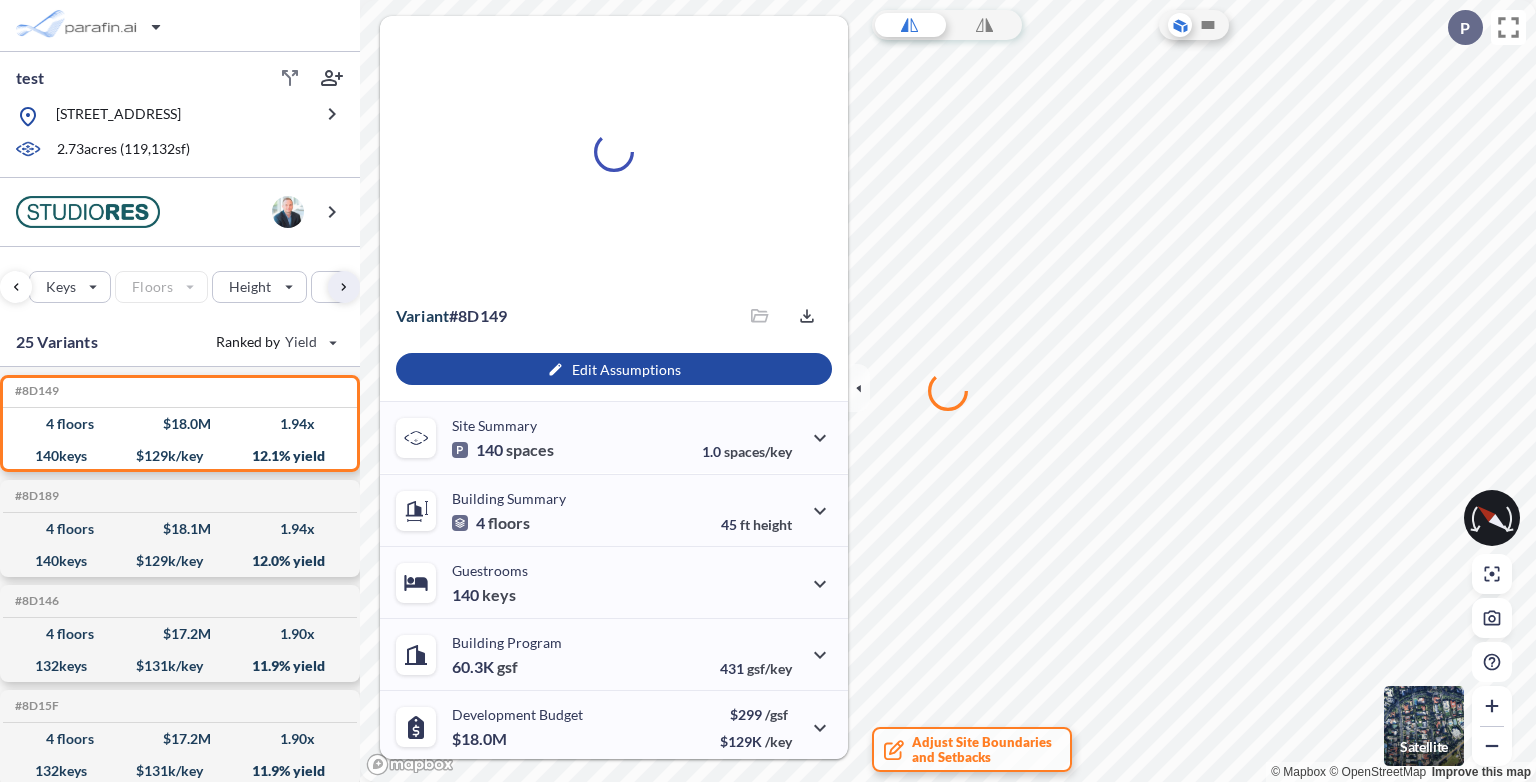 click on "Floors" at bounding box center (161, 287) 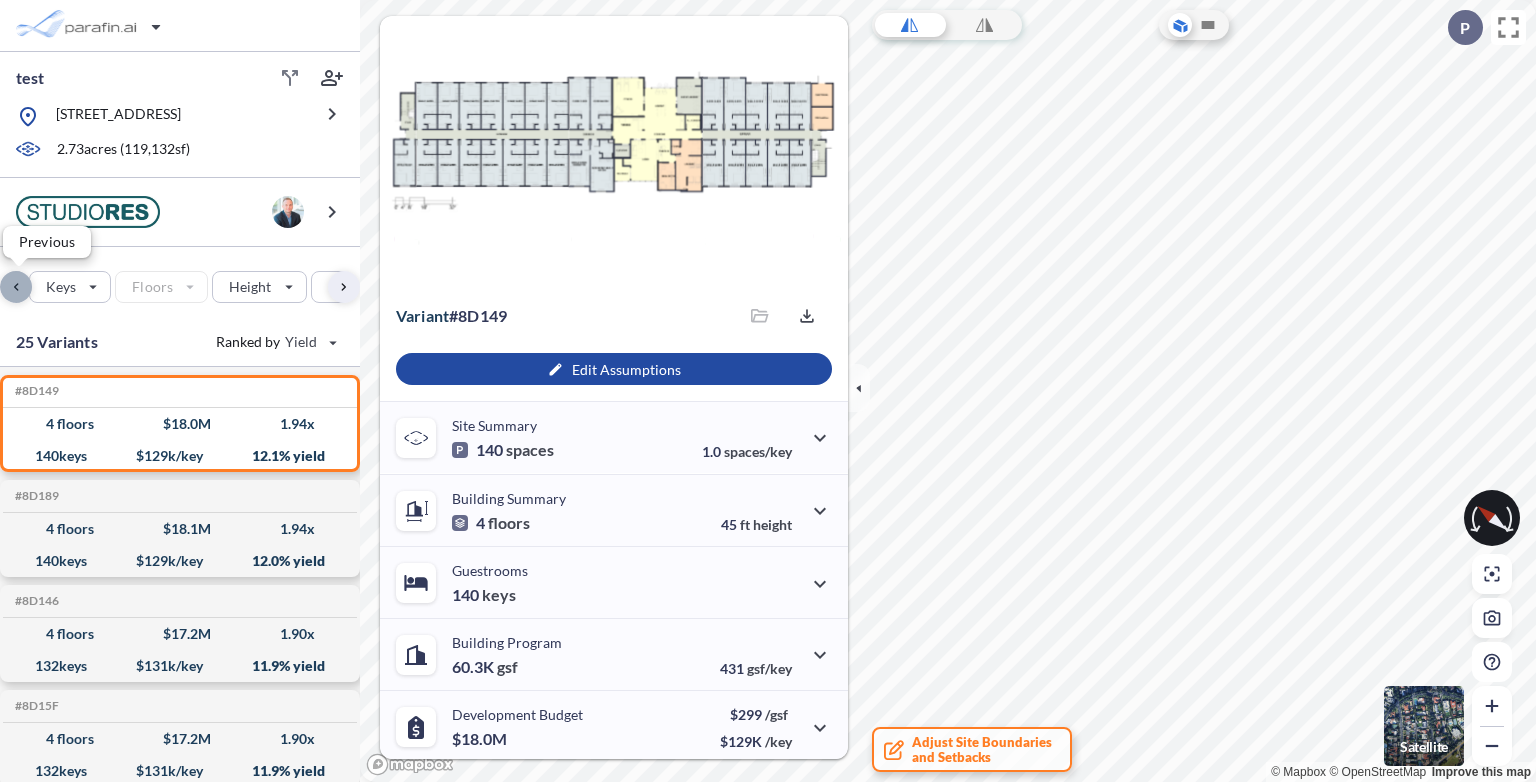 click at bounding box center [16, 287] 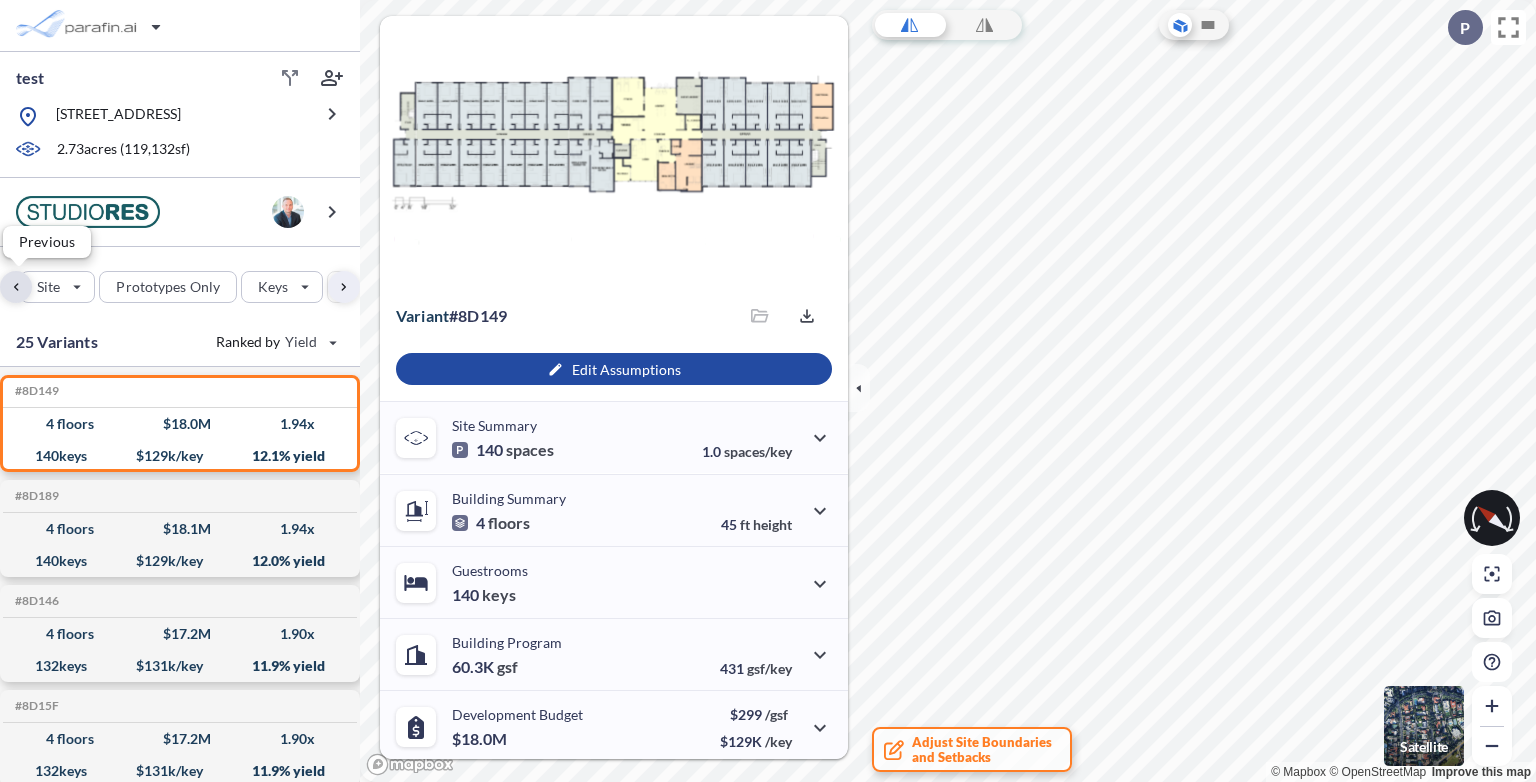 scroll, scrollTop: 0, scrollLeft: 0, axis: both 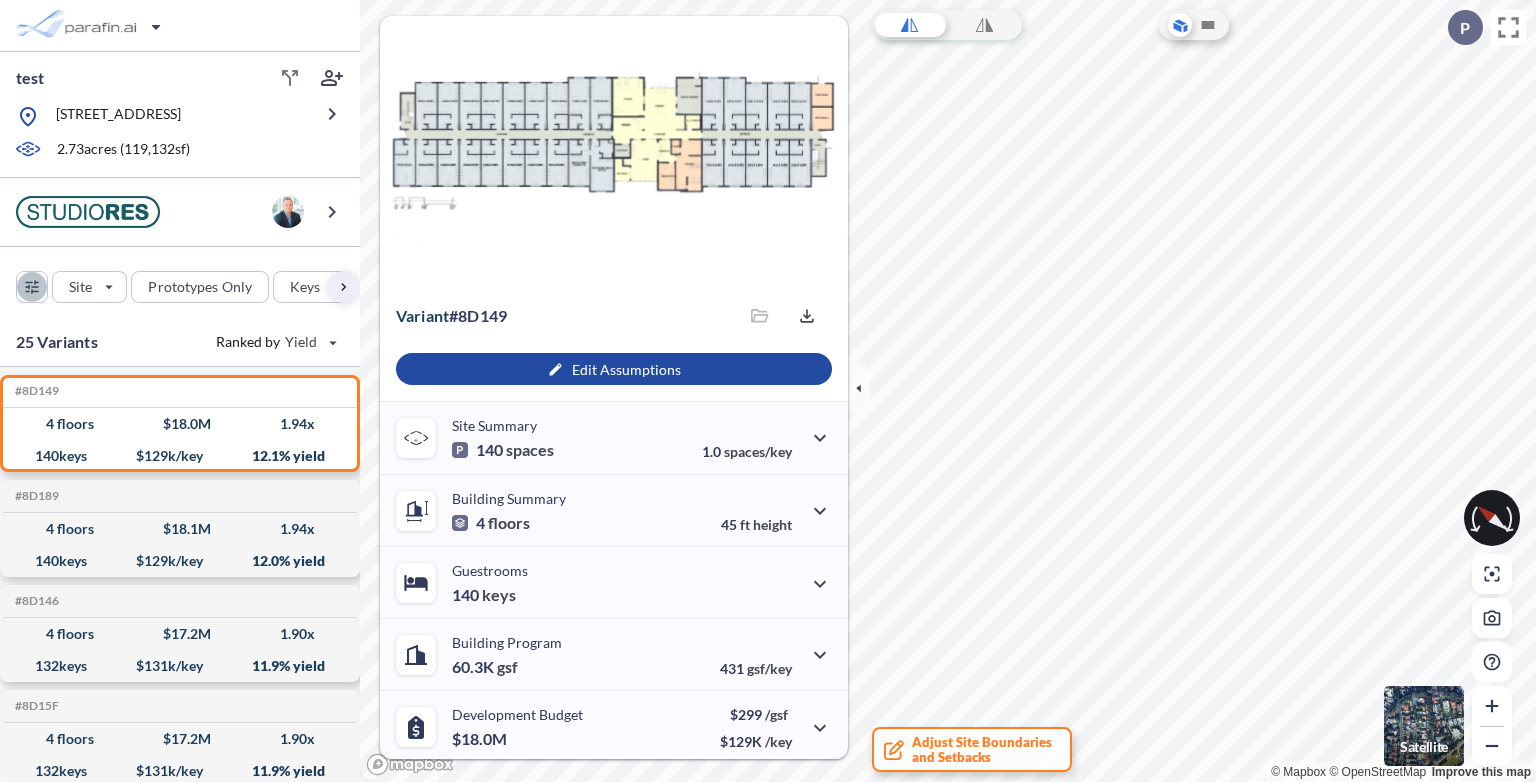 click 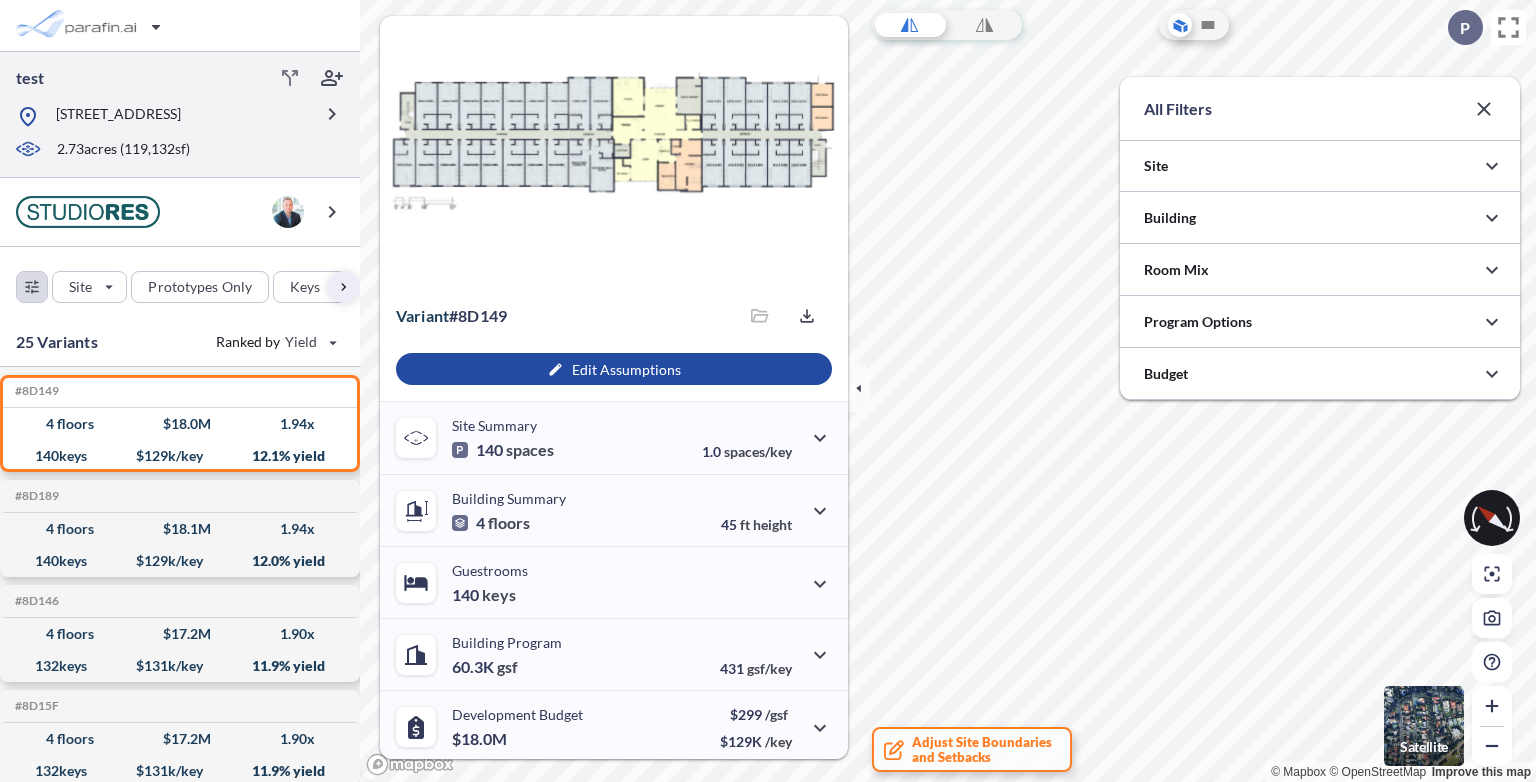scroll, scrollTop: 999556, scrollLeft: 999600, axis: both 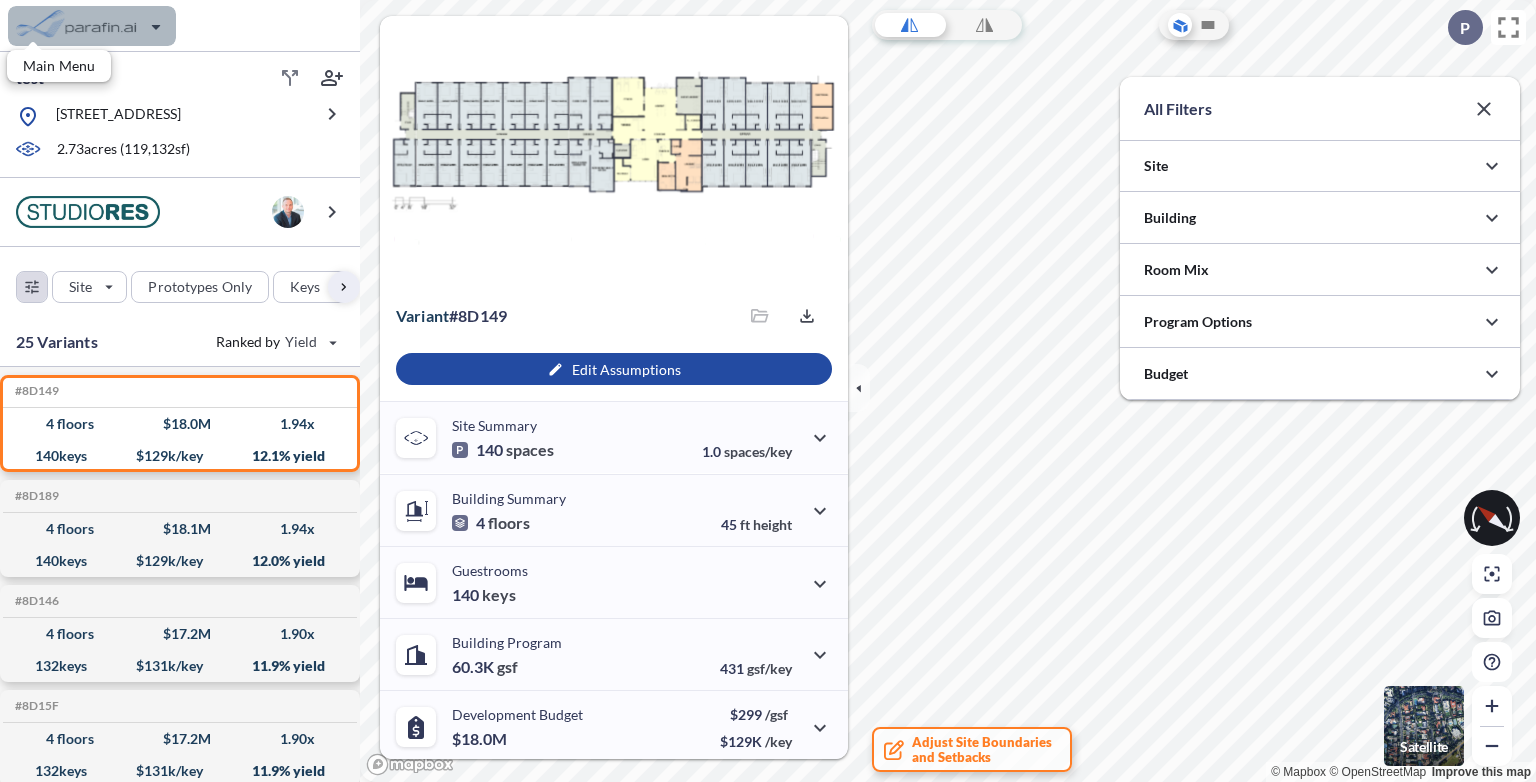 click at bounding box center (92, 26) 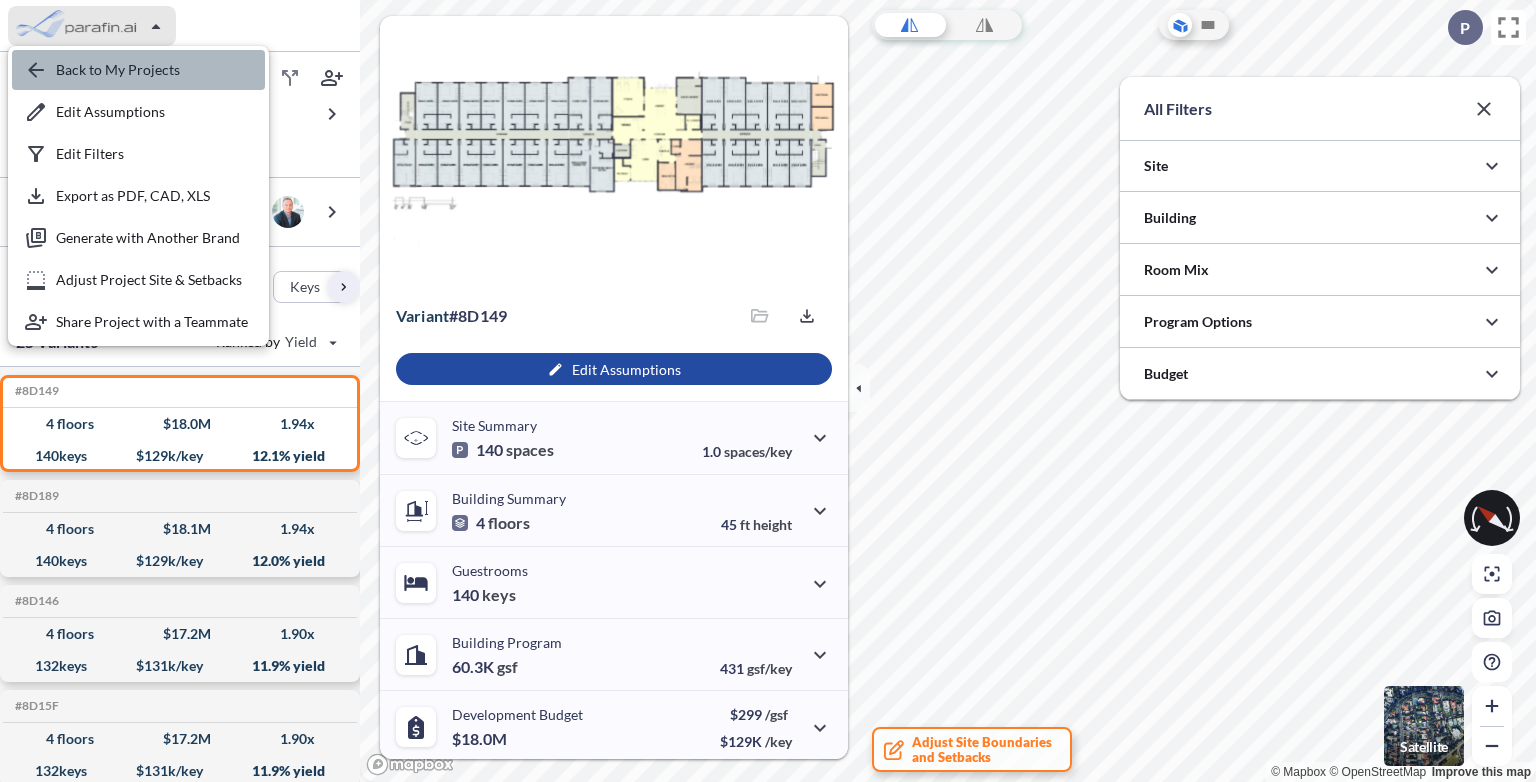 click at bounding box center (138, 70) 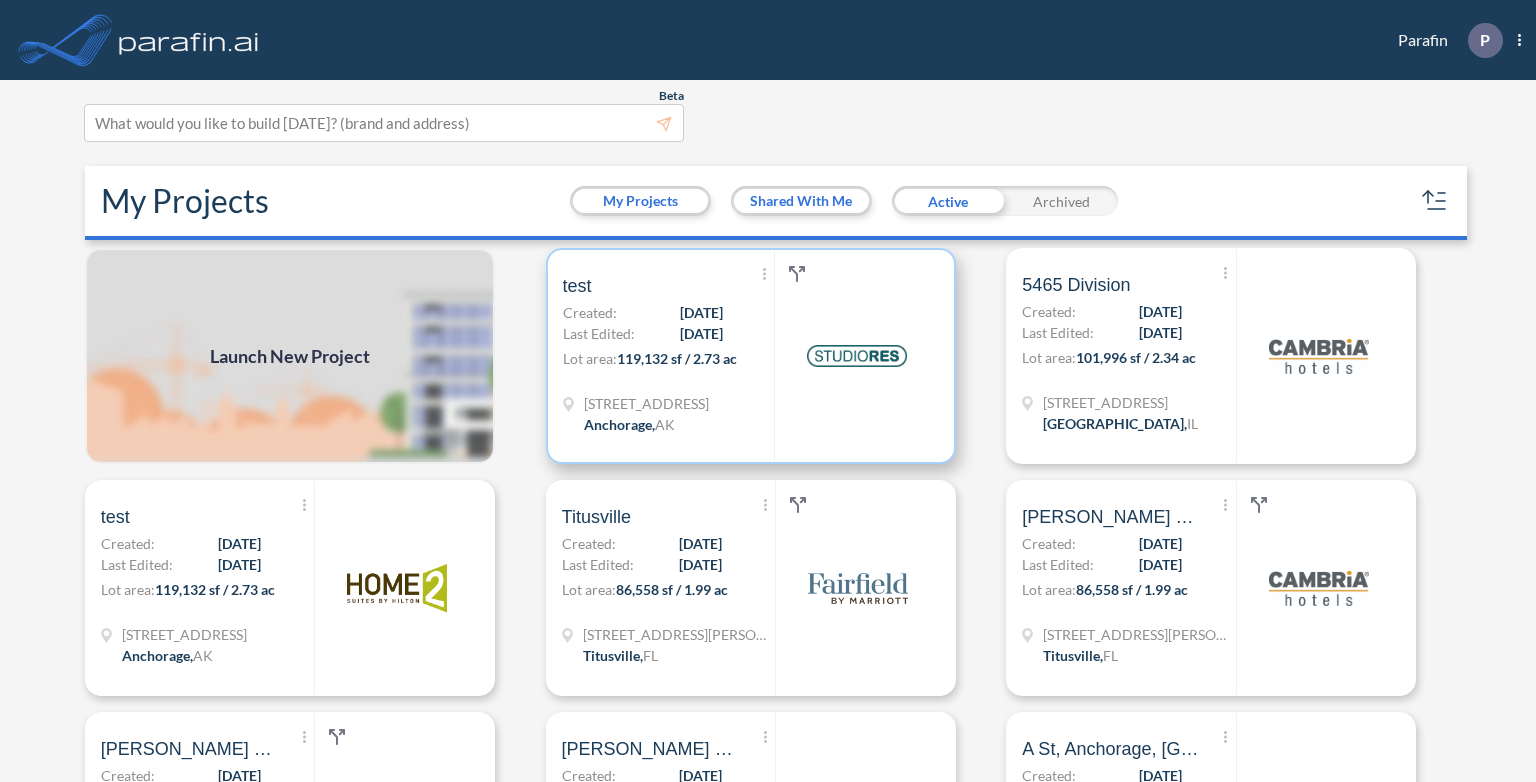 scroll, scrollTop: 100, scrollLeft: 0, axis: vertical 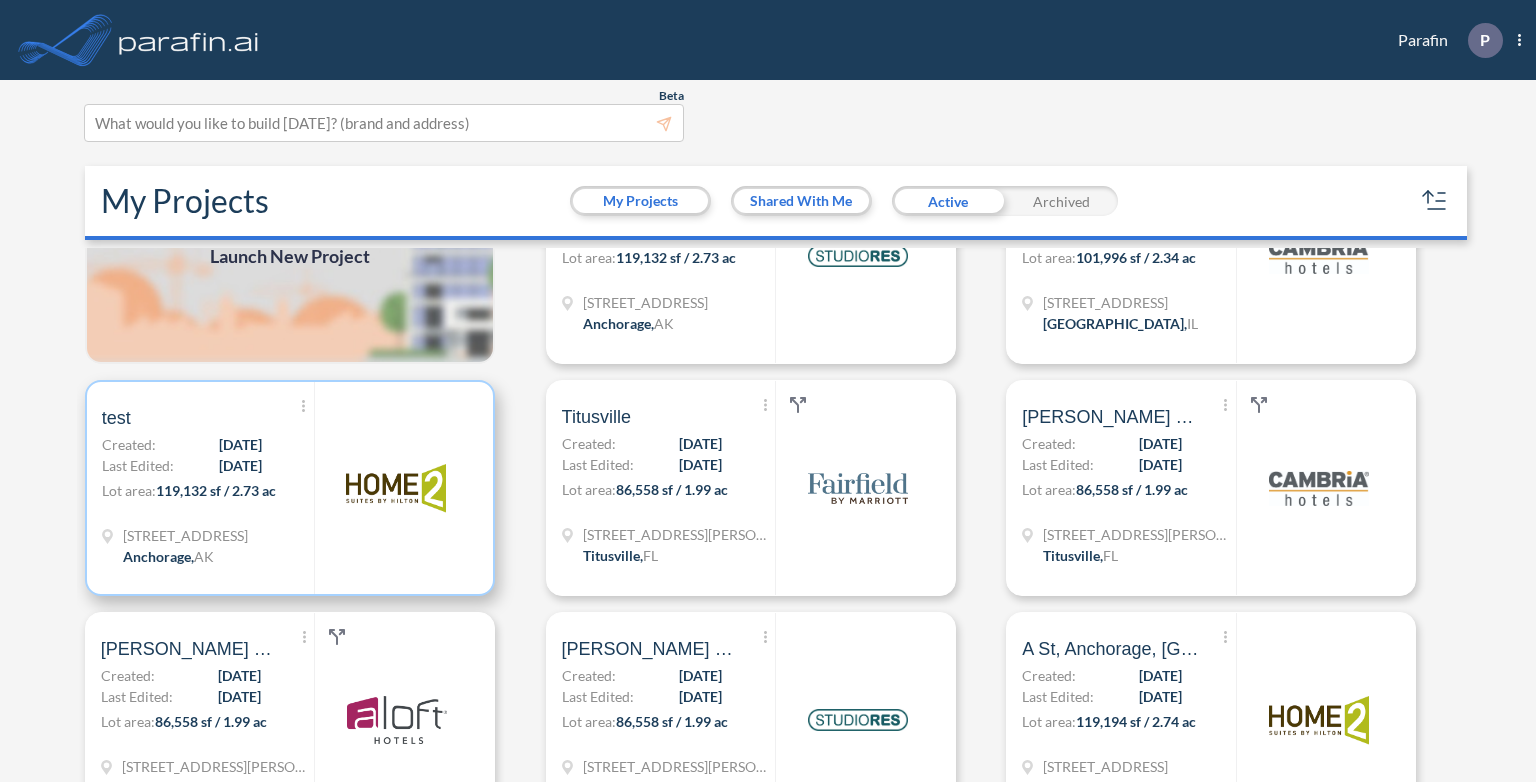 click on "05/27/2025" at bounding box center [240, 444] 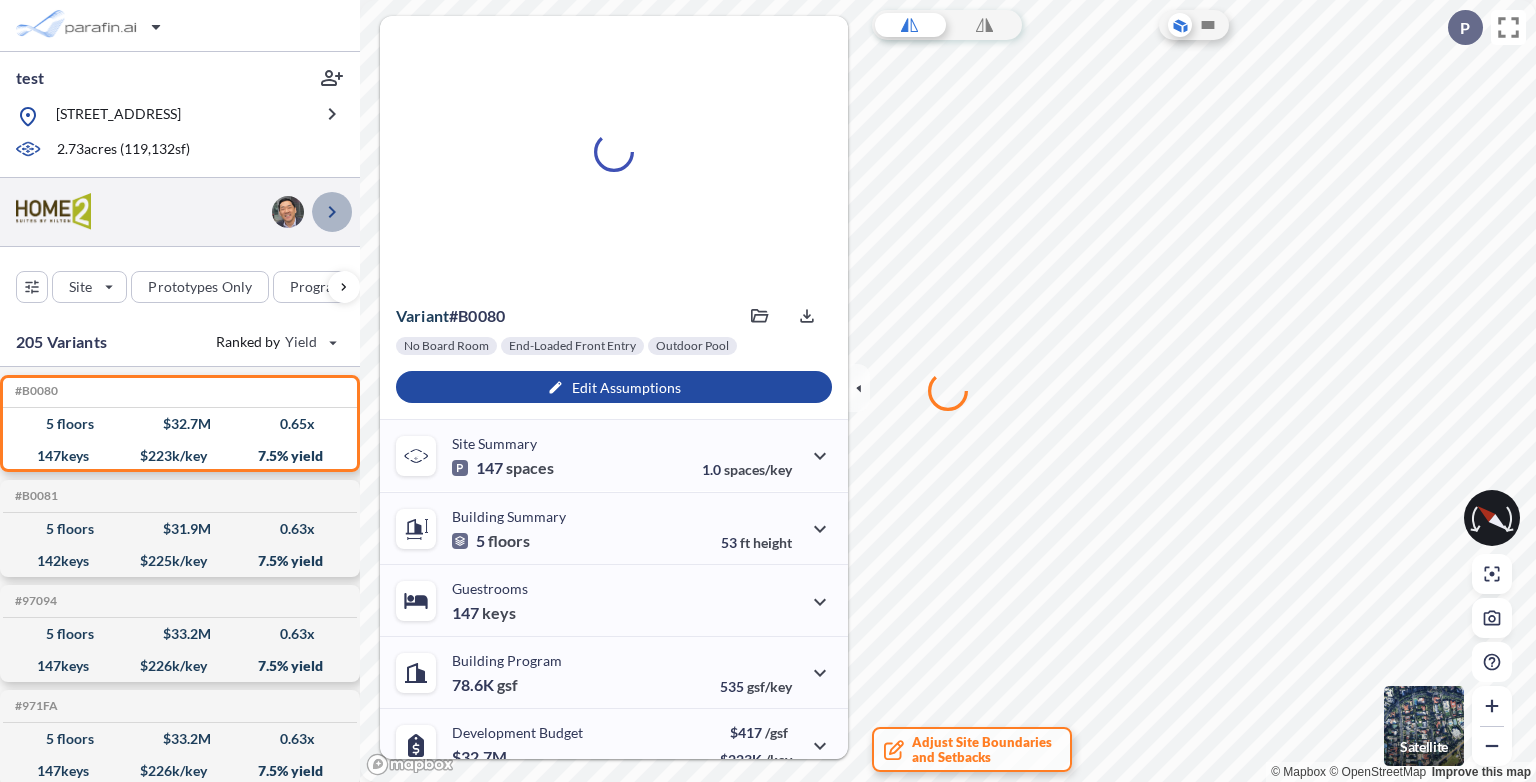 click 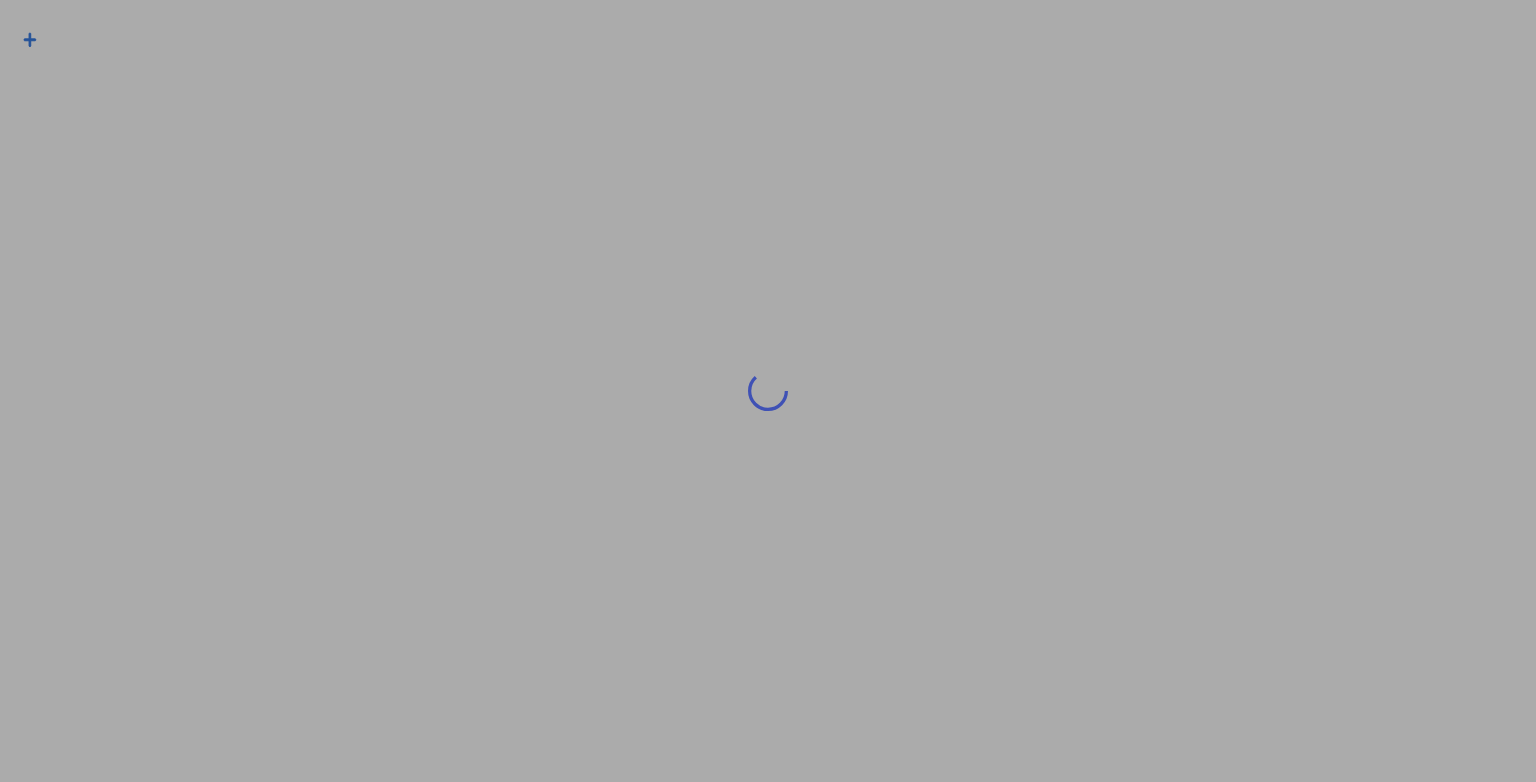 scroll, scrollTop: 0, scrollLeft: 0, axis: both 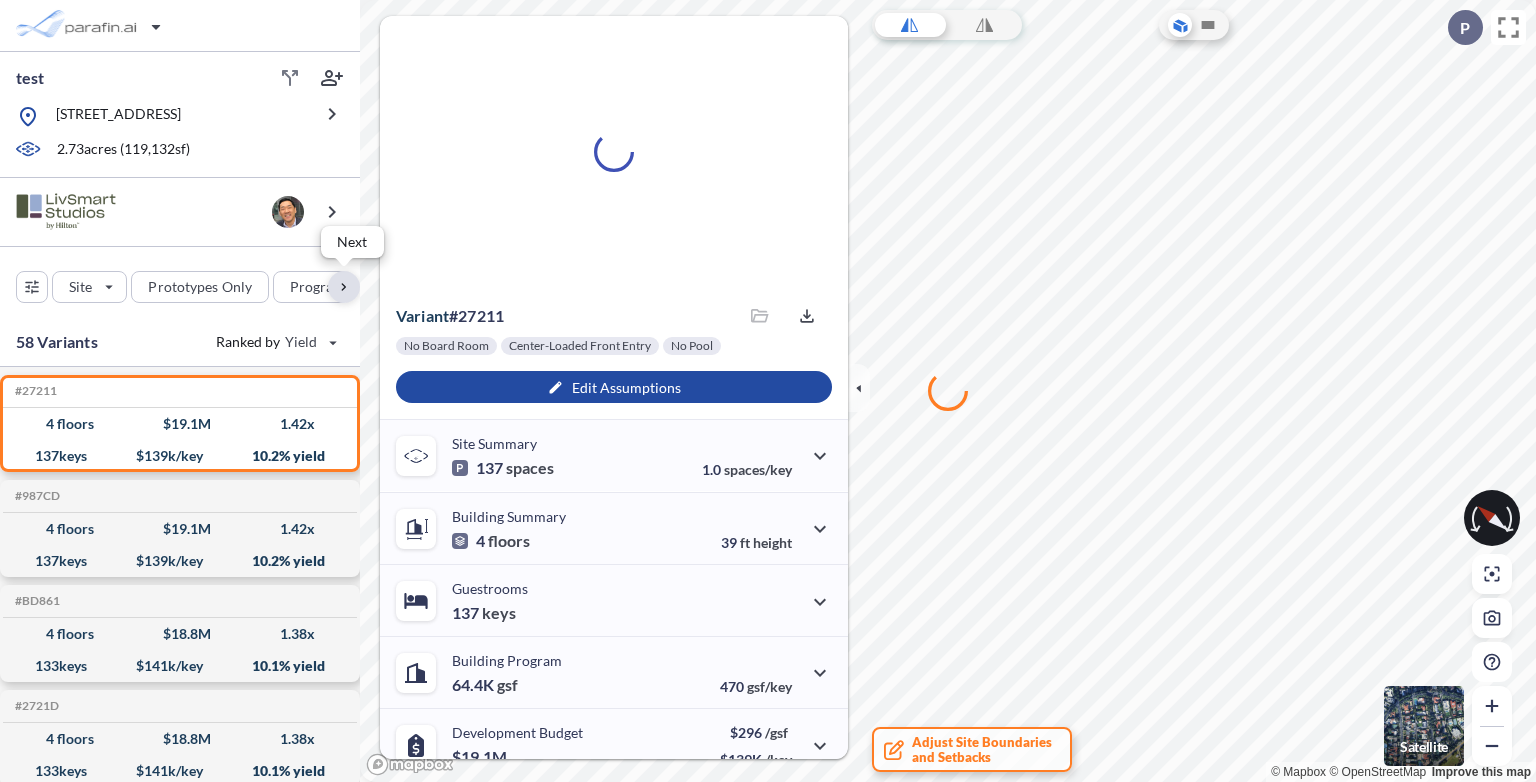 click at bounding box center [344, 287] 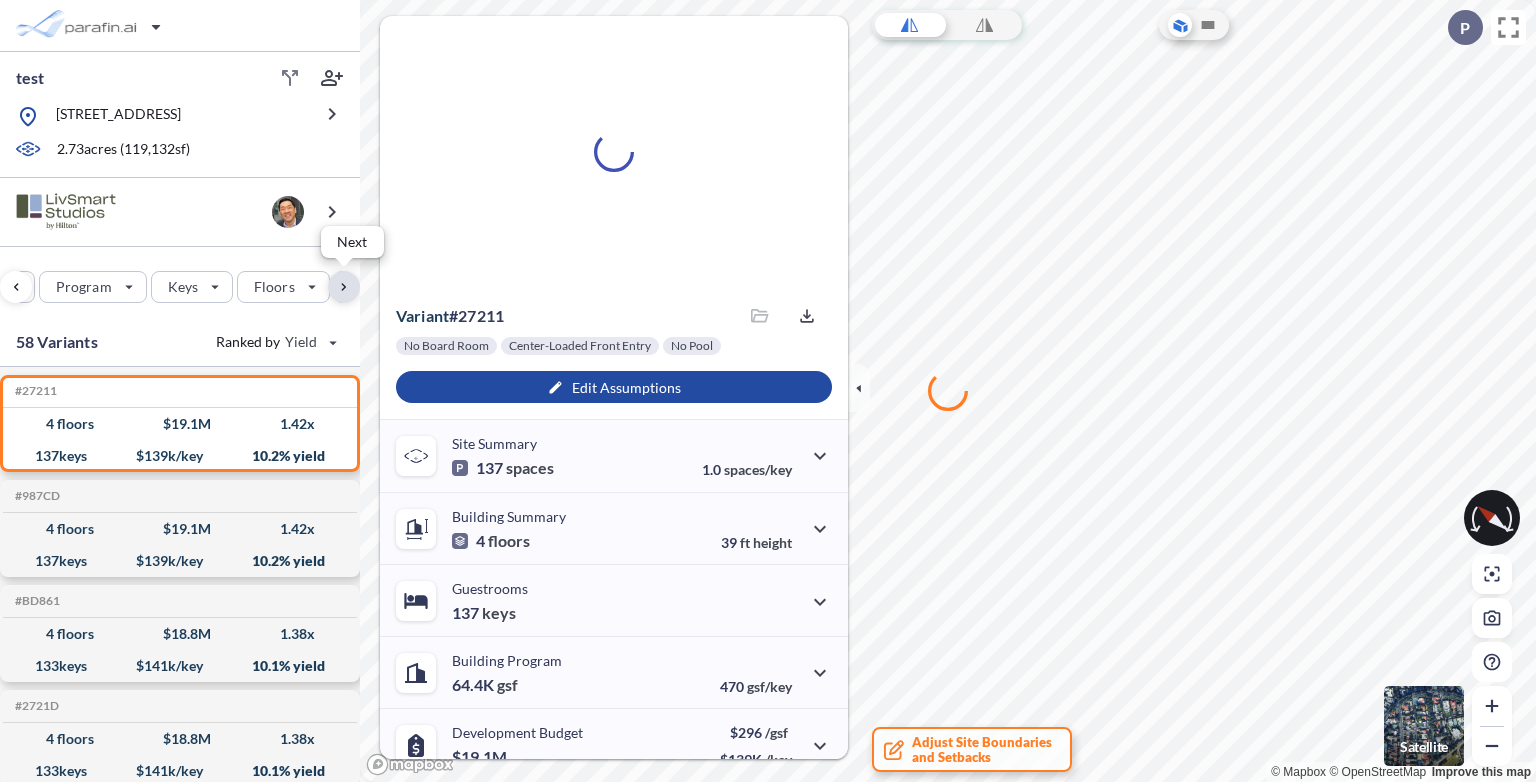 scroll, scrollTop: 0, scrollLeft: 244, axis: horizontal 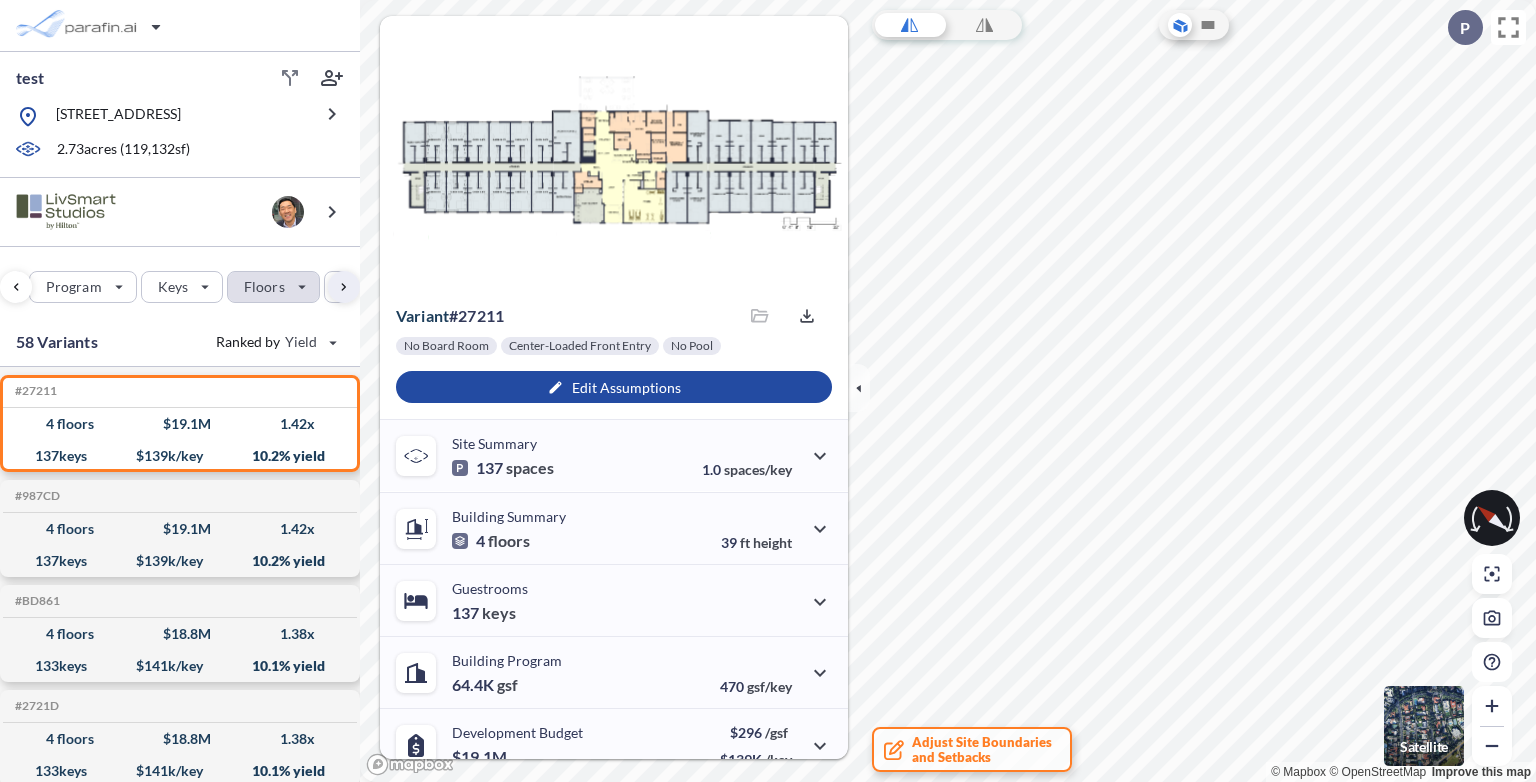 click at bounding box center (273, 287) 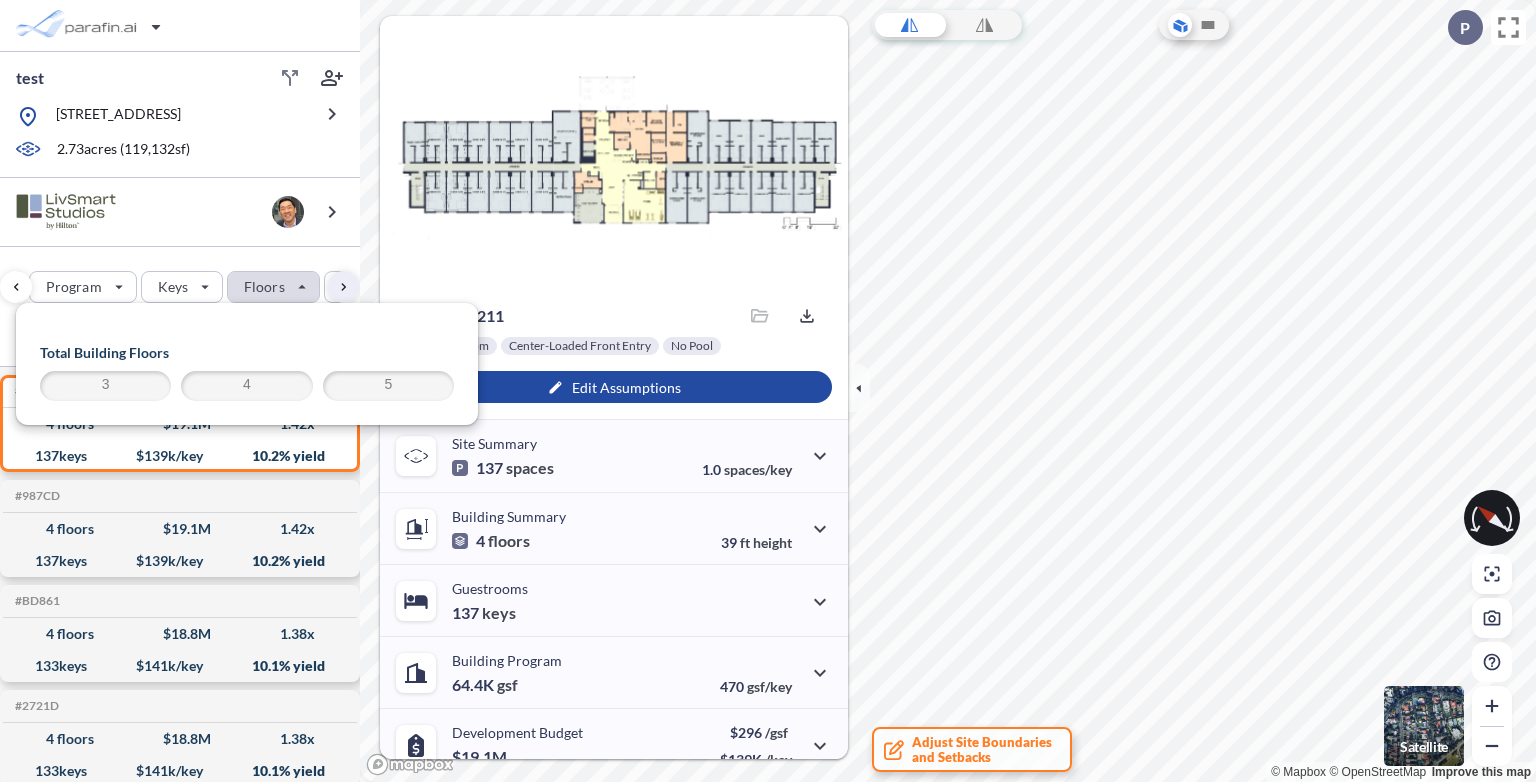 click at bounding box center (273, 287) 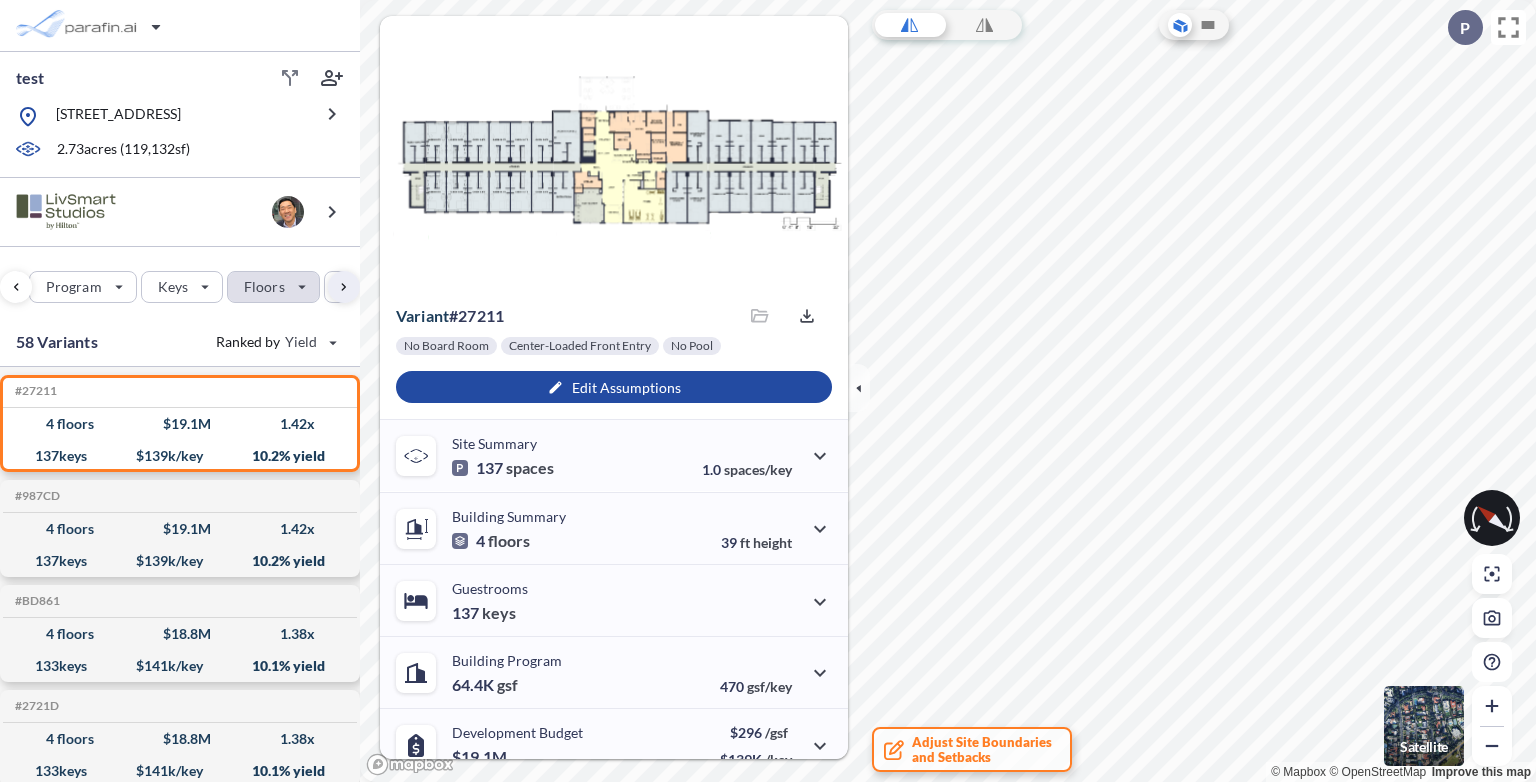 click at bounding box center (273, 287) 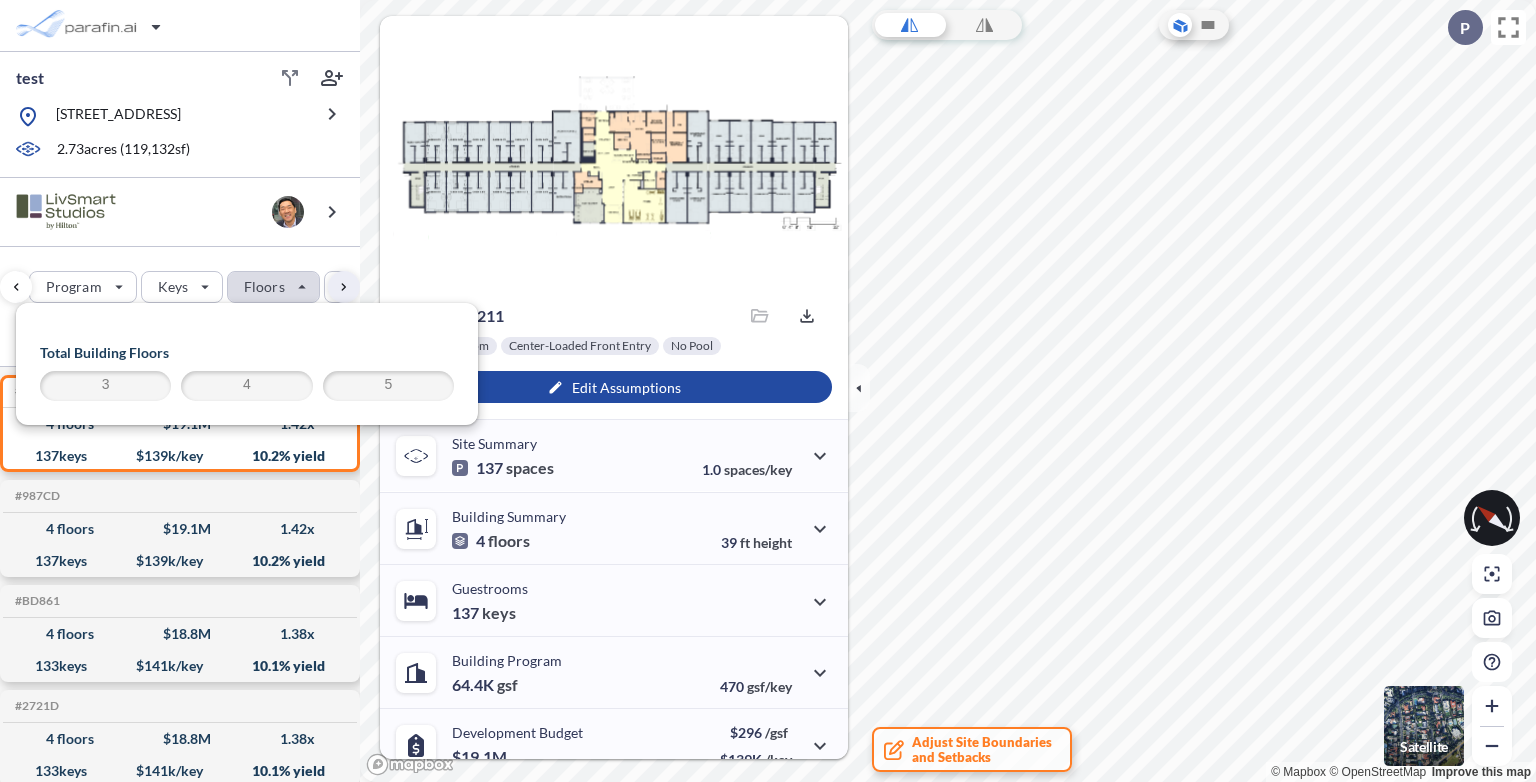 click on "3" at bounding box center (105, 386) 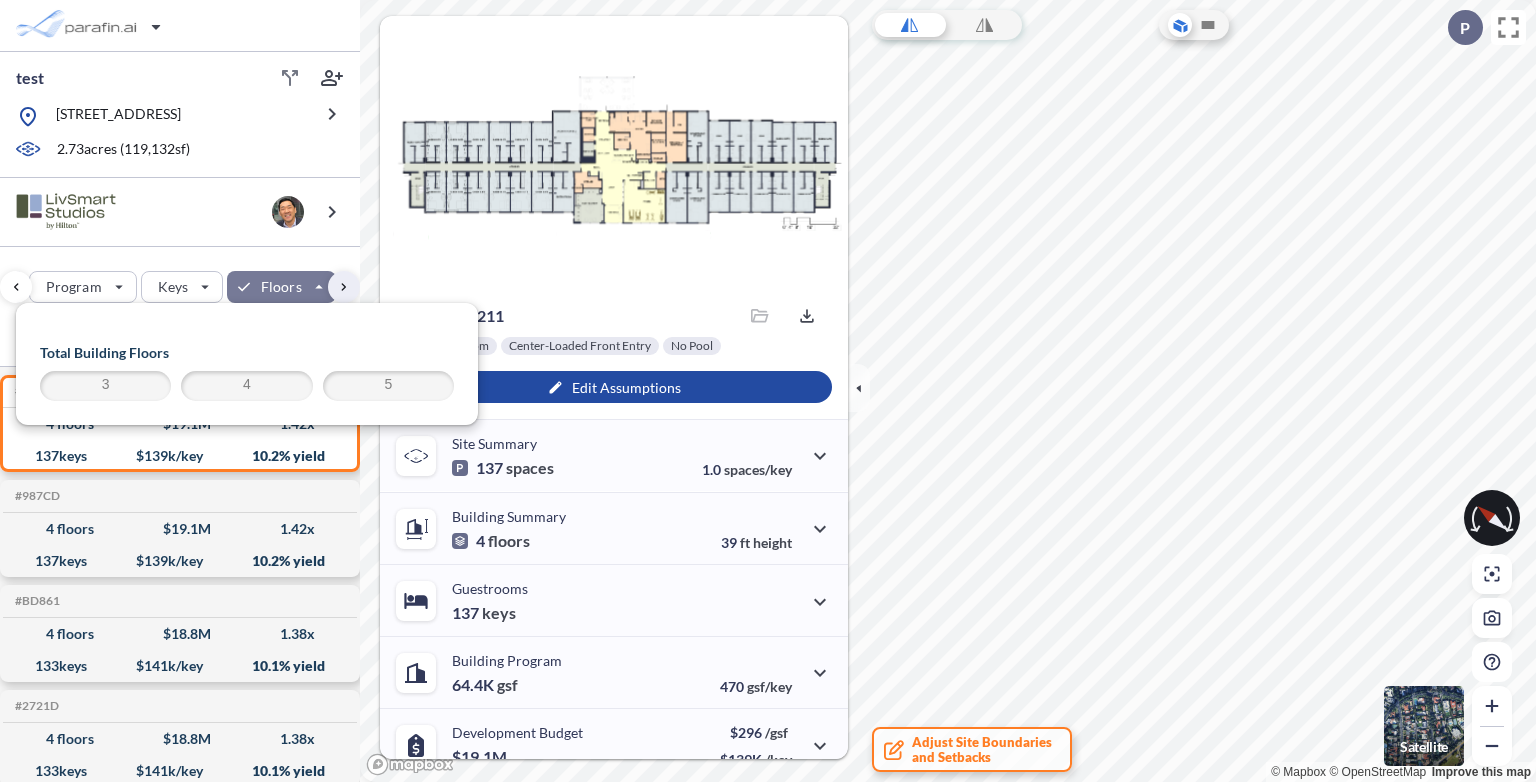 click on "4" at bounding box center [246, 386] 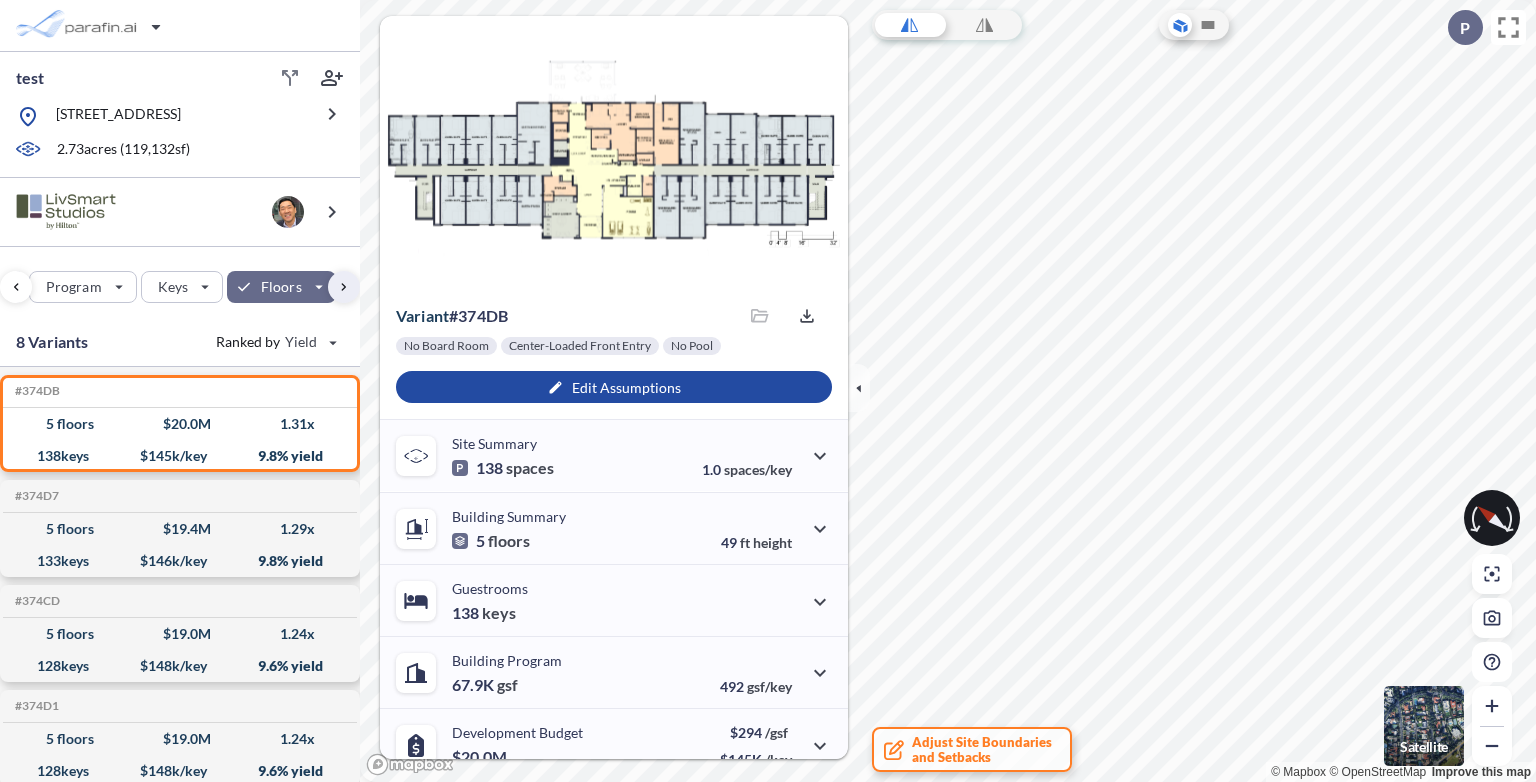 click on "Site Prototypes Only Program Keys Floors Height FAR Room mix Budget" at bounding box center (180, 282) 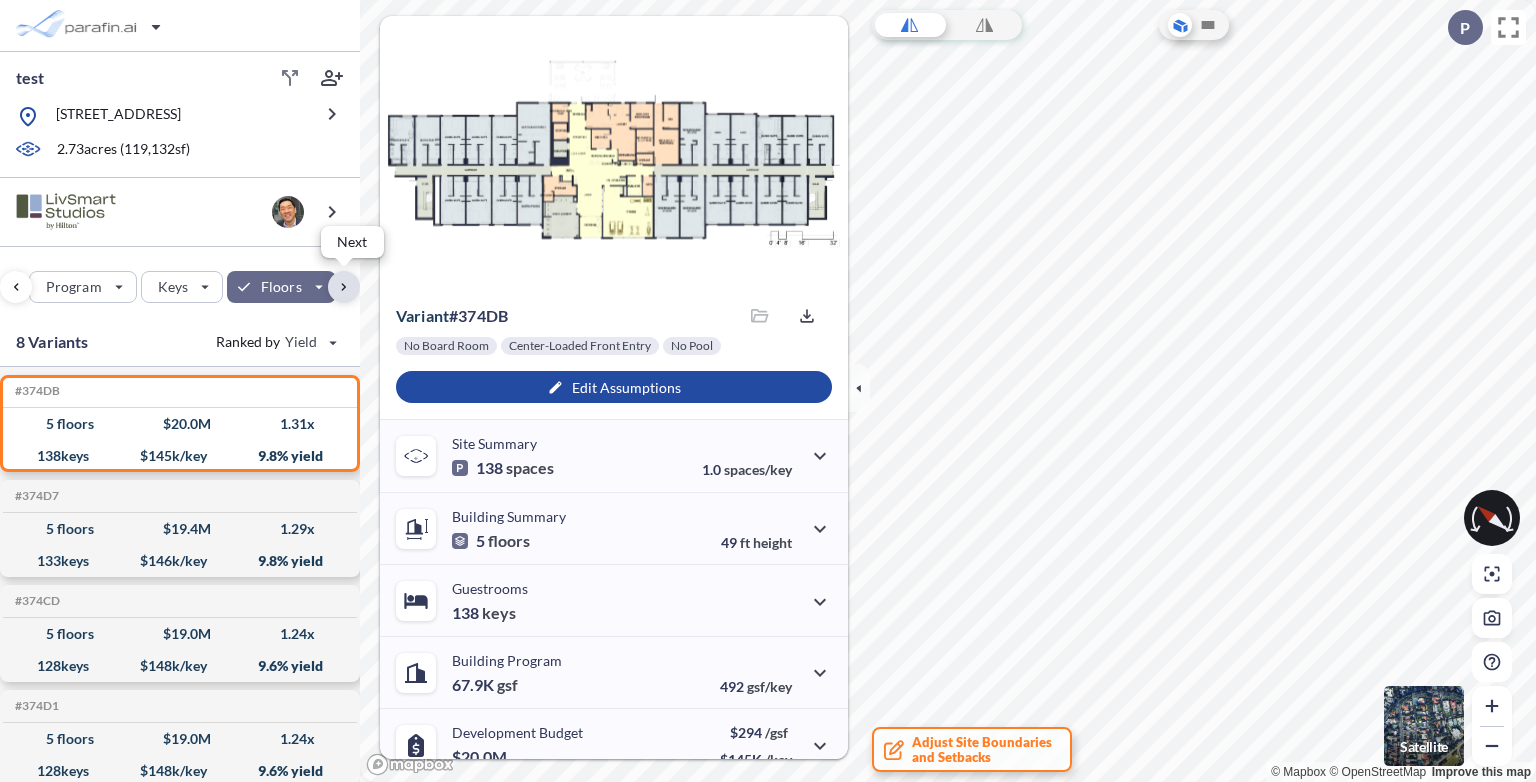 drag, startPoint x: 343, startPoint y: 302, endPoint x: 343, endPoint y: 283, distance: 19 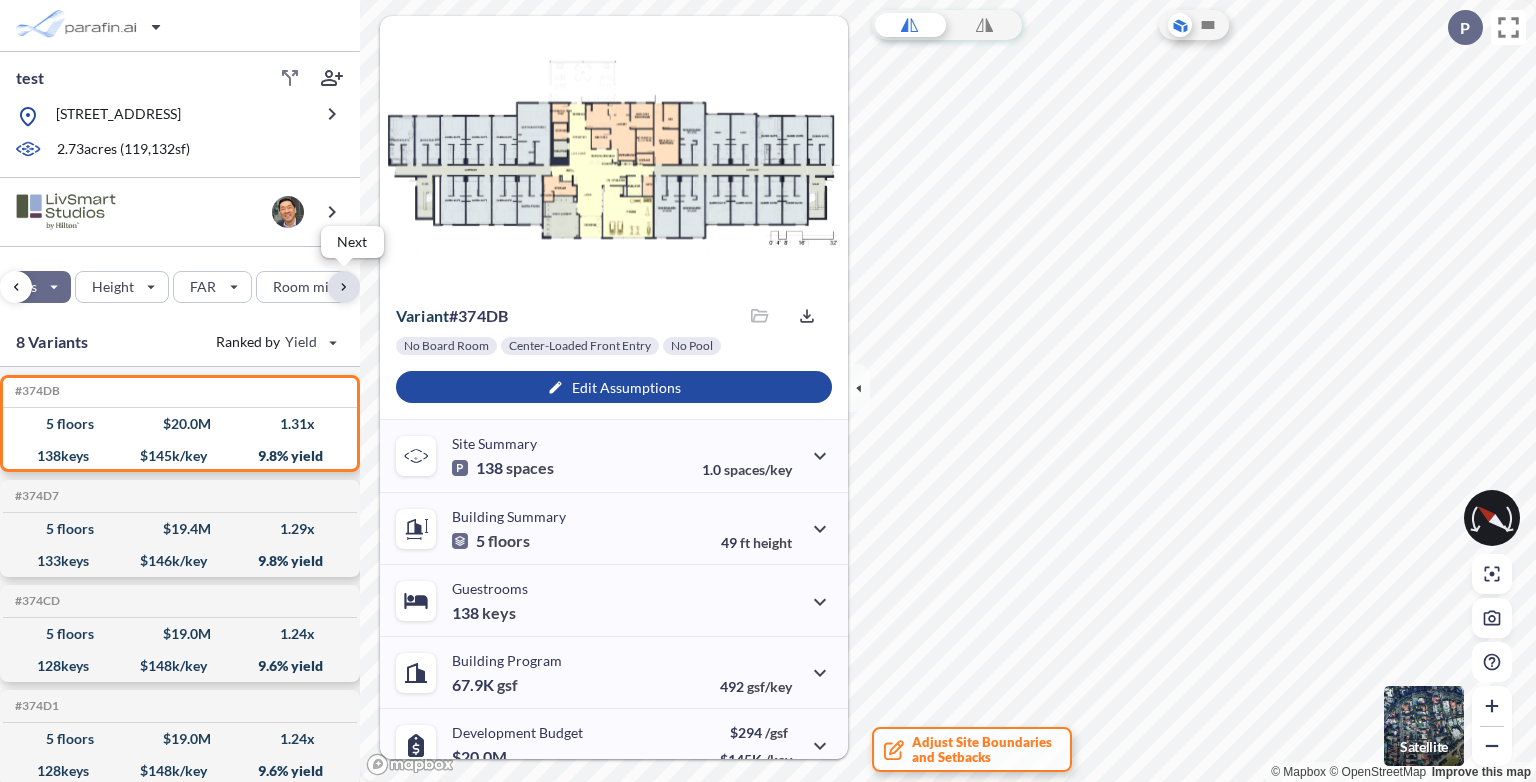 scroll, scrollTop: 0, scrollLeft: 538, axis: horizontal 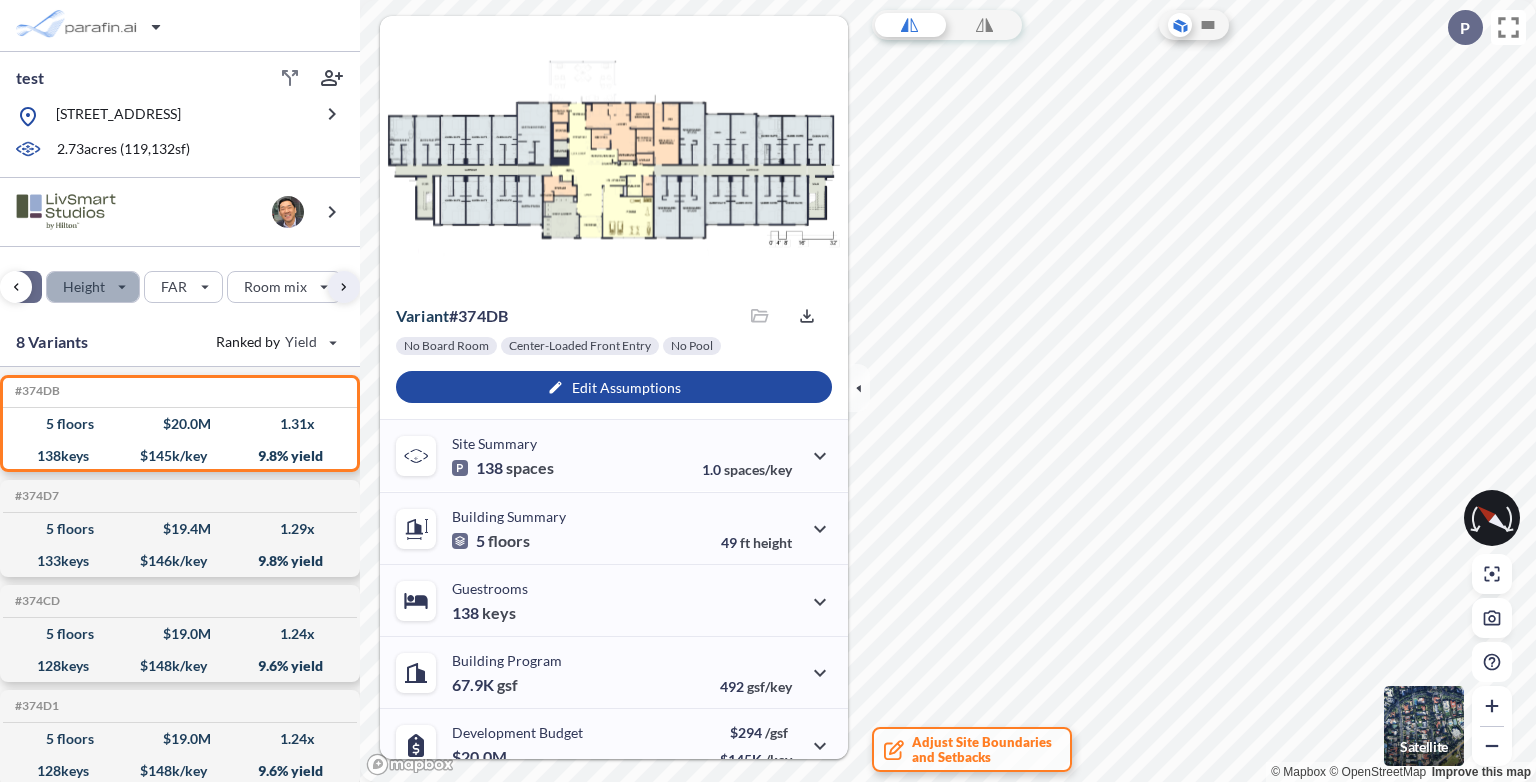 click at bounding box center (93, 287) 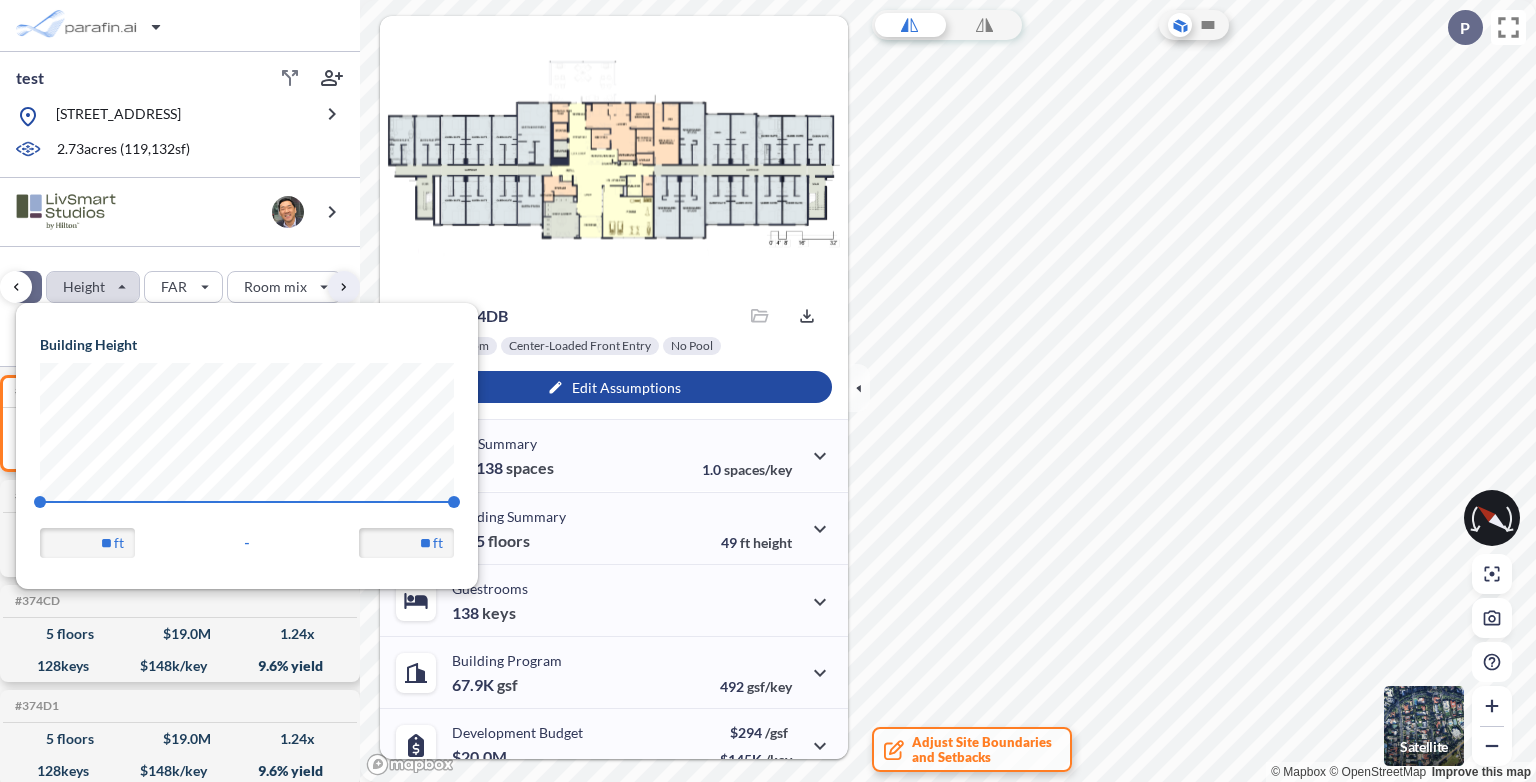 scroll, scrollTop: 999715, scrollLeft: 999537, axis: both 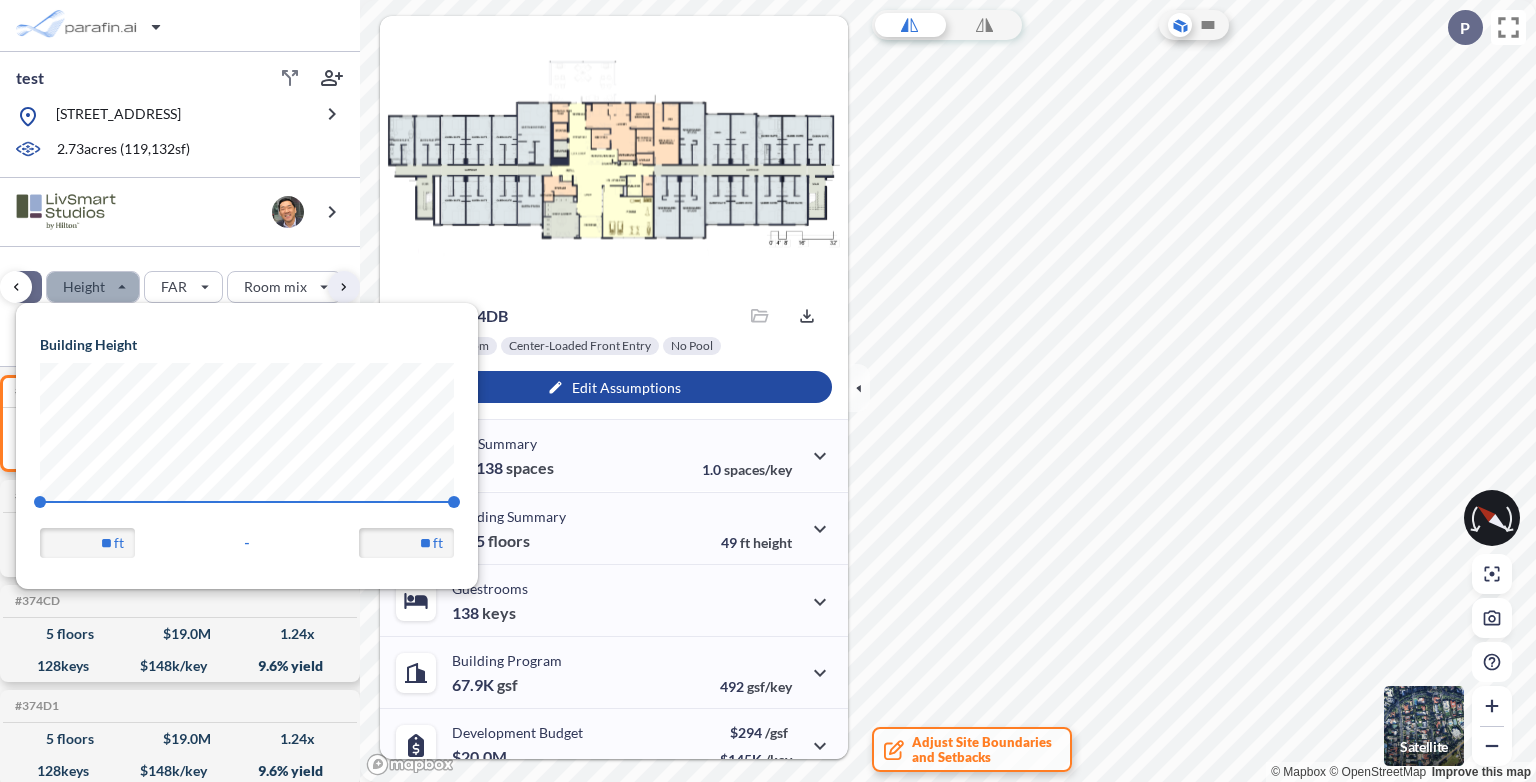 click at bounding box center (93, 287) 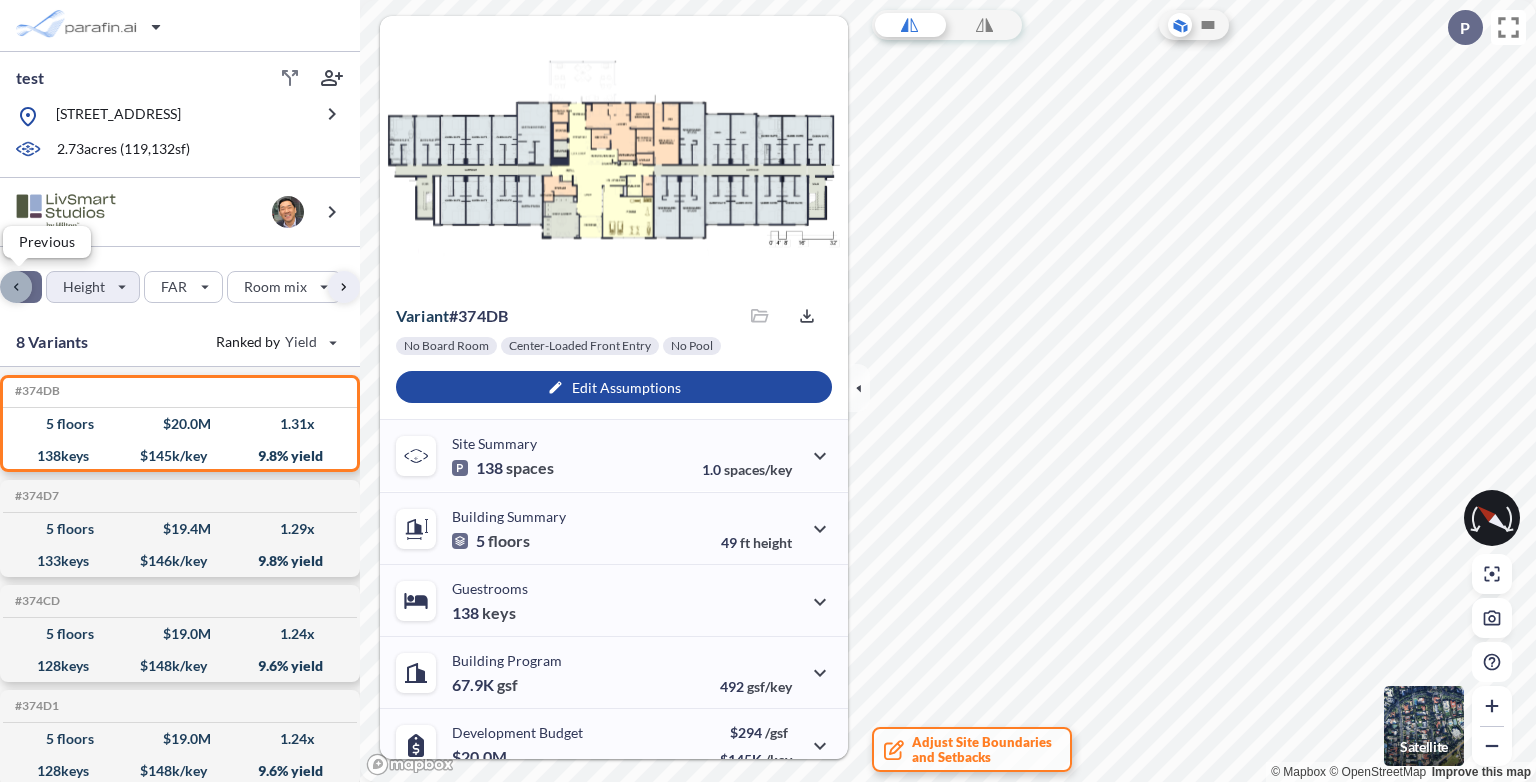 click at bounding box center (16, 287) 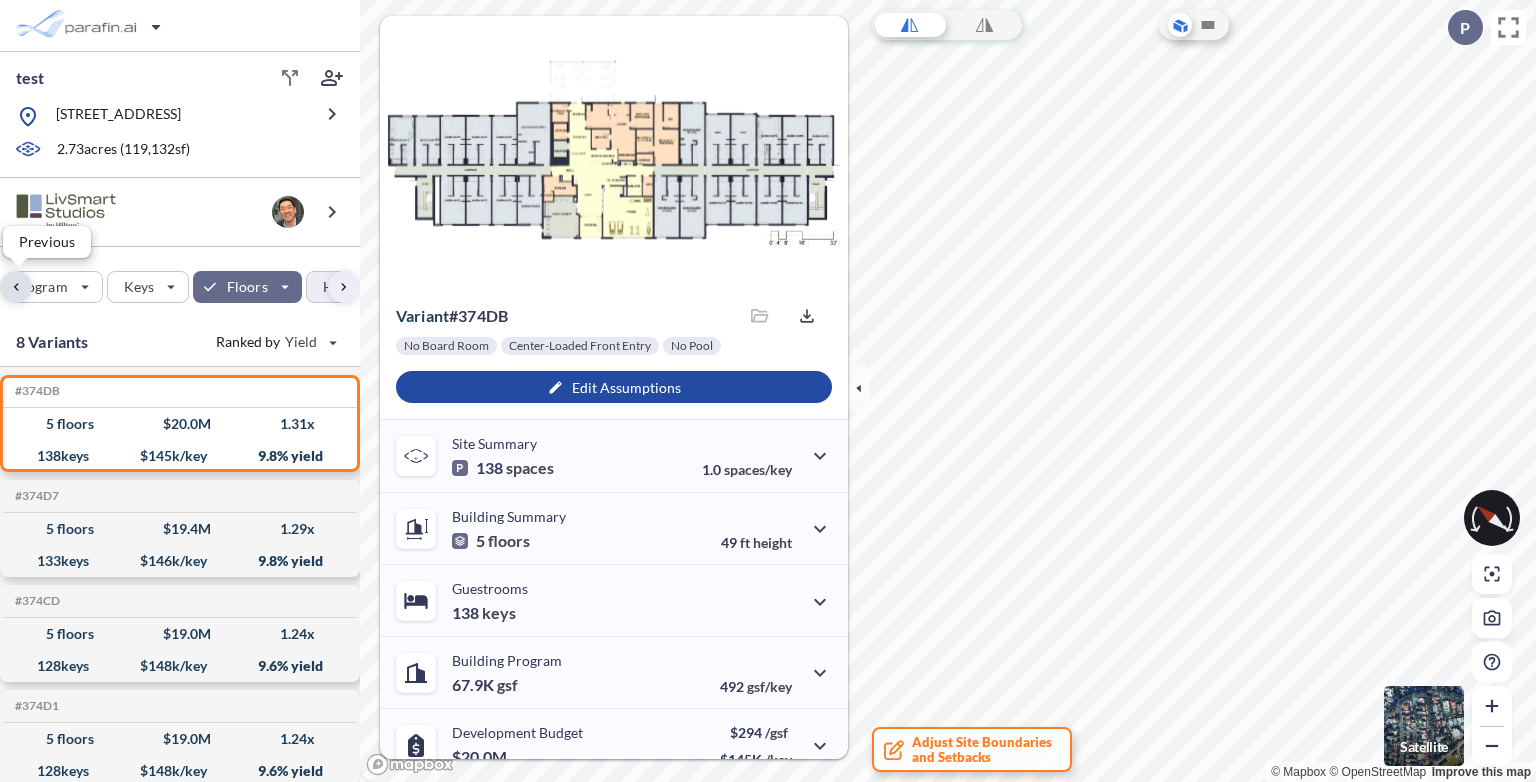 scroll, scrollTop: 0, scrollLeft: 253, axis: horizontal 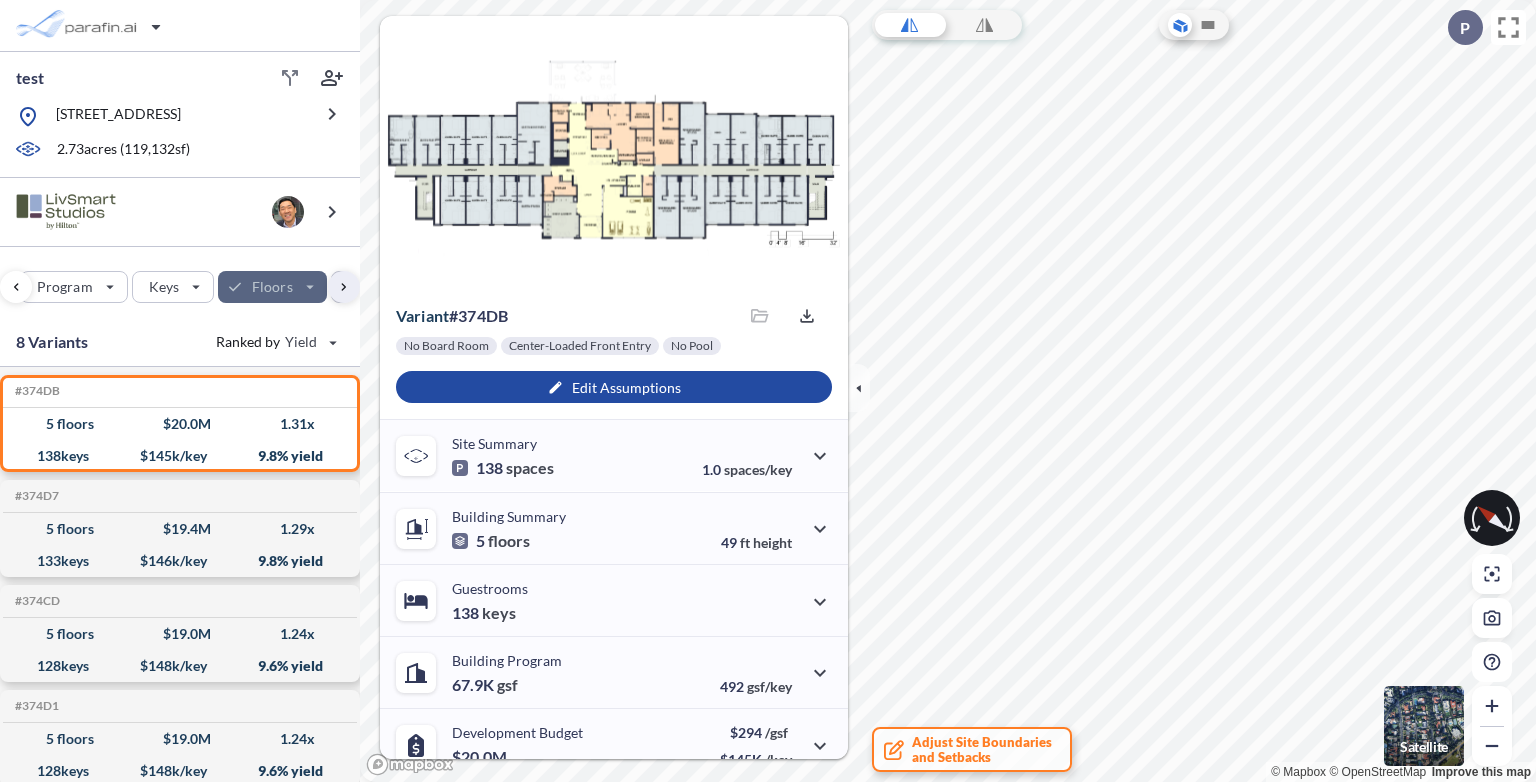 drag, startPoint x: 300, startPoint y: 302, endPoint x: 301, endPoint y: 290, distance: 12.0415945 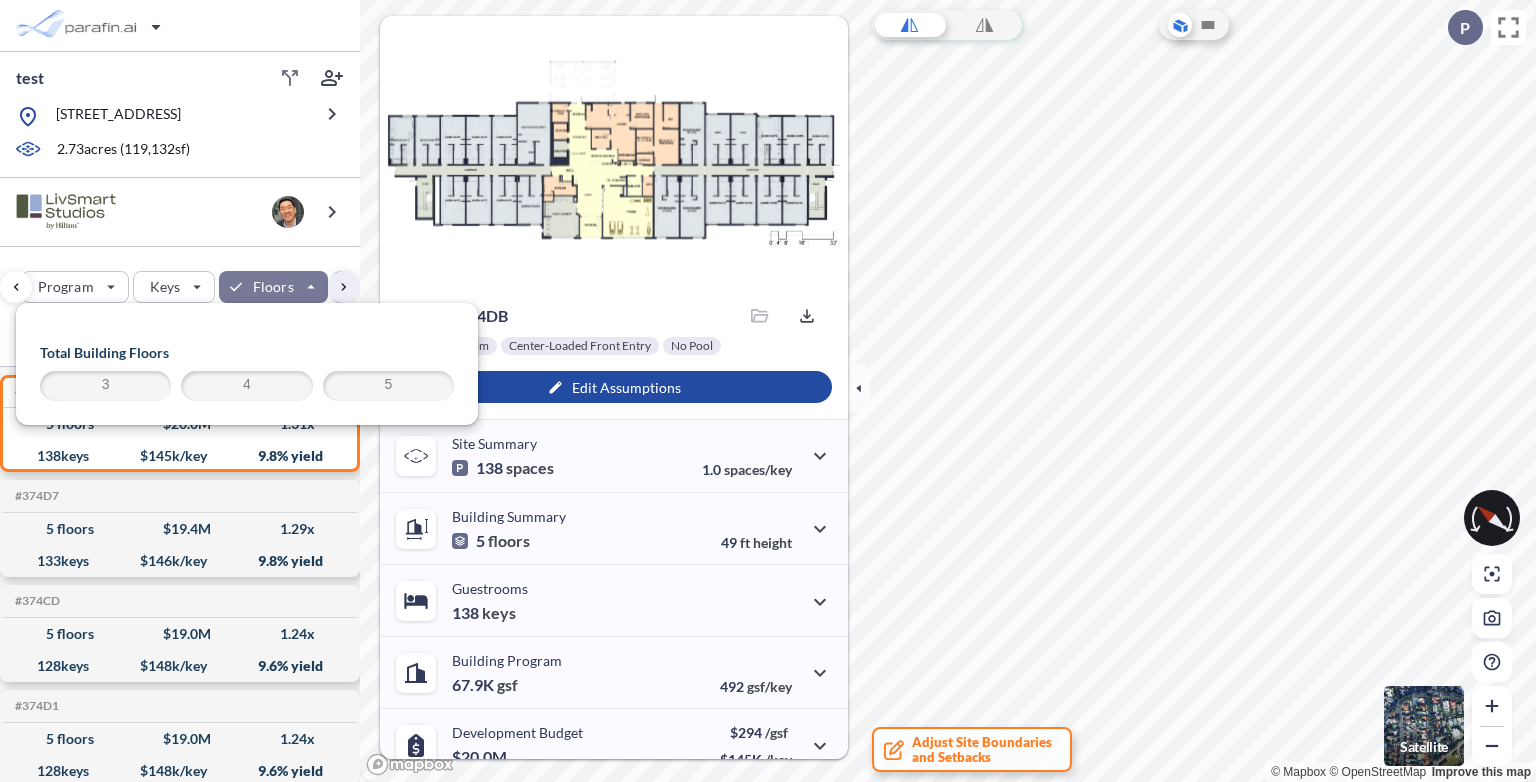 click at bounding box center [273, 287] 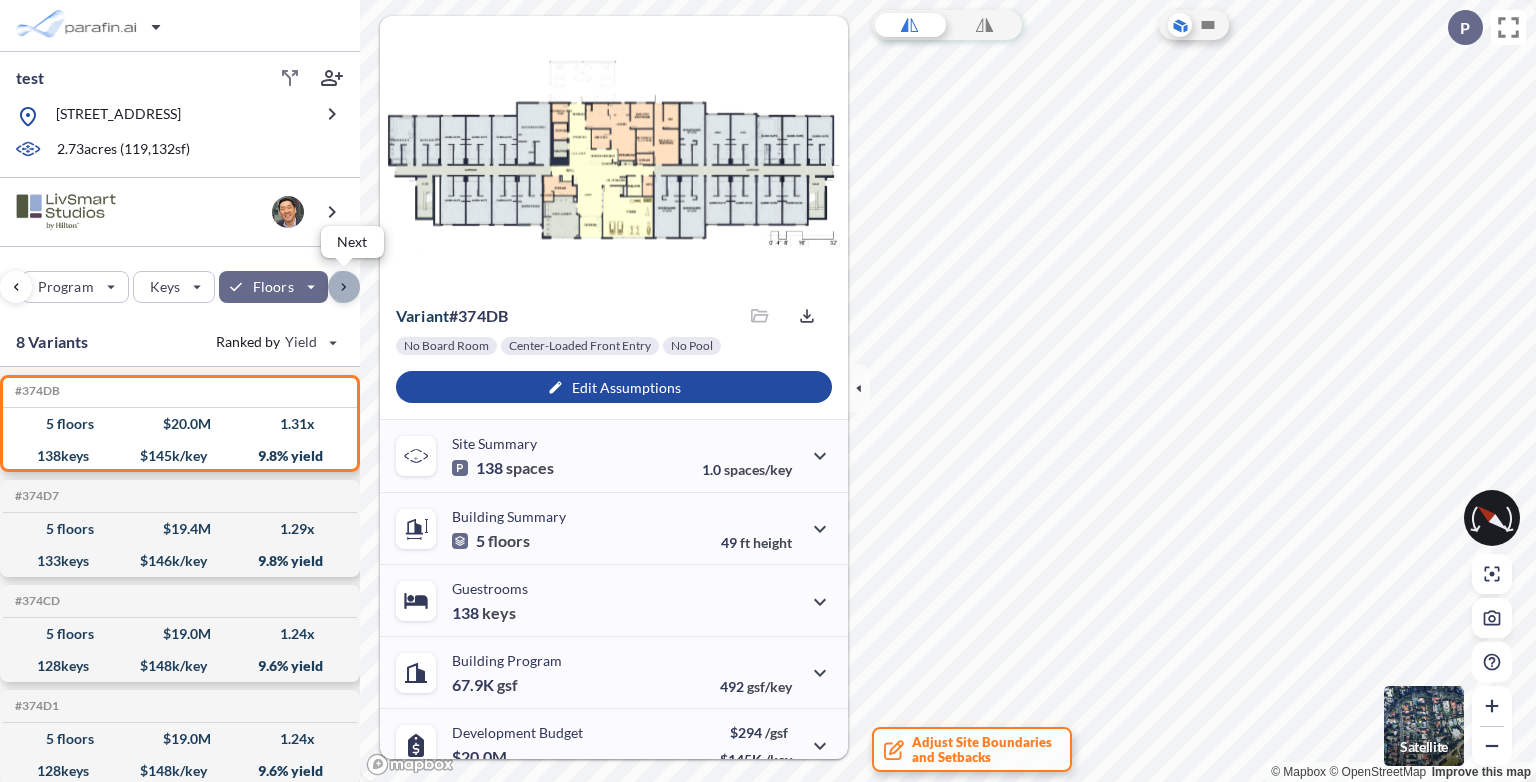 click at bounding box center [344, 287] 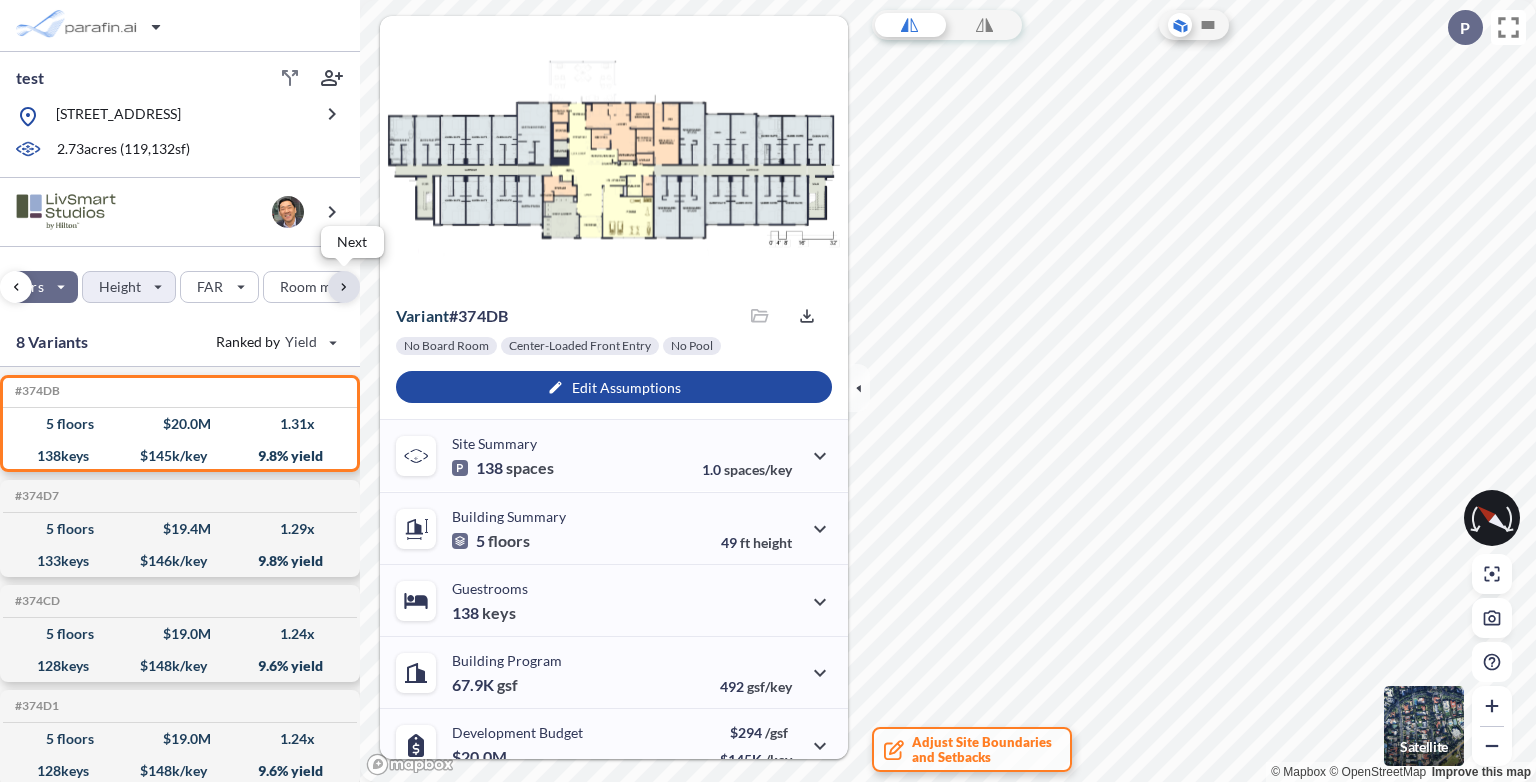 scroll, scrollTop: 0, scrollLeft: 546, axis: horizontal 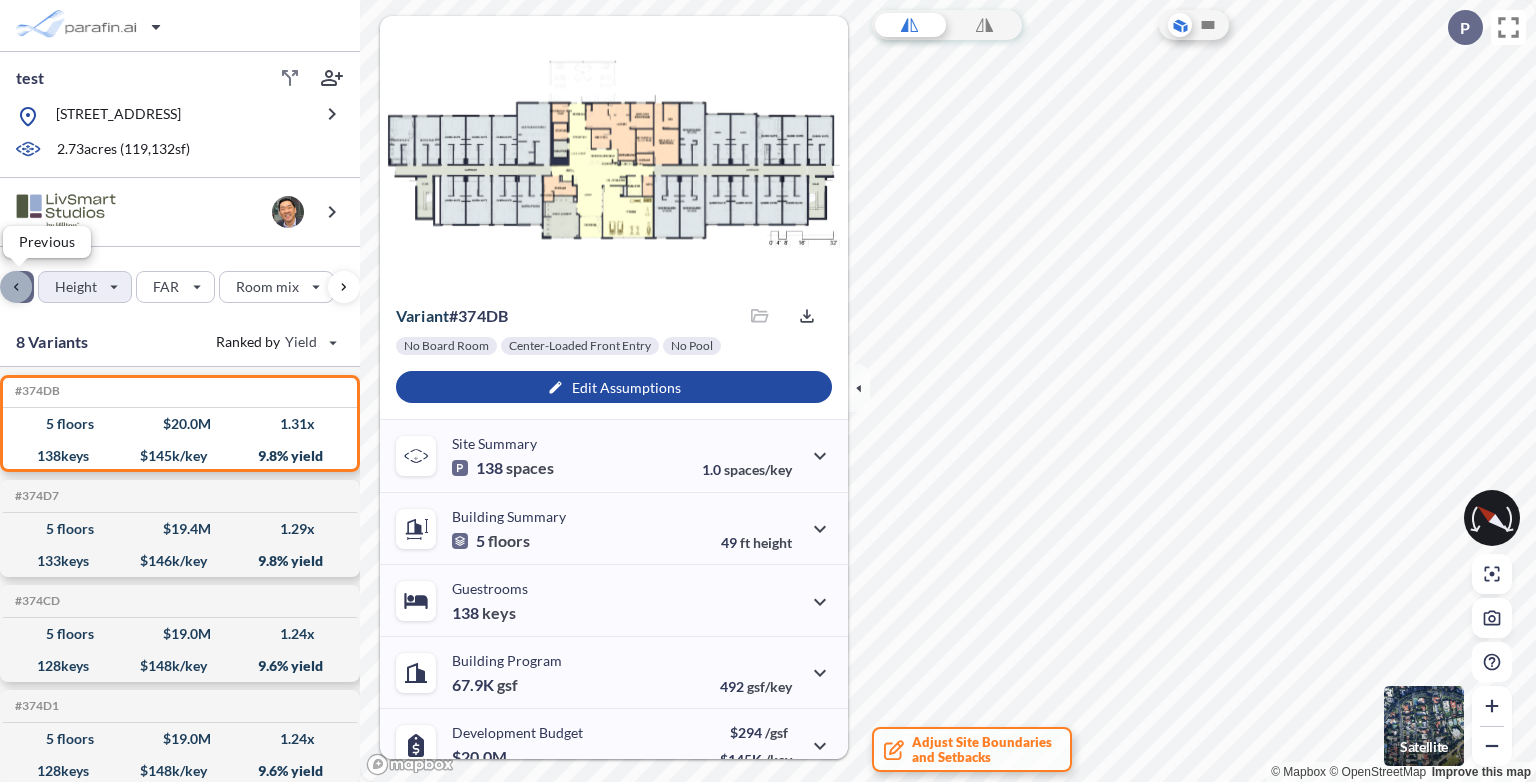 click at bounding box center (16, 287) 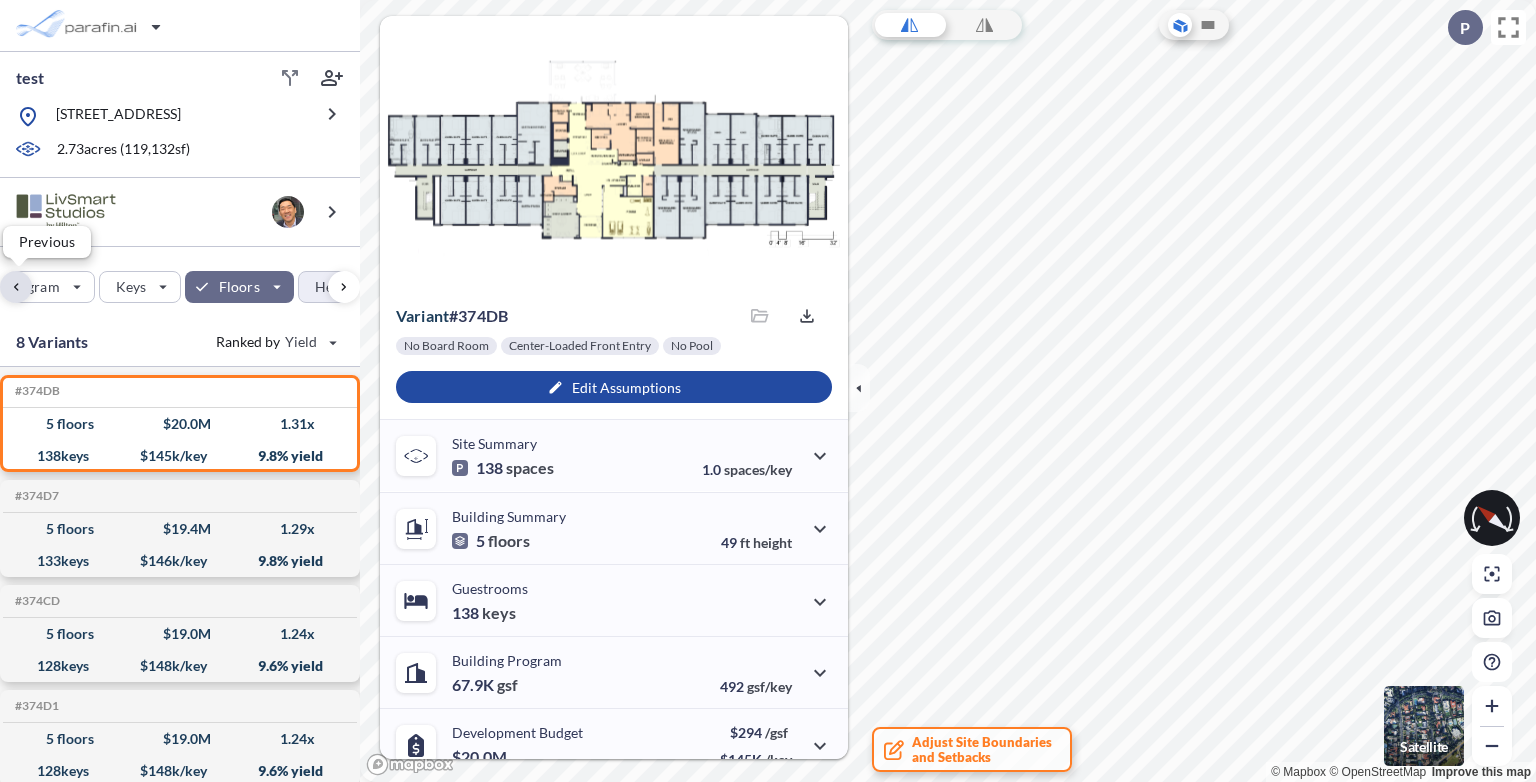 scroll, scrollTop: 0, scrollLeft: 261, axis: horizontal 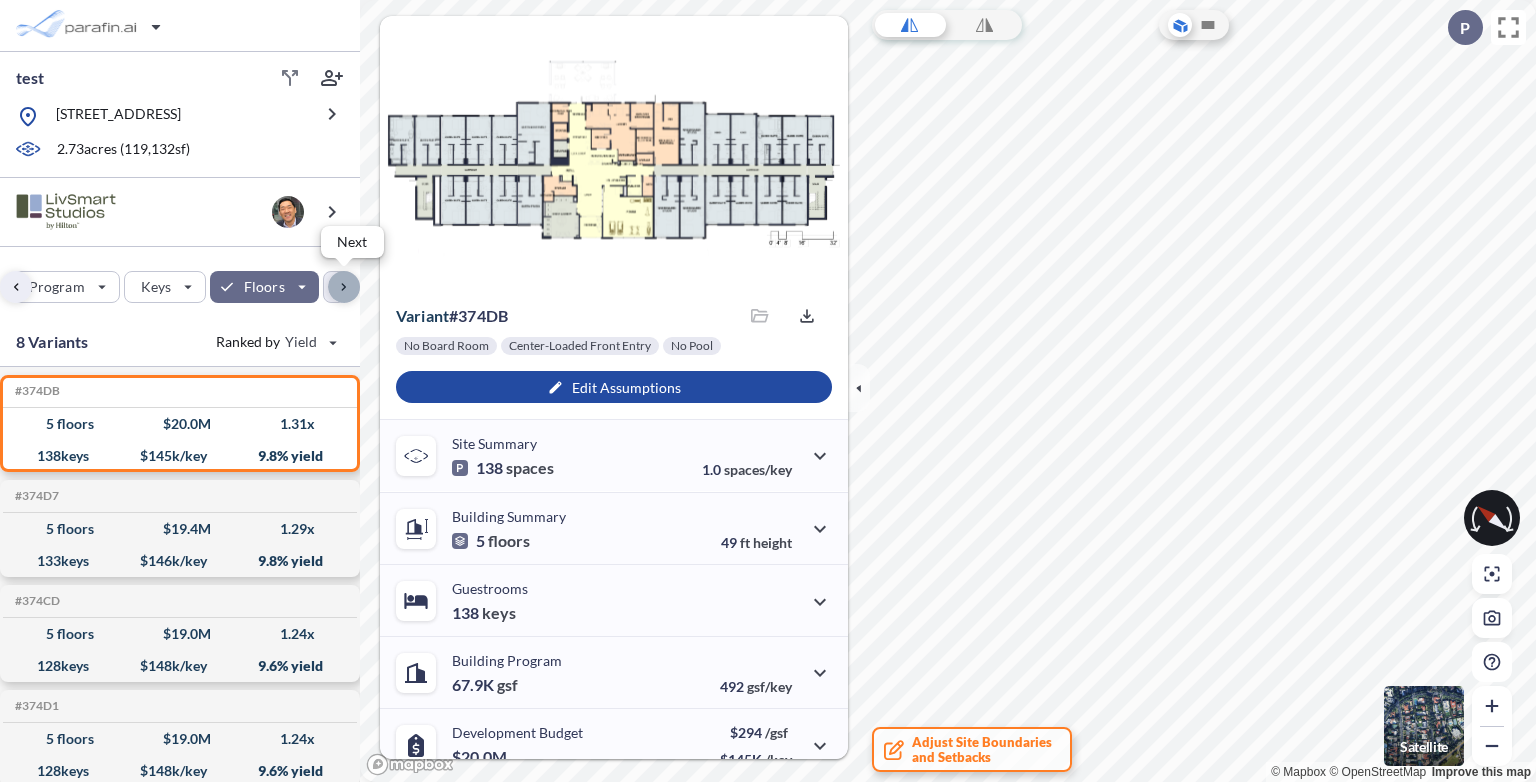 click at bounding box center (344, 287) 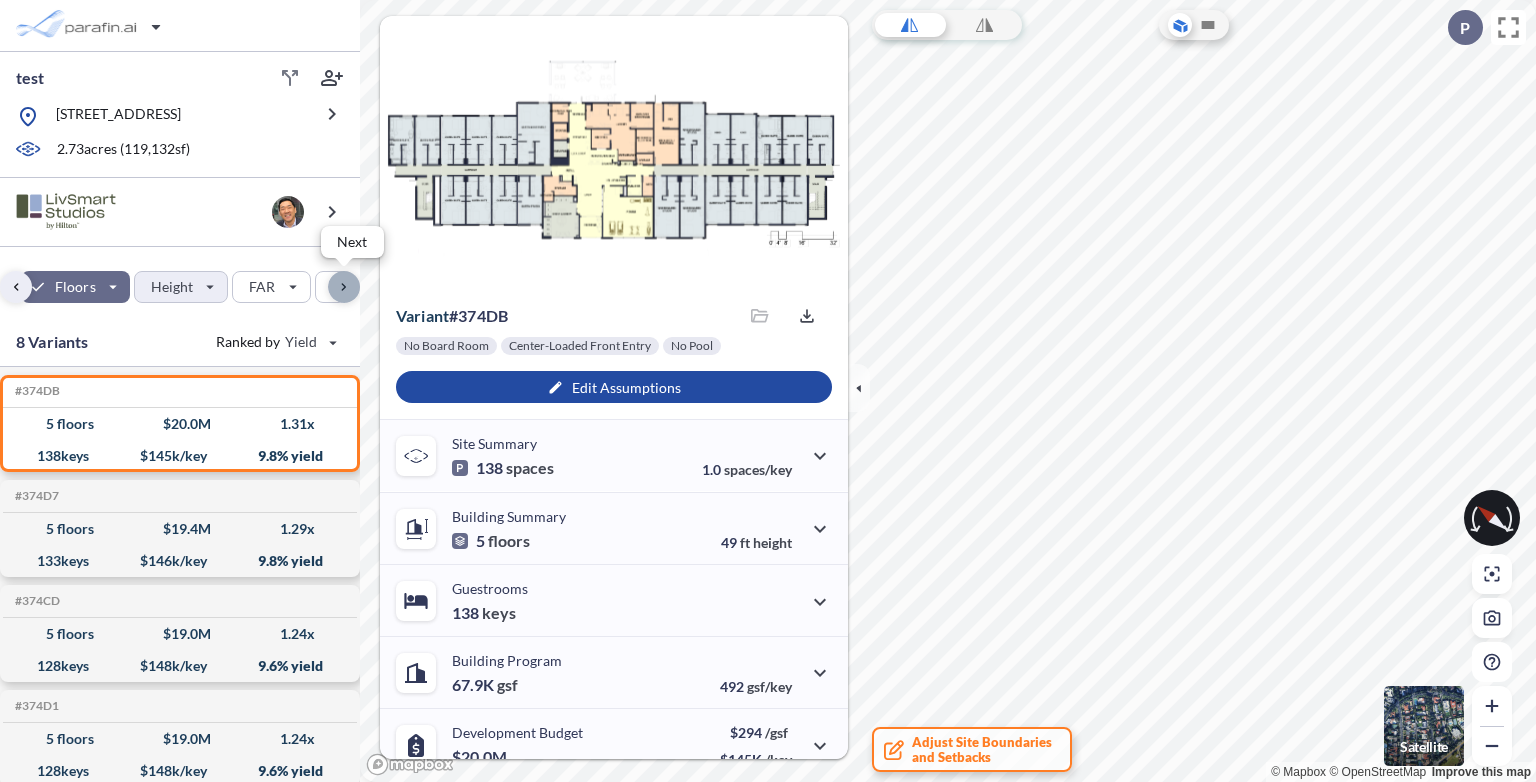 click at bounding box center [344, 287] 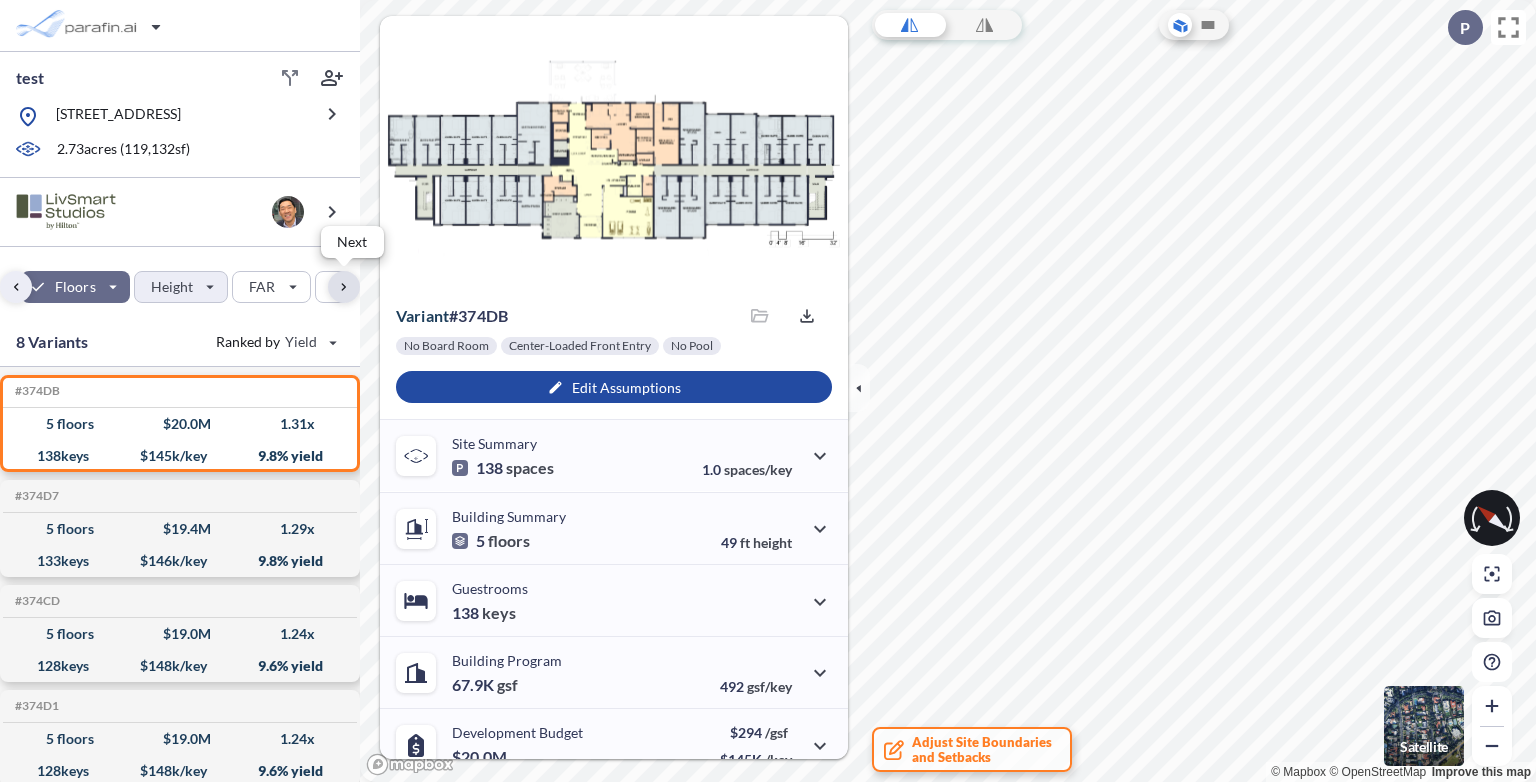 scroll, scrollTop: 0, scrollLeft: 627, axis: horizontal 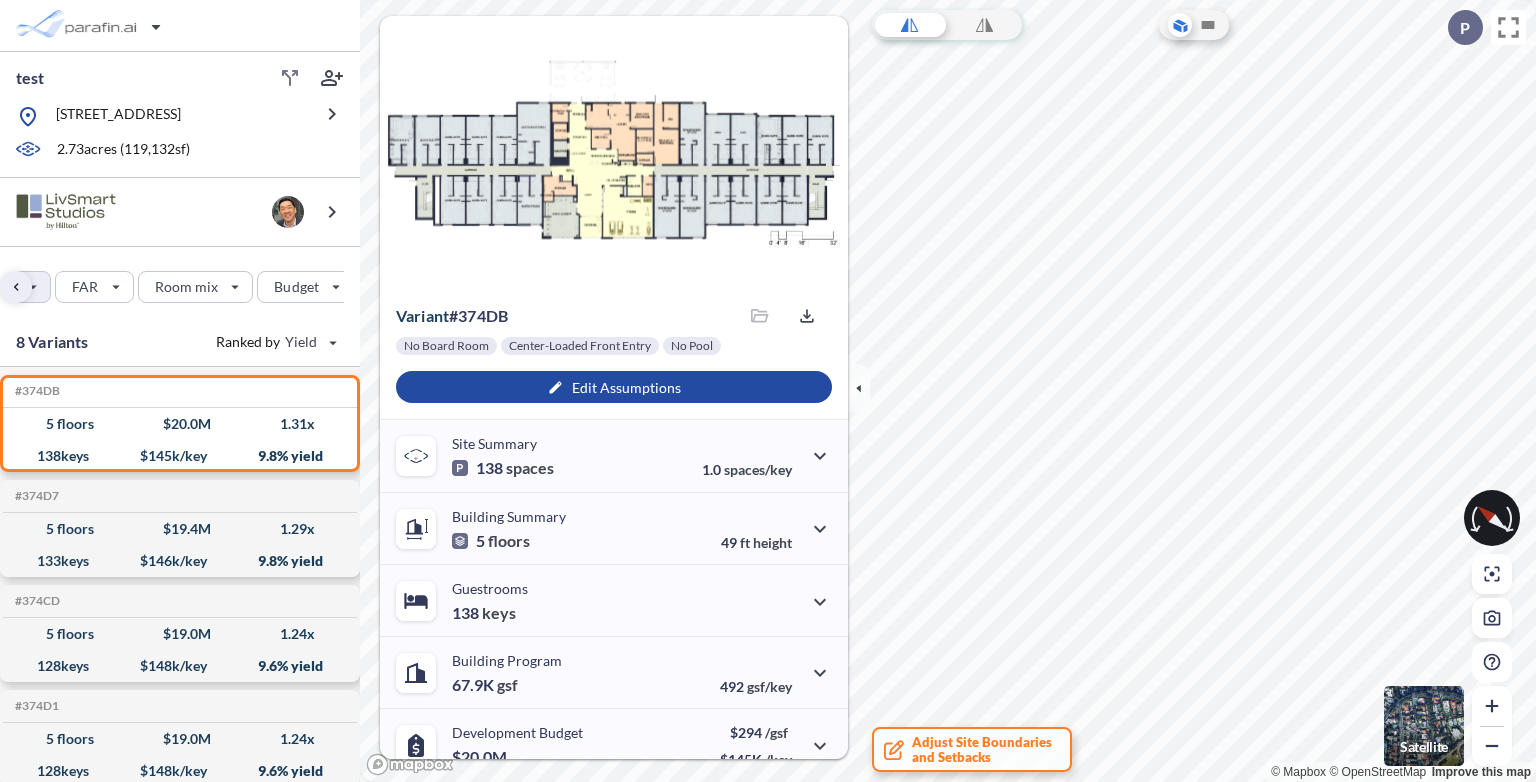 click on "Site Prototypes Only Program Keys Floors Height FAR Room mix Budget" at bounding box center (180, 282) 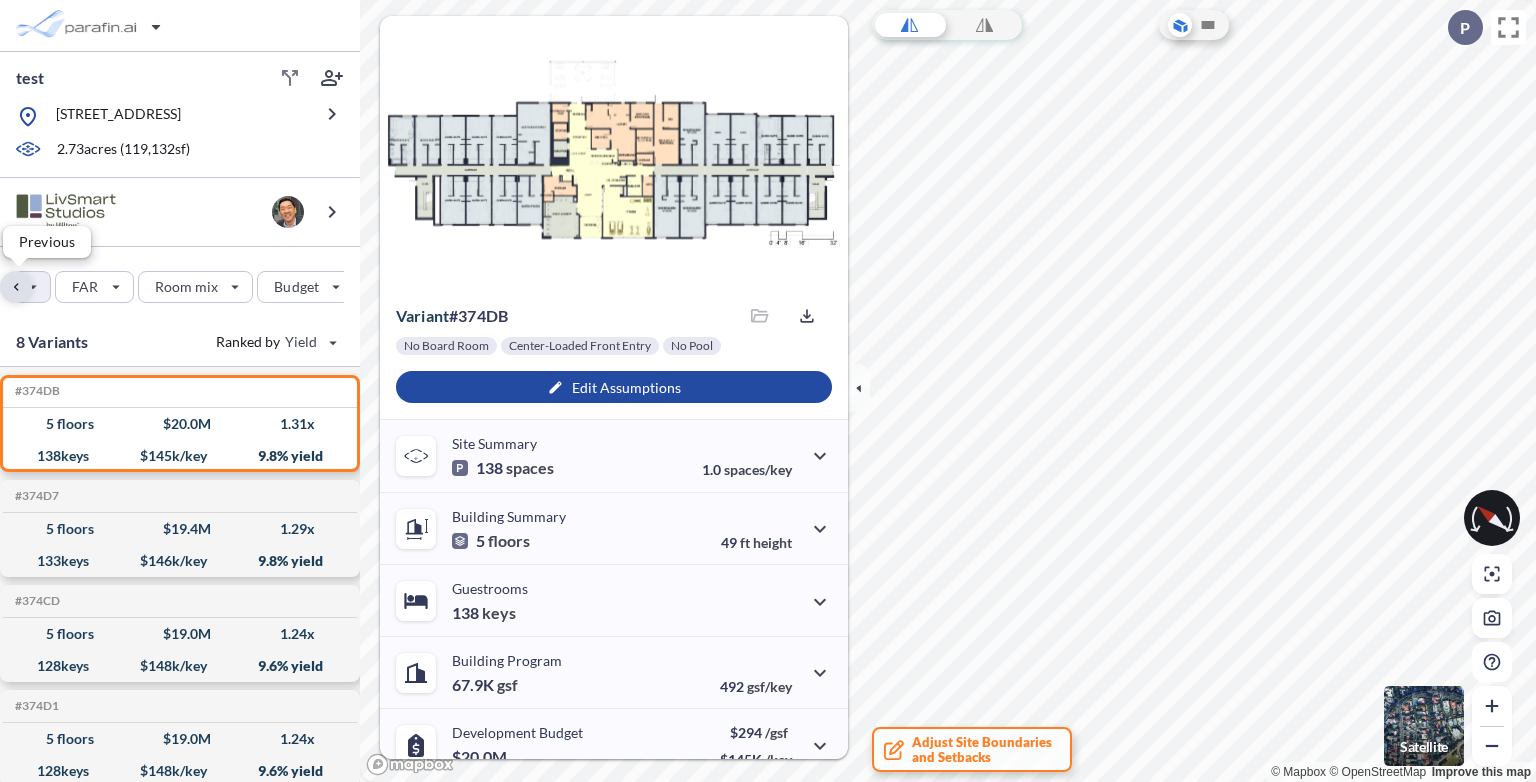 click at bounding box center (16, 287) 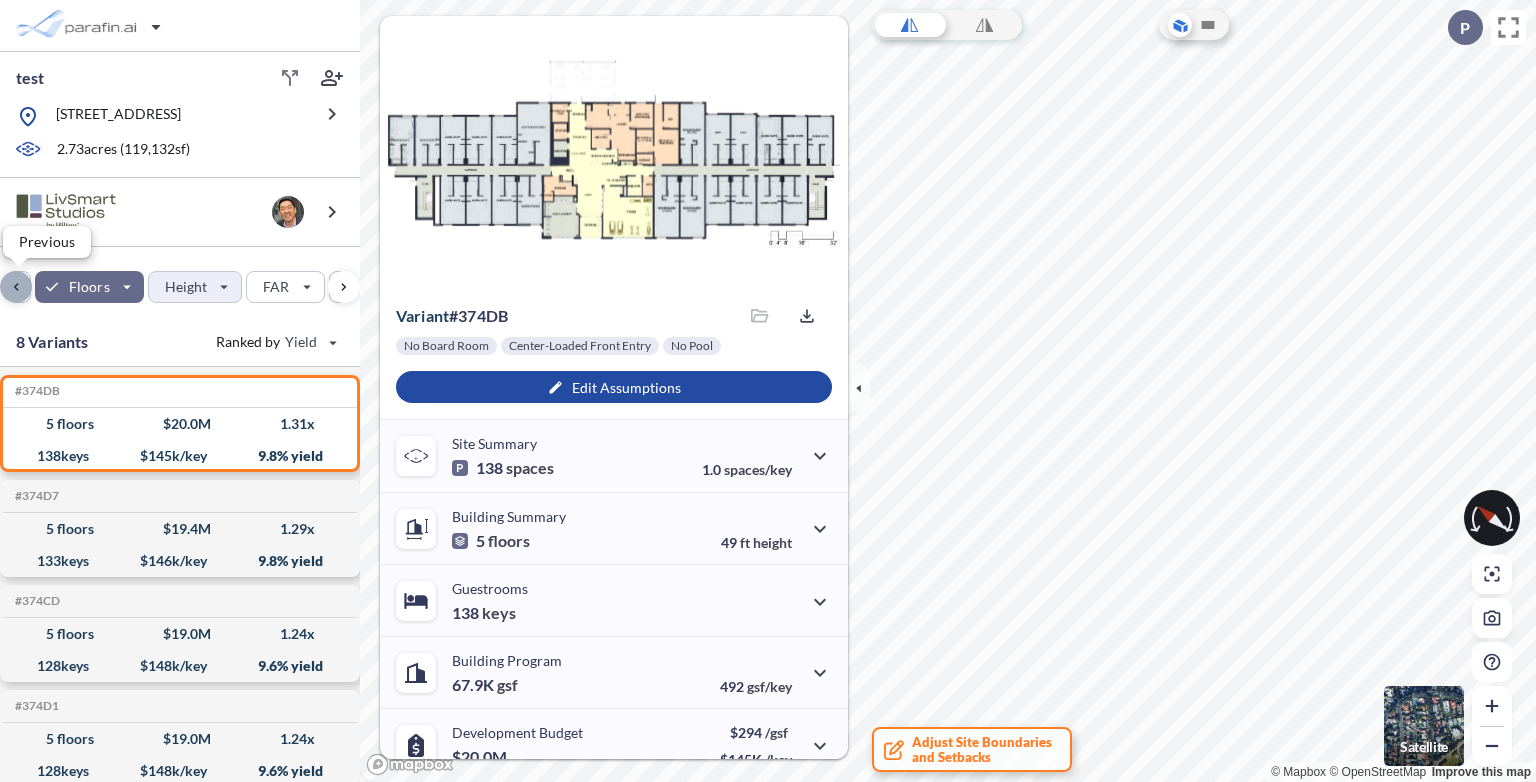 click at bounding box center [16, 287] 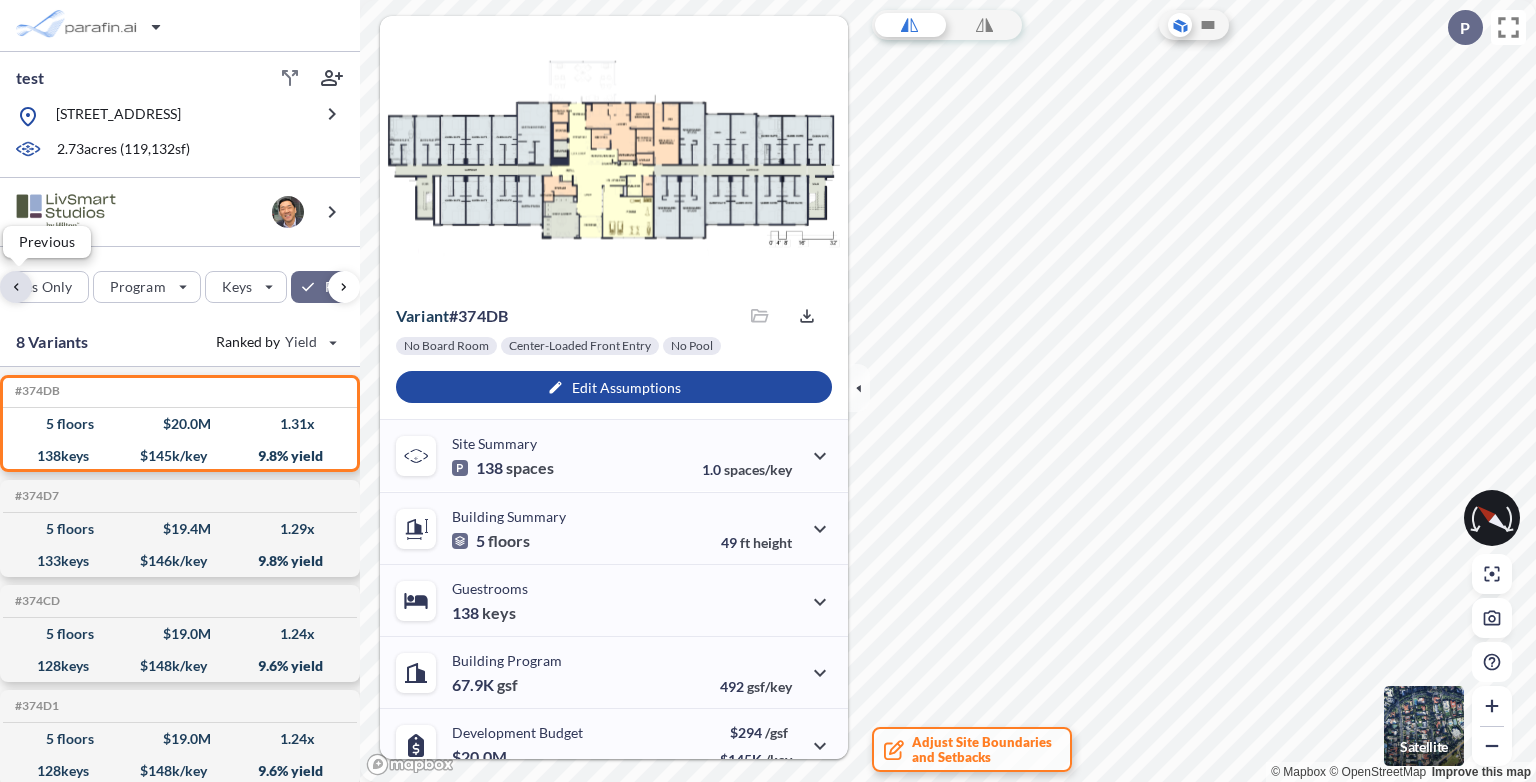 scroll, scrollTop: 0, scrollLeft: 158, axis: horizontal 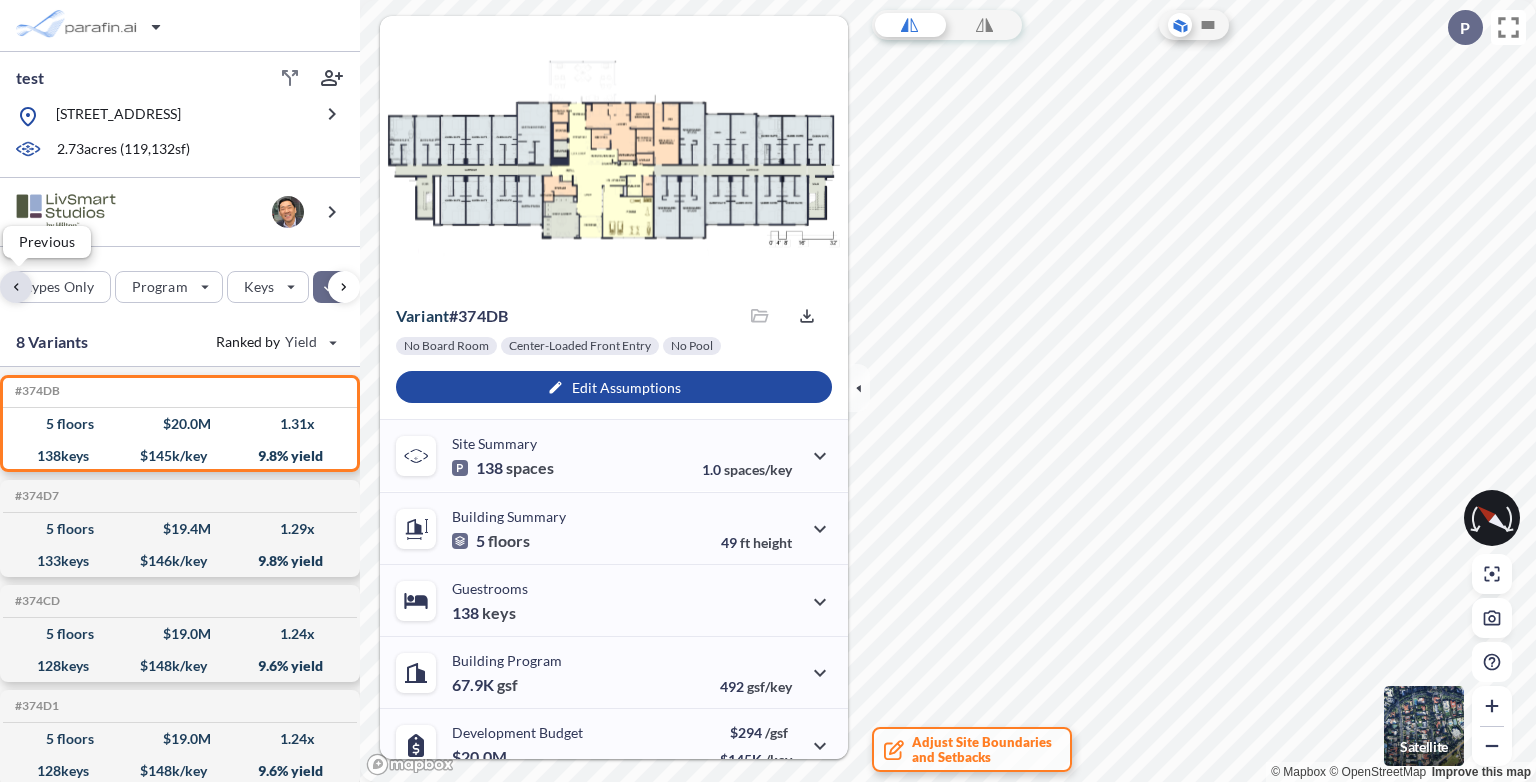 click at bounding box center [16, 287] 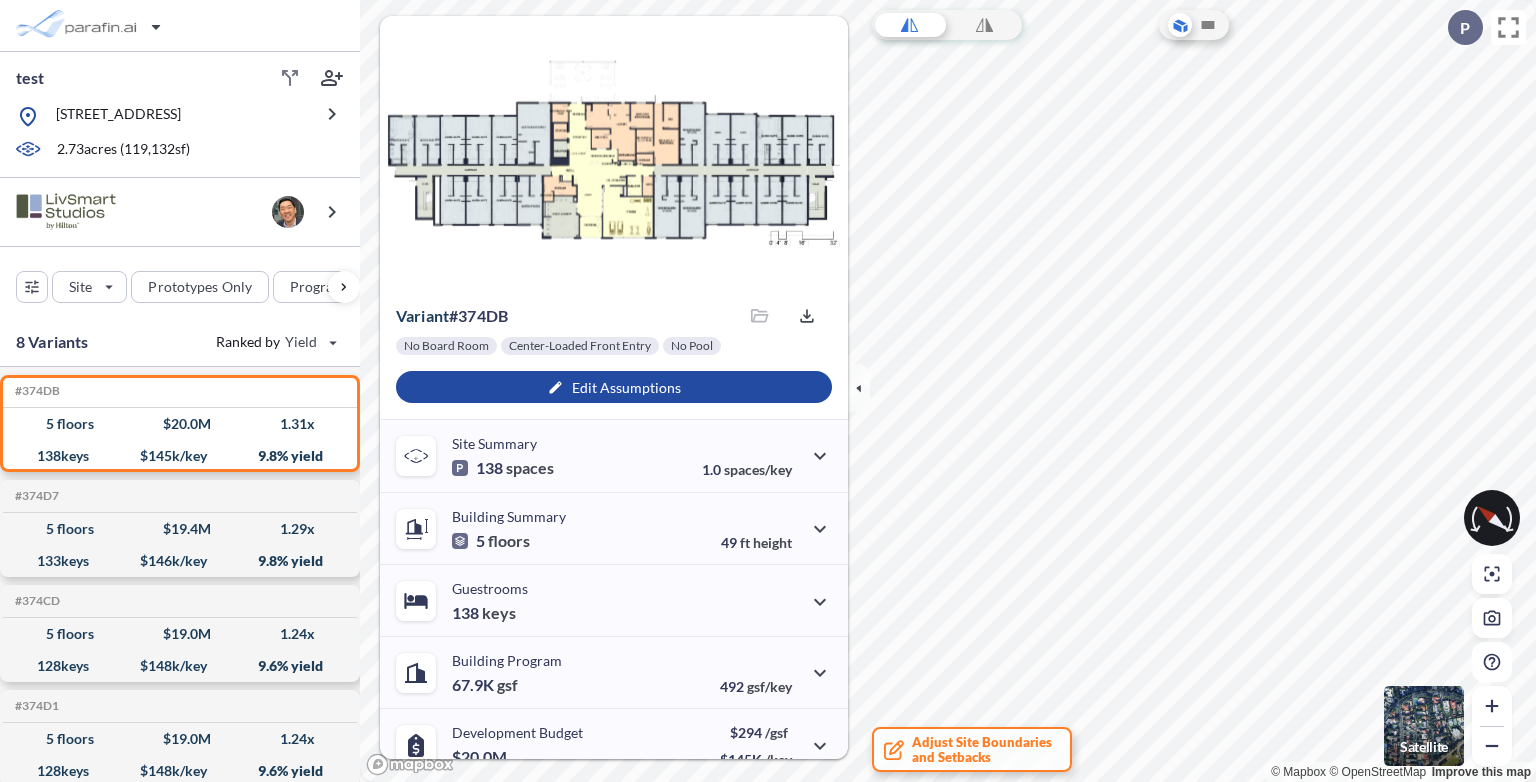 click on "Site Prototypes Only Program Keys Floors Height FAR Room mix Budget" at bounding box center (180, 282) 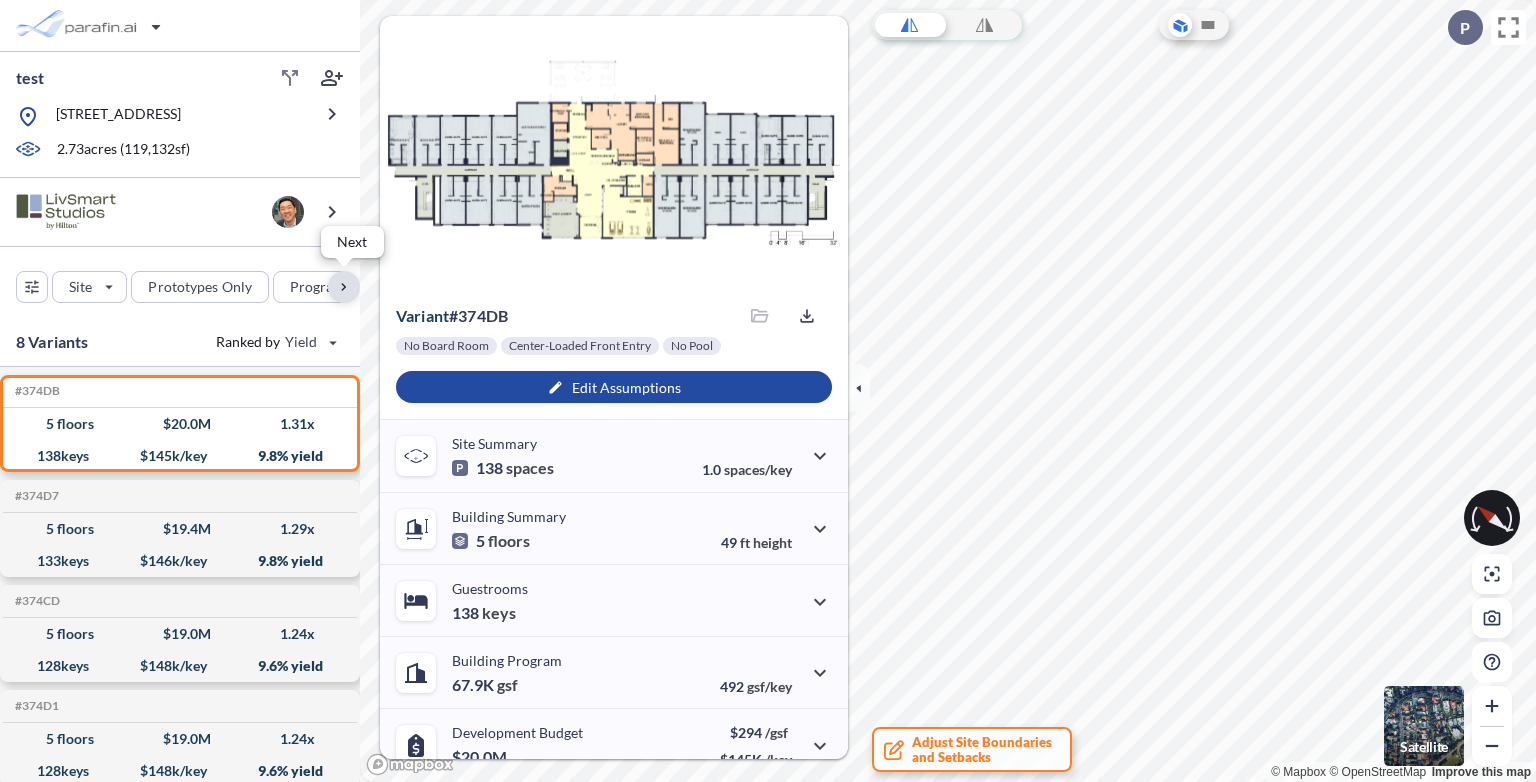 click at bounding box center [344, 287] 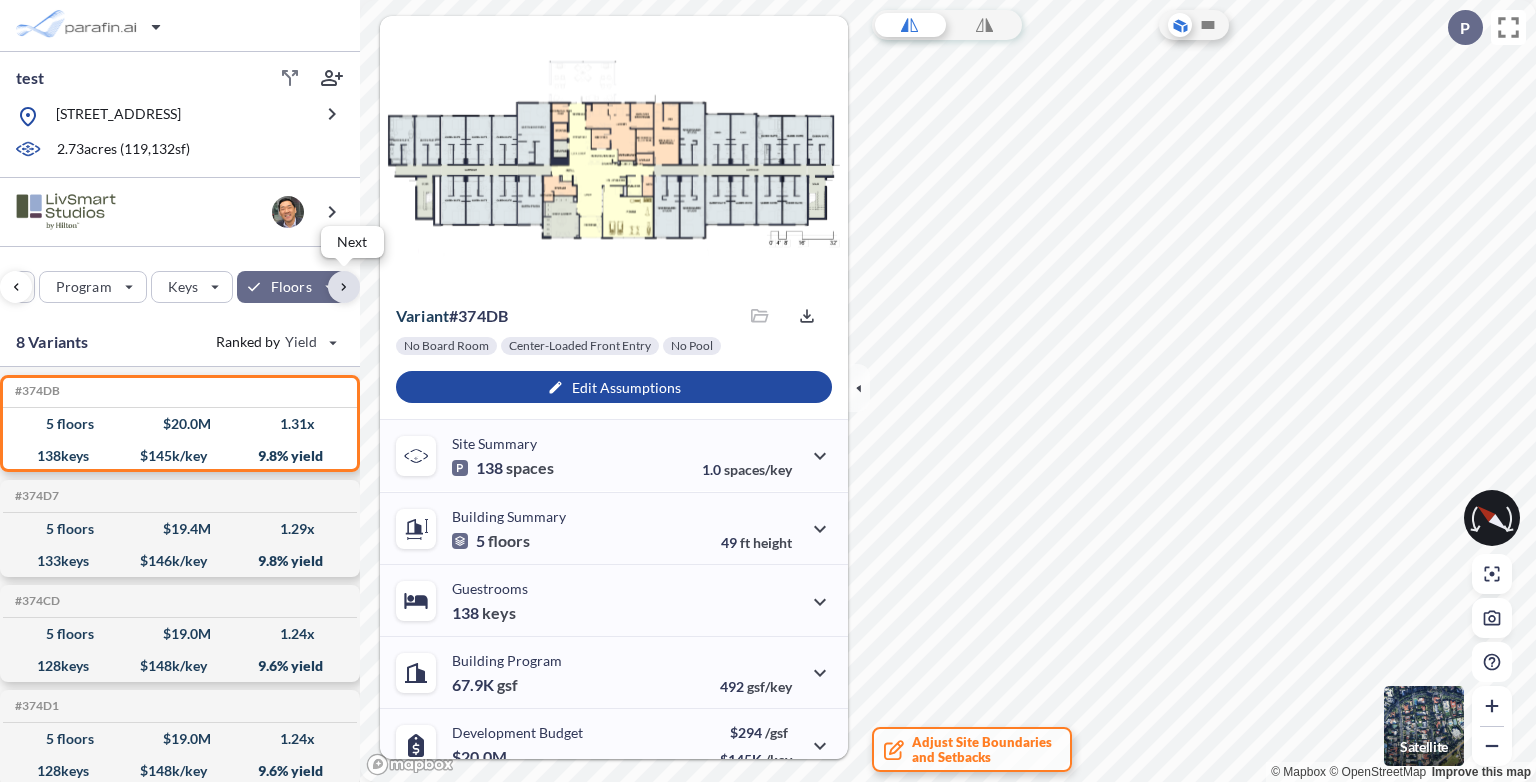 scroll, scrollTop: 0, scrollLeft: 244, axis: horizontal 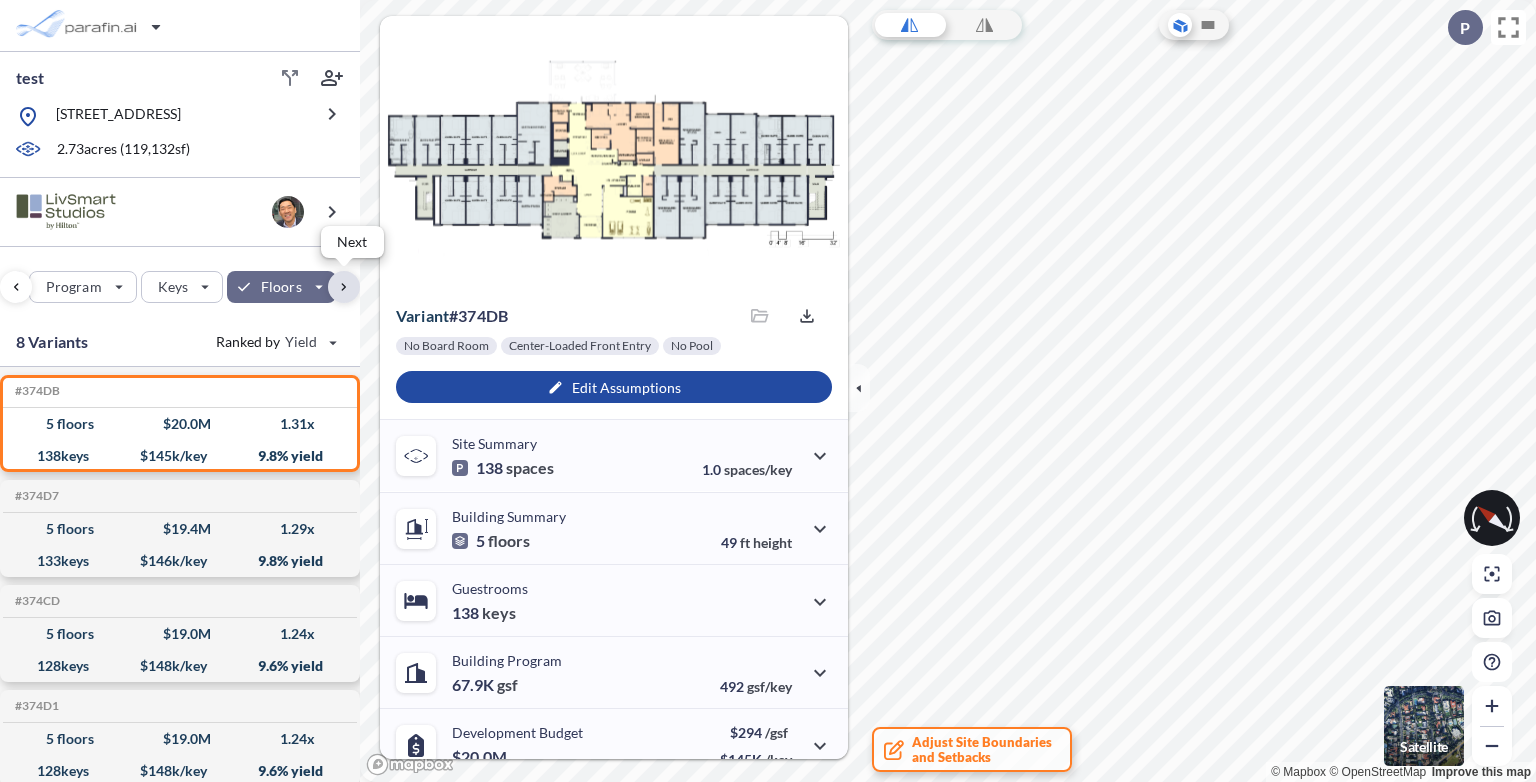 click at bounding box center [344, 287] 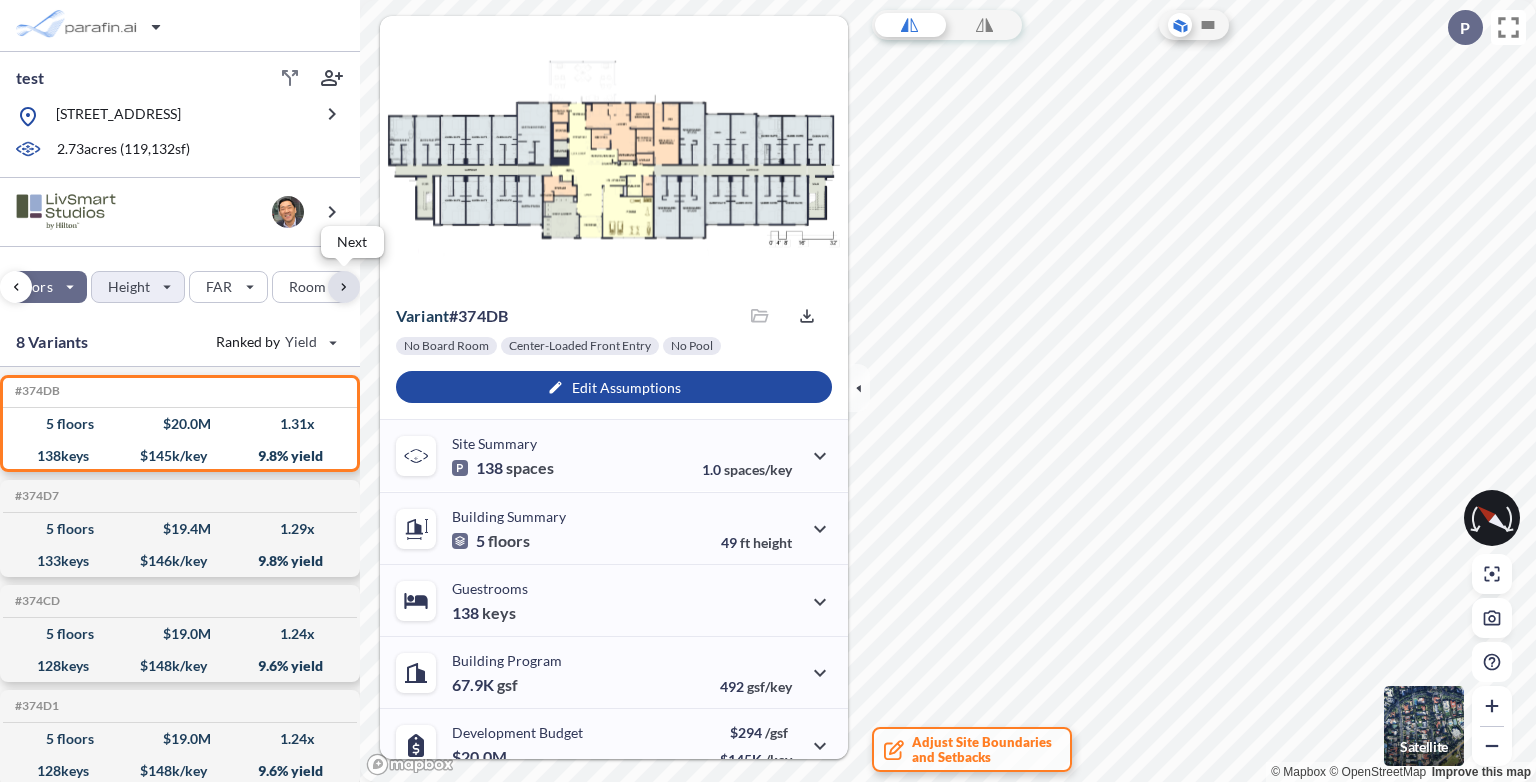 scroll, scrollTop: 0, scrollLeft: 538, axis: horizontal 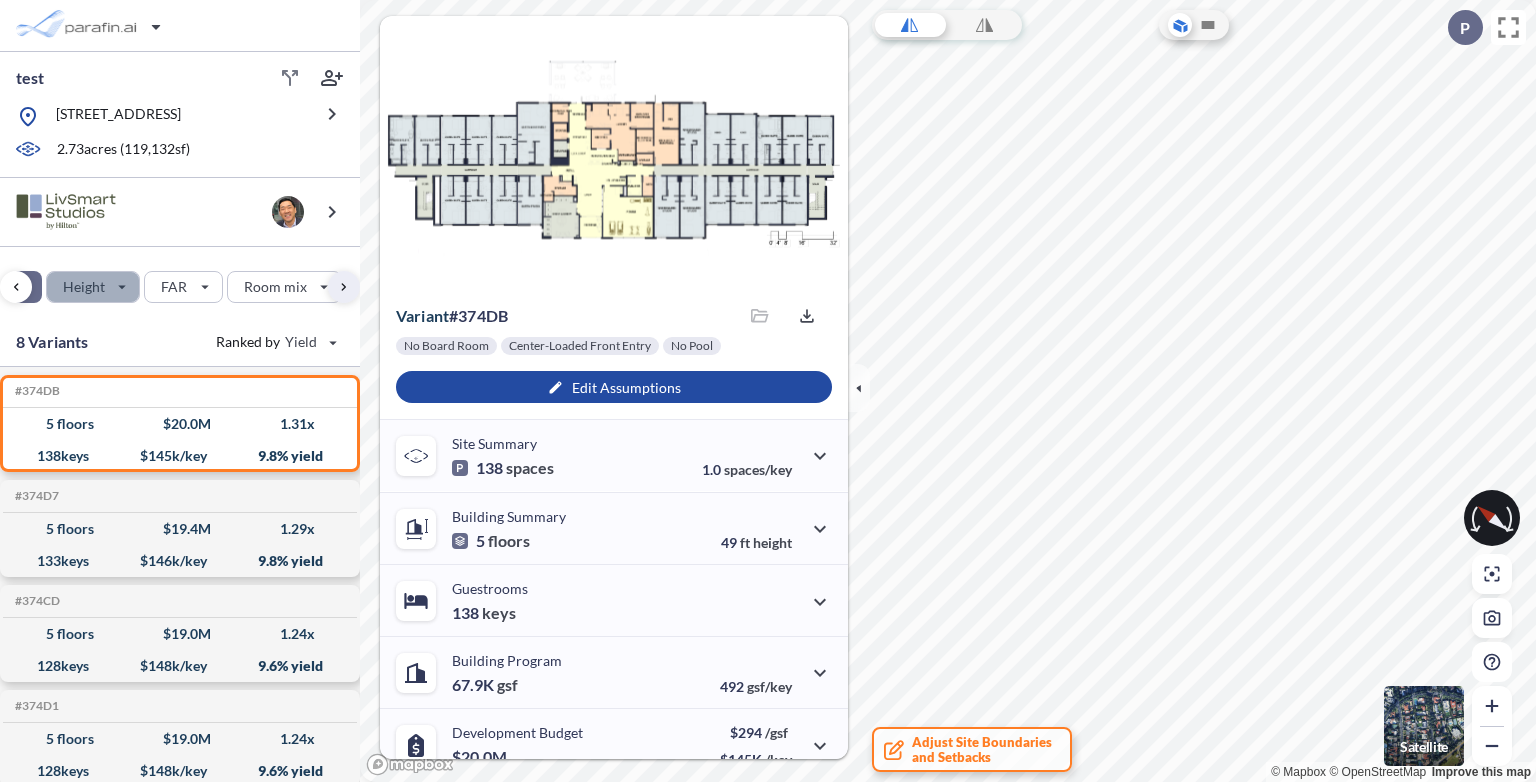 click at bounding box center (93, 287) 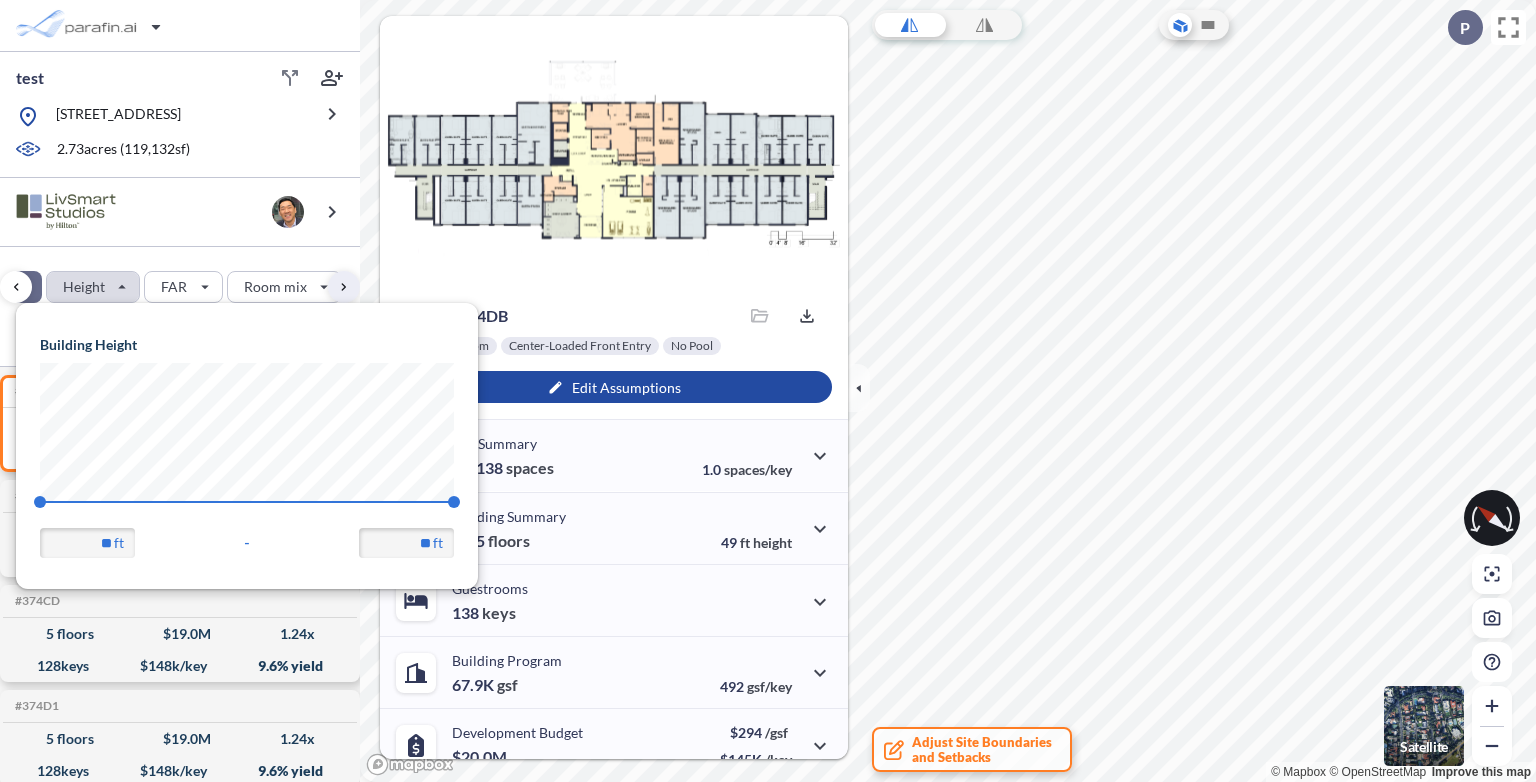 scroll, scrollTop: 999715, scrollLeft: 999537, axis: both 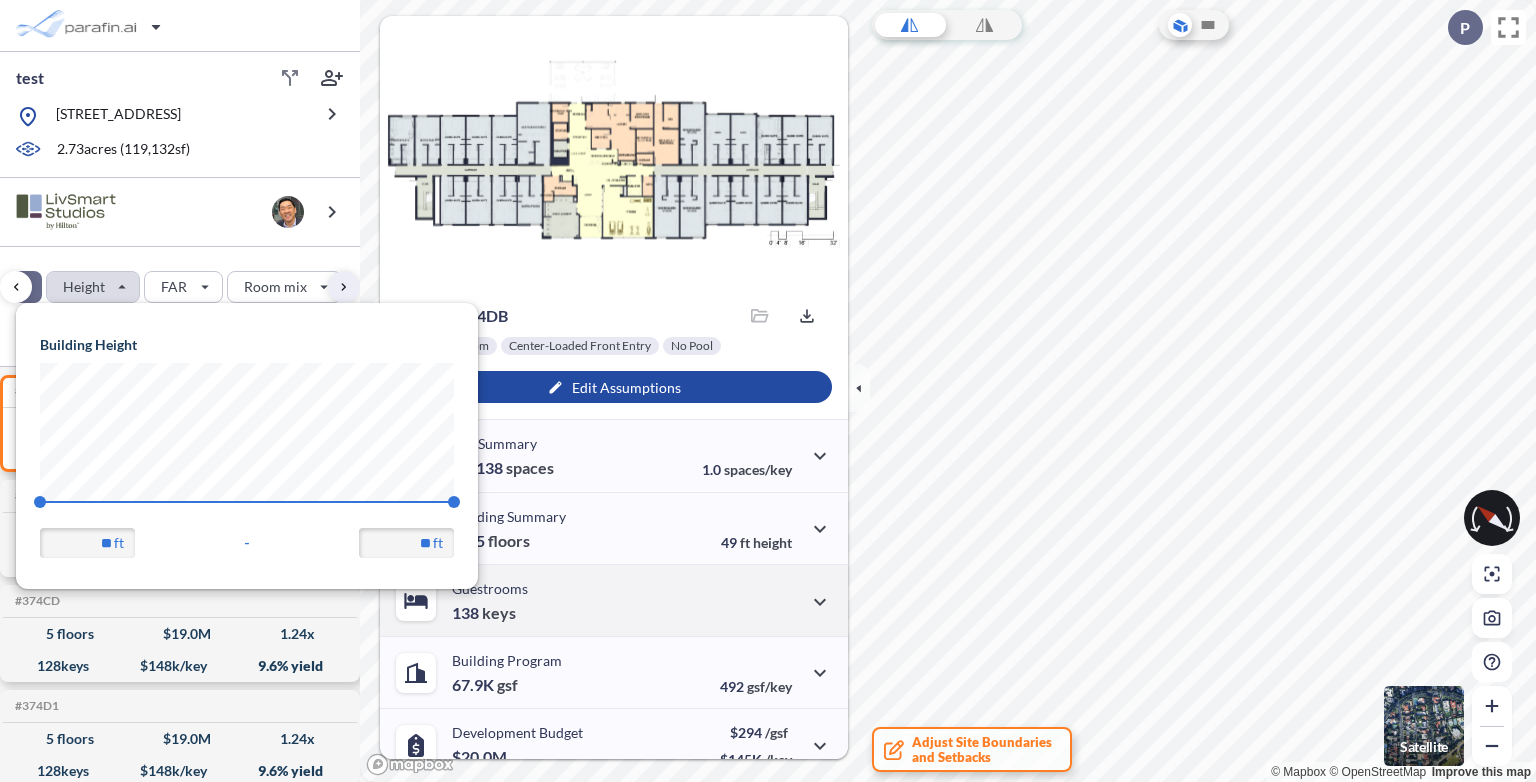 type 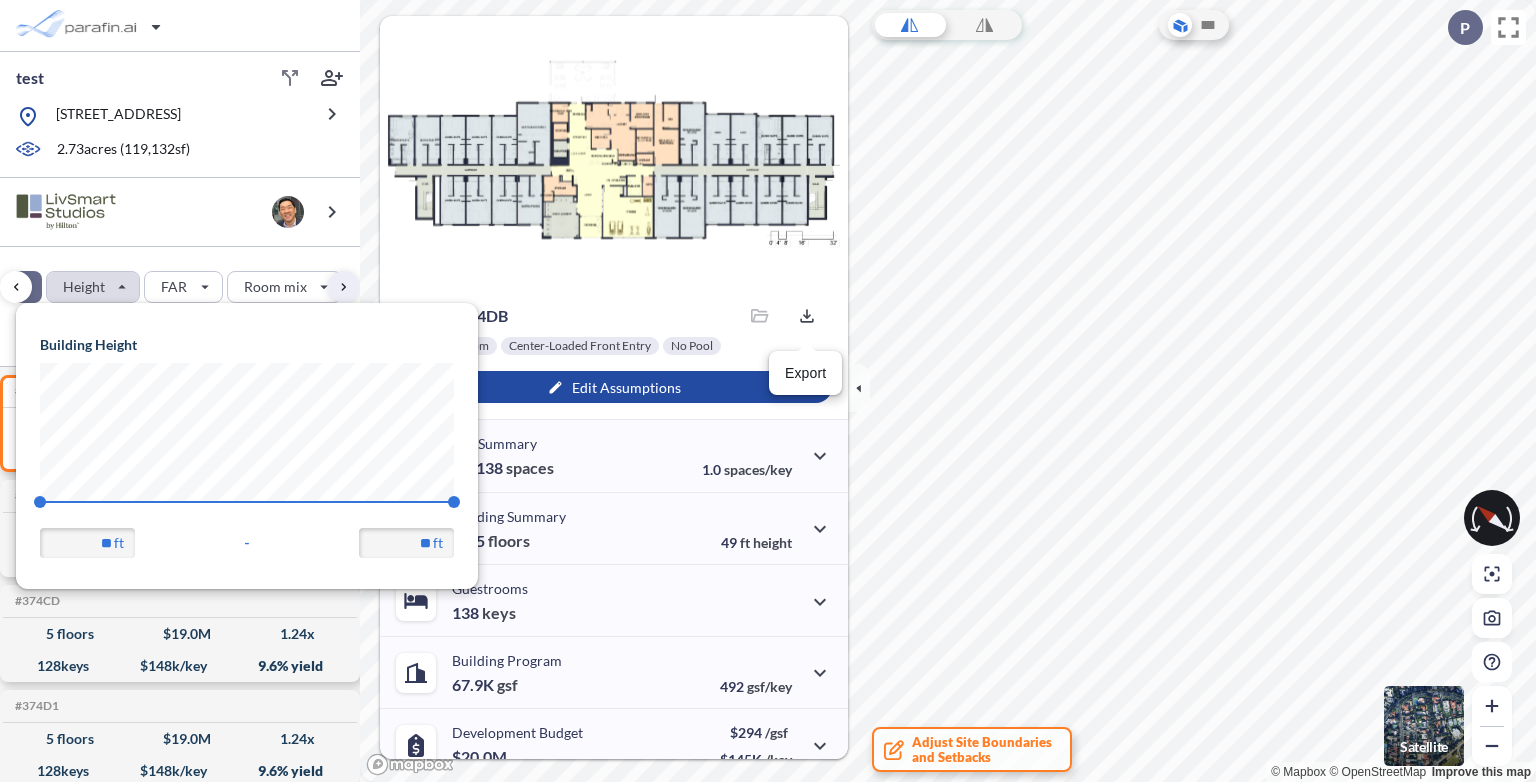 click on "Export" at bounding box center [807, 316] 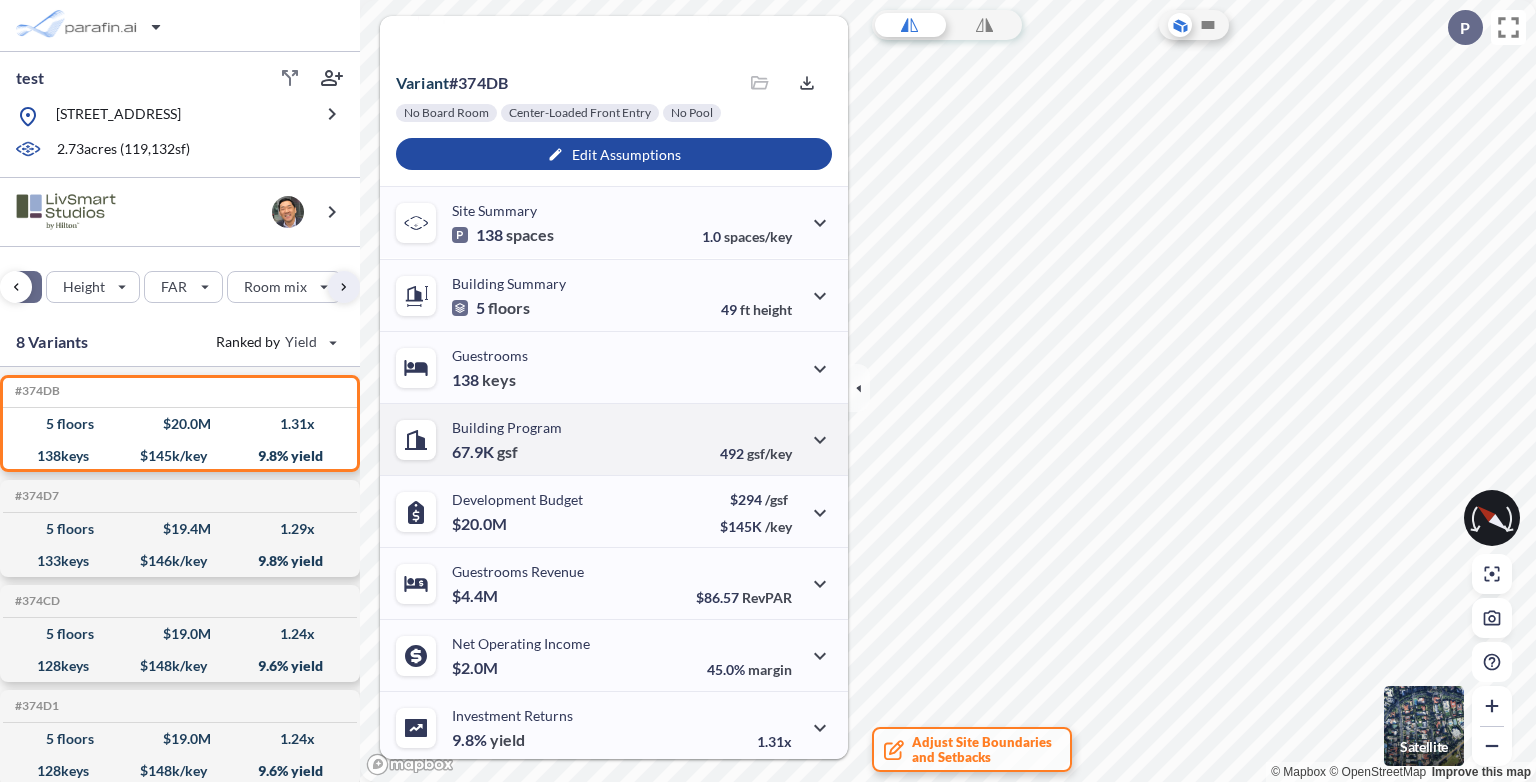 scroll, scrollTop: 237, scrollLeft: 0, axis: vertical 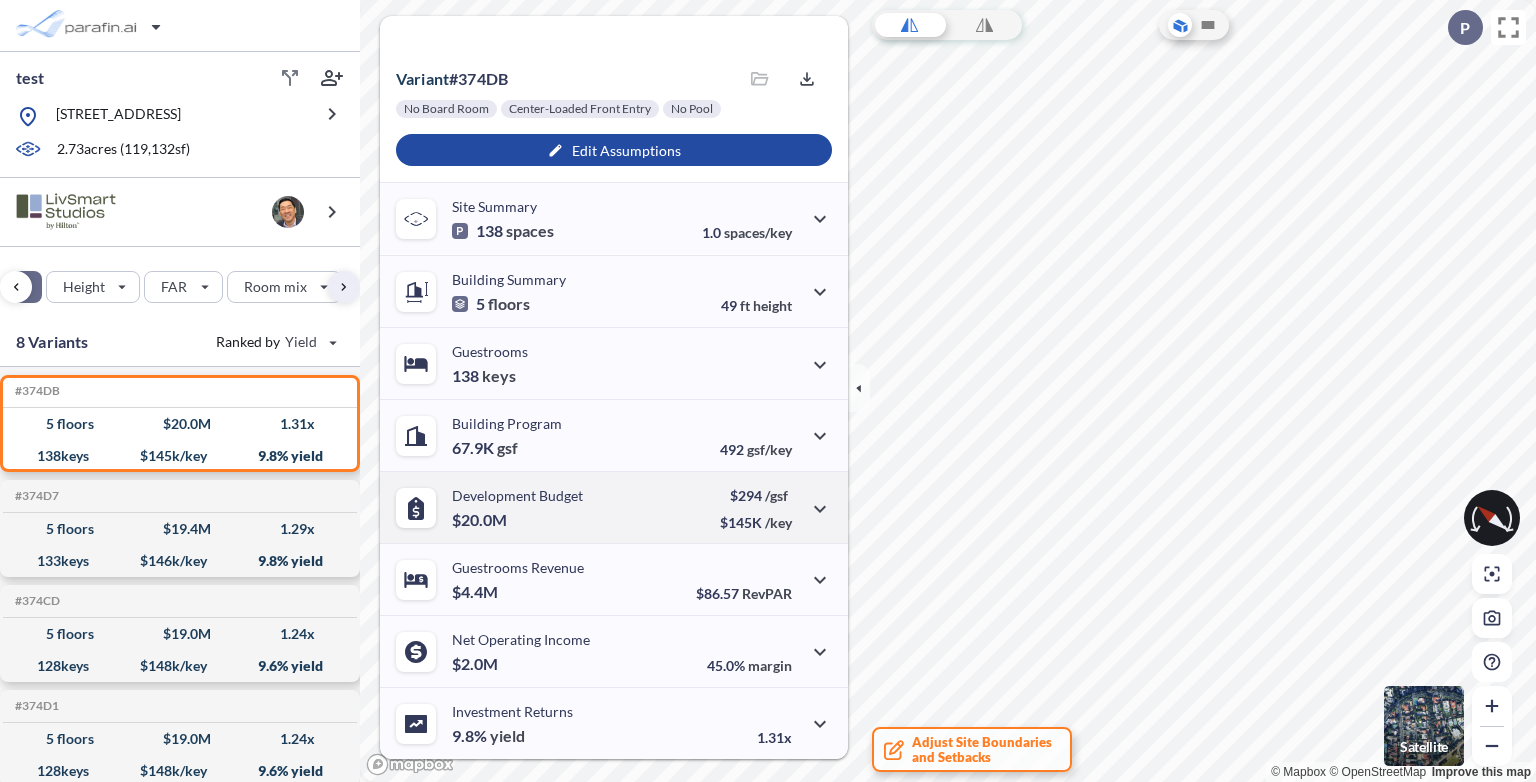 click on "Development Budget $20.0M   $294   /gsf $145K   /key" at bounding box center (614, 507) 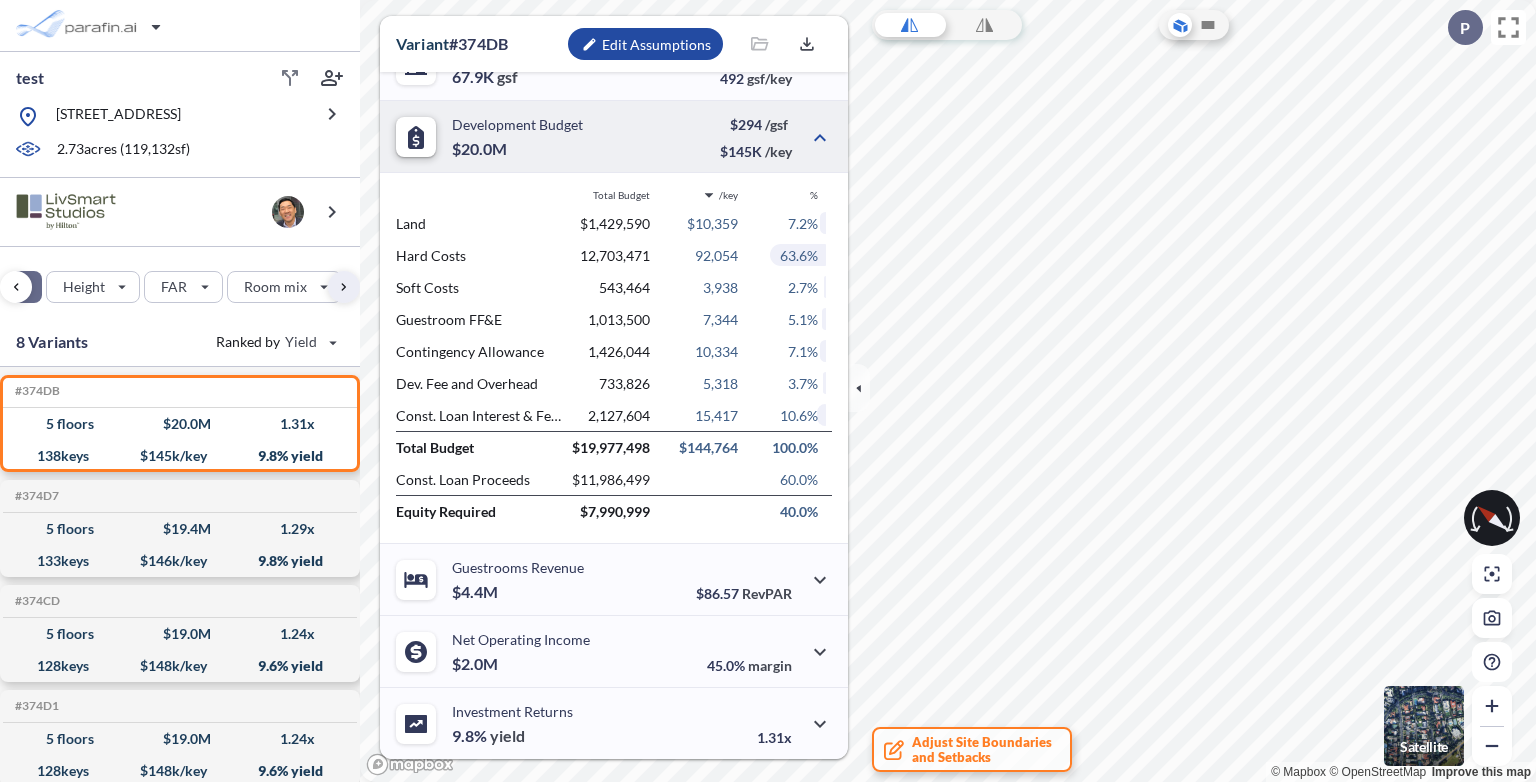 scroll, scrollTop: 508, scrollLeft: 0, axis: vertical 